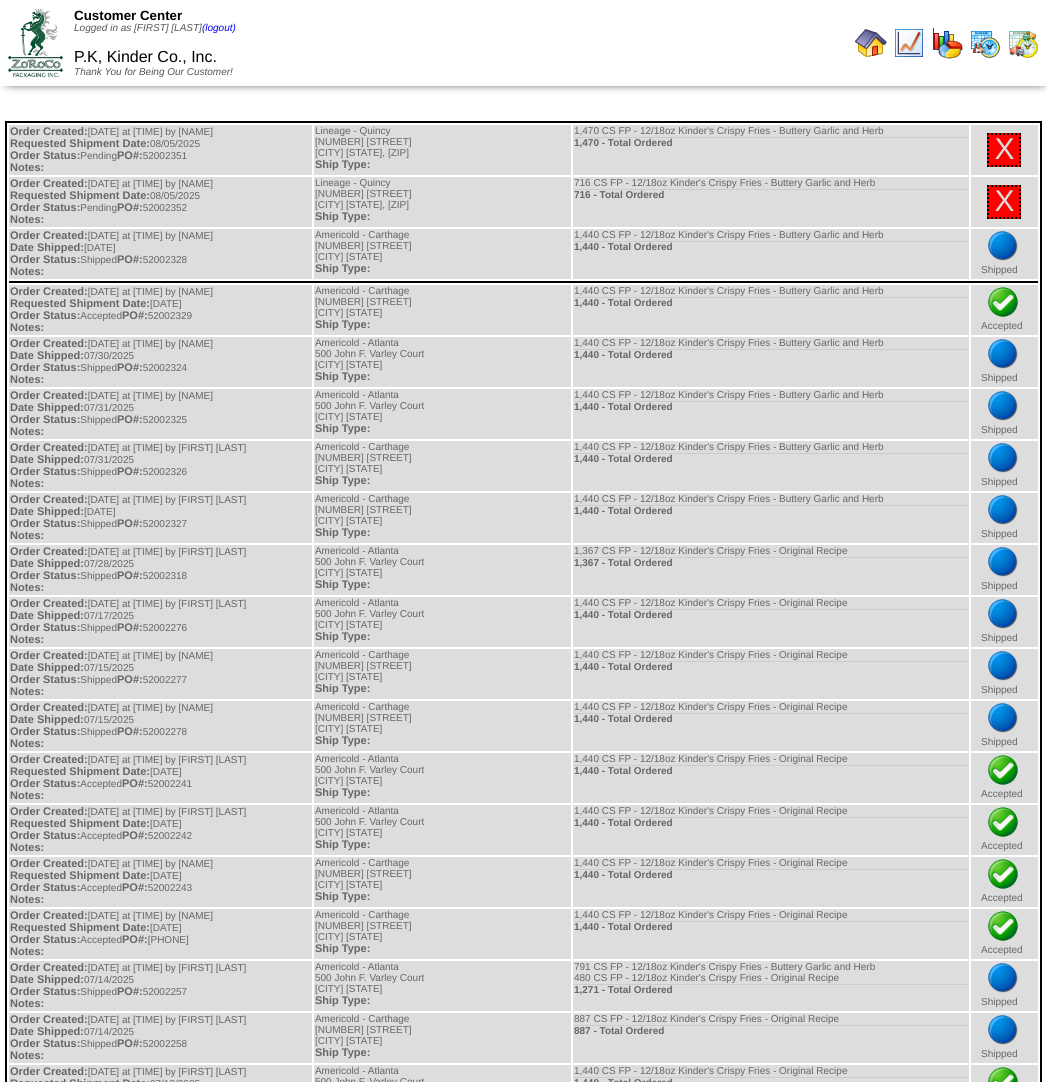scroll, scrollTop: 0, scrollLeft: 0, axis: both 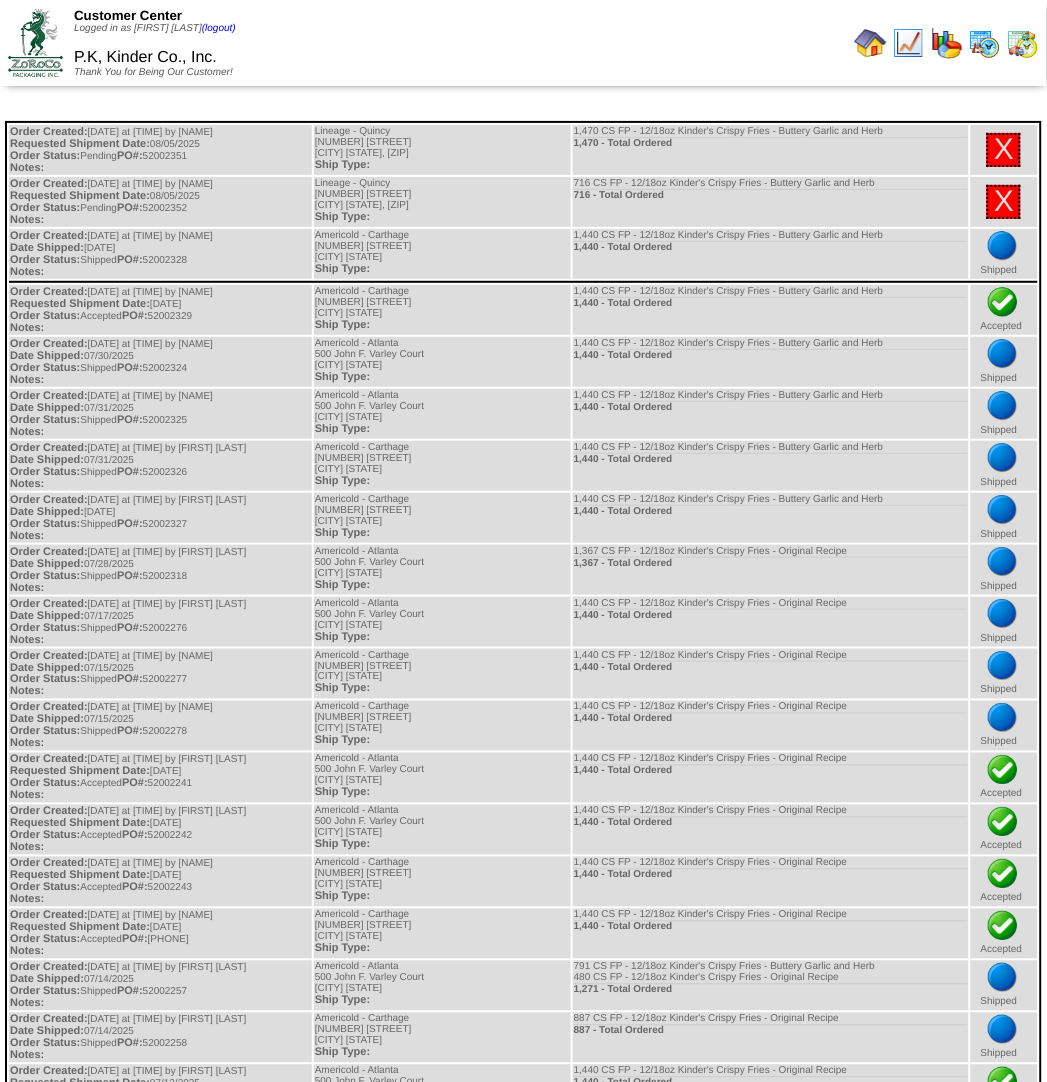 click at bounding box center [871, 43] 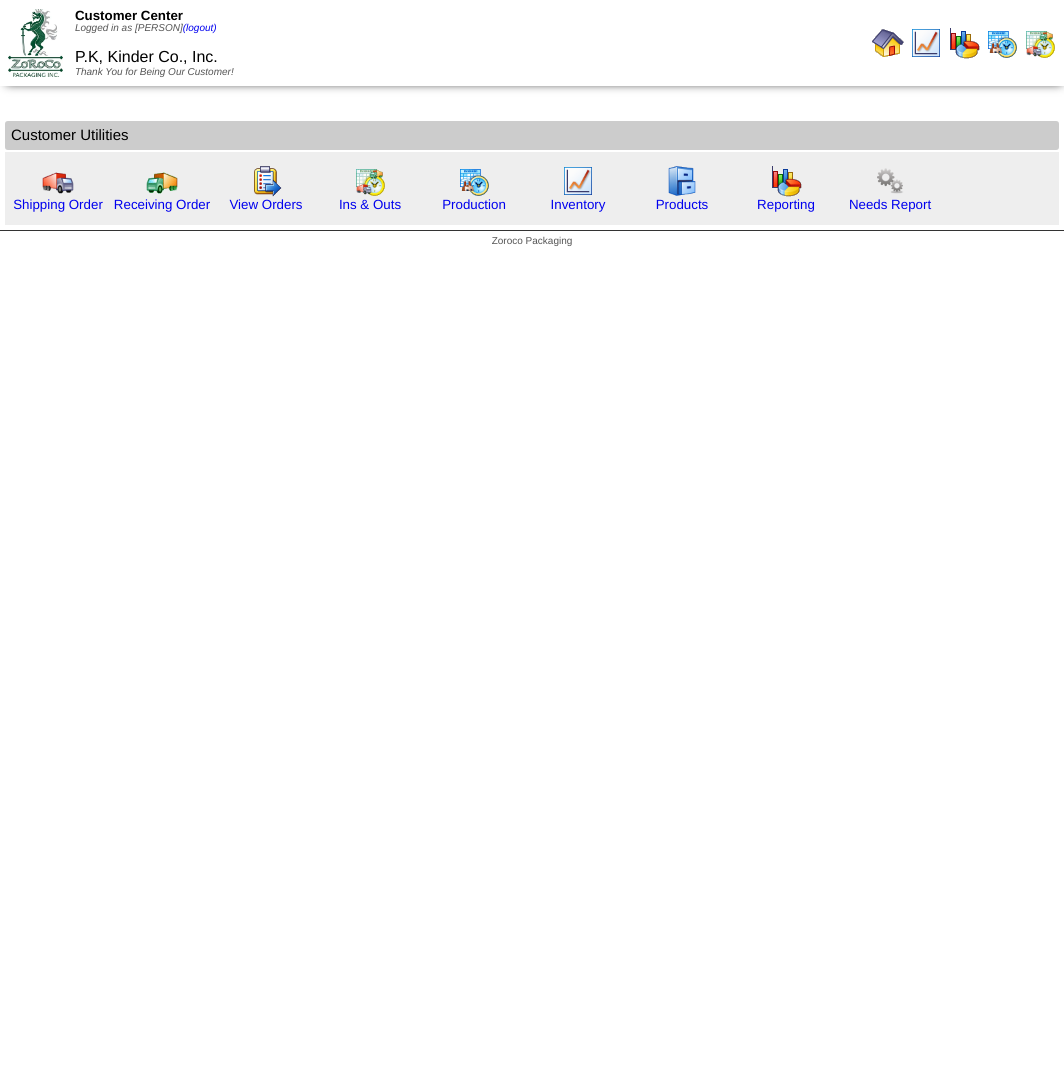scroll, scrollTop: 0, scrollLeft: 0, axis: both 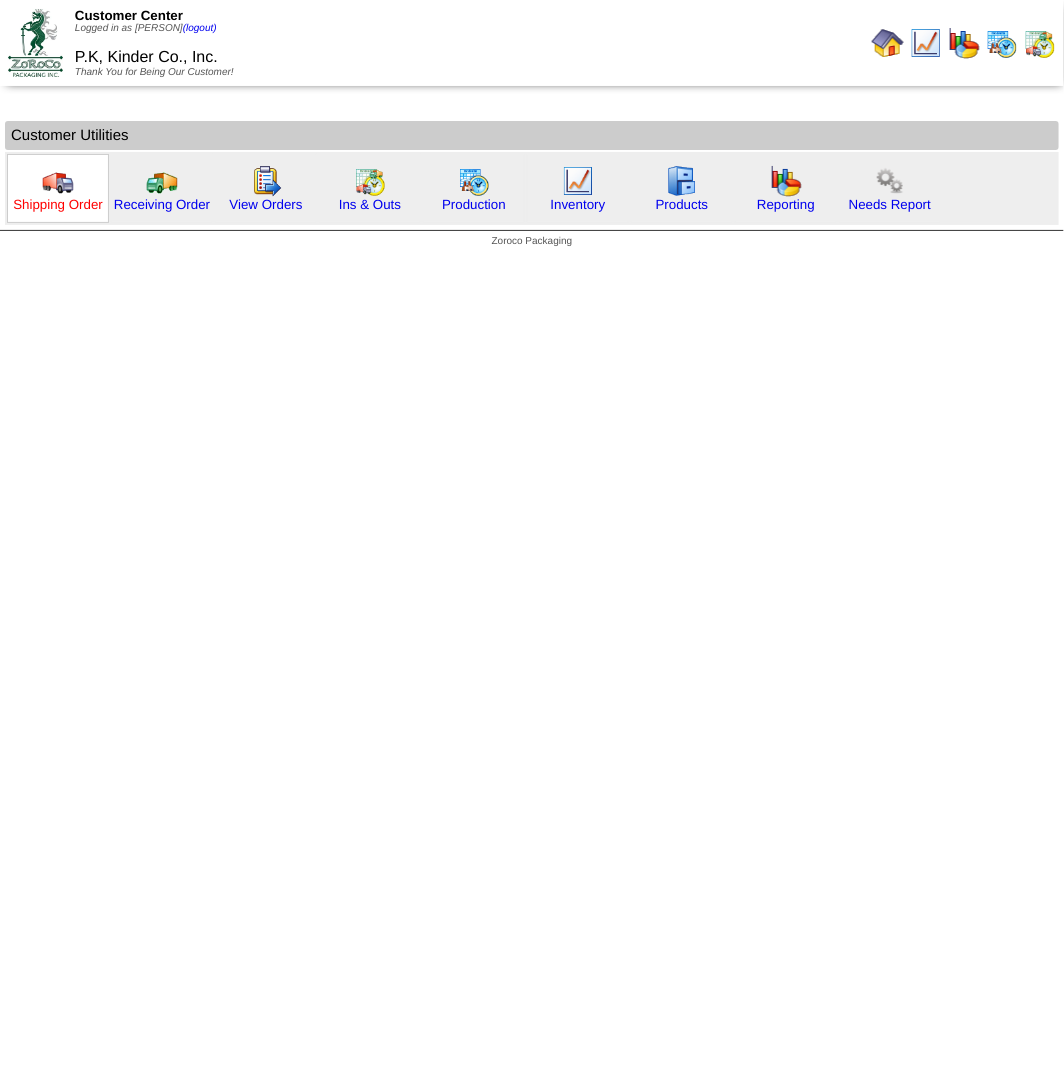 click on "Shipping Order" at bounding box center [58, 204] 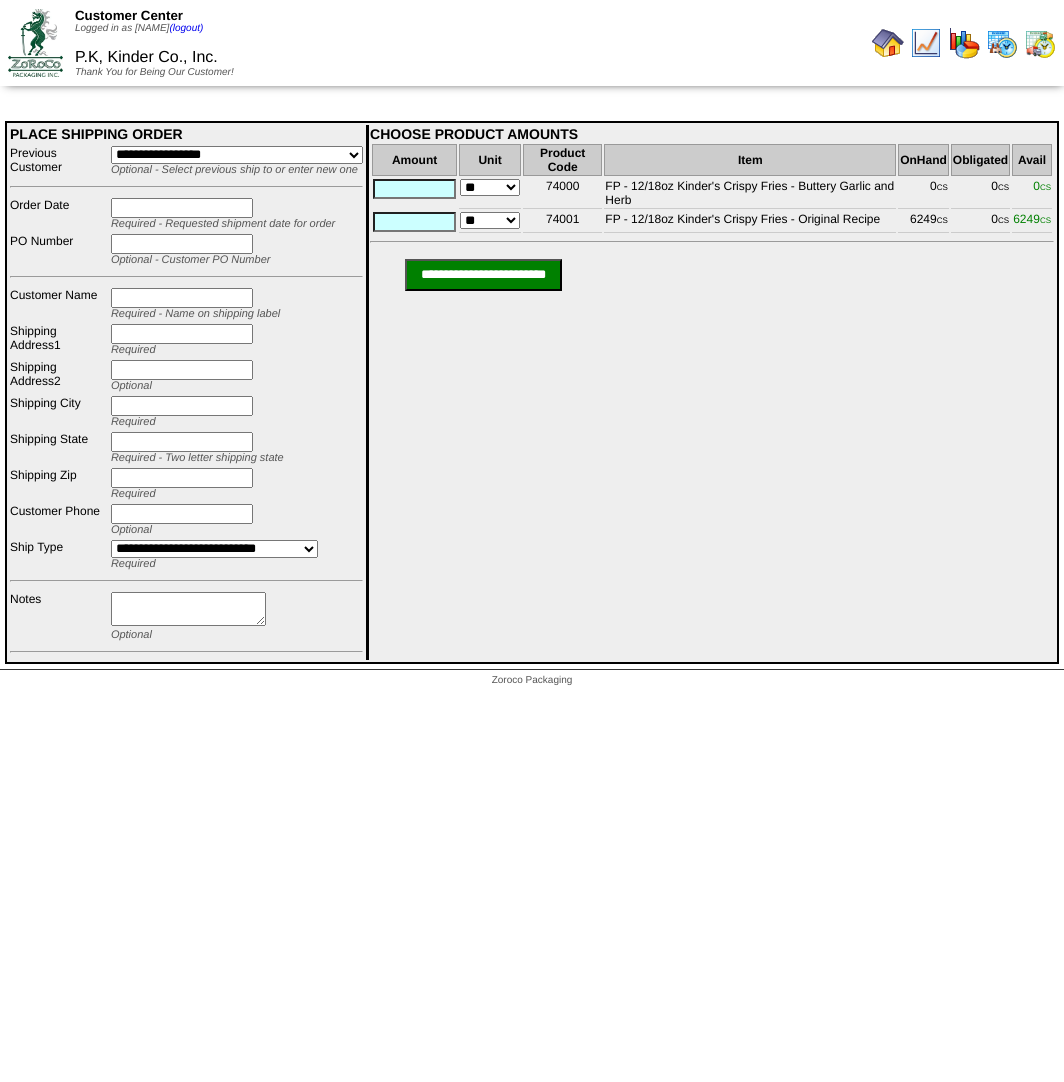 scroll, scrollTop: 0, scrollLeft: 0, axis: both 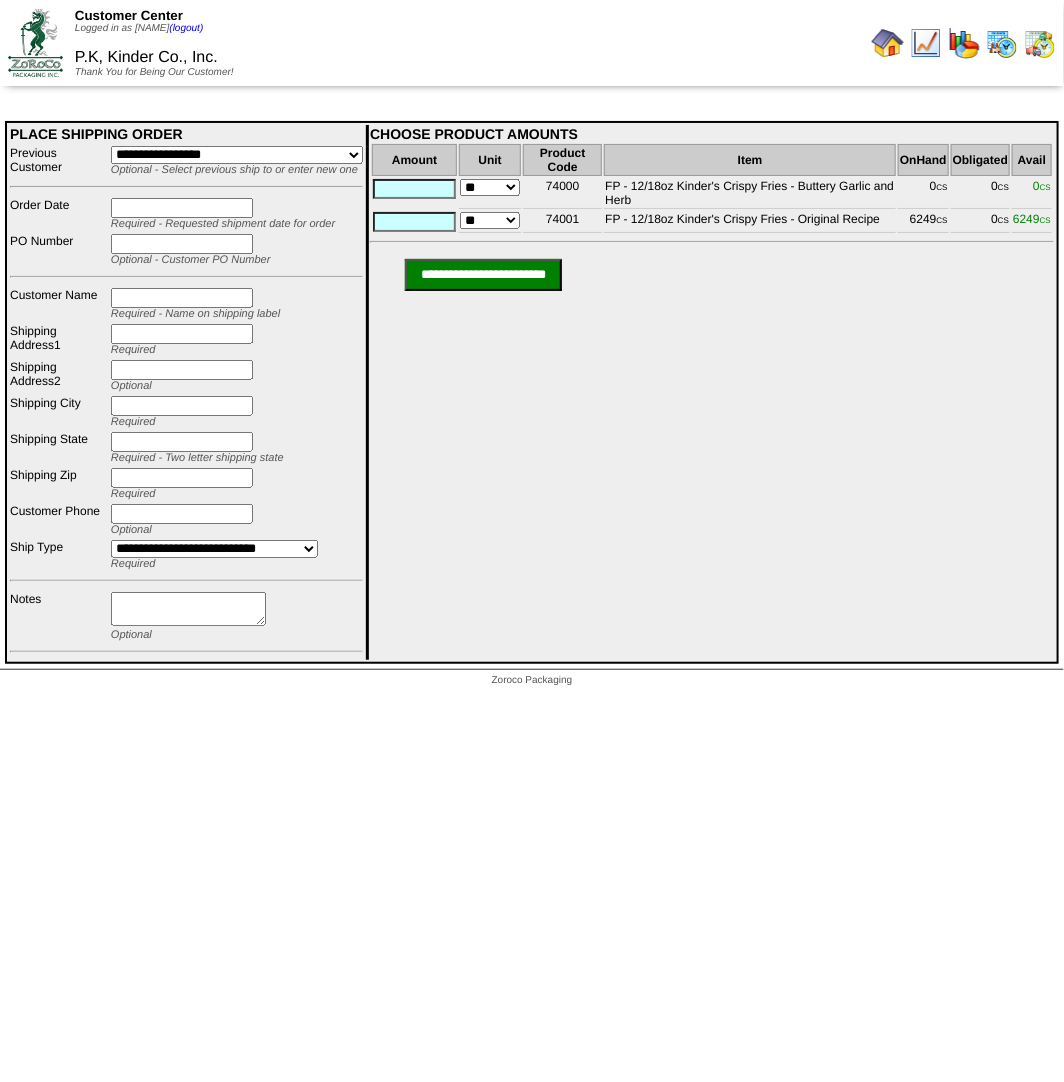 click on "**********" at bounding box center (237, 155) 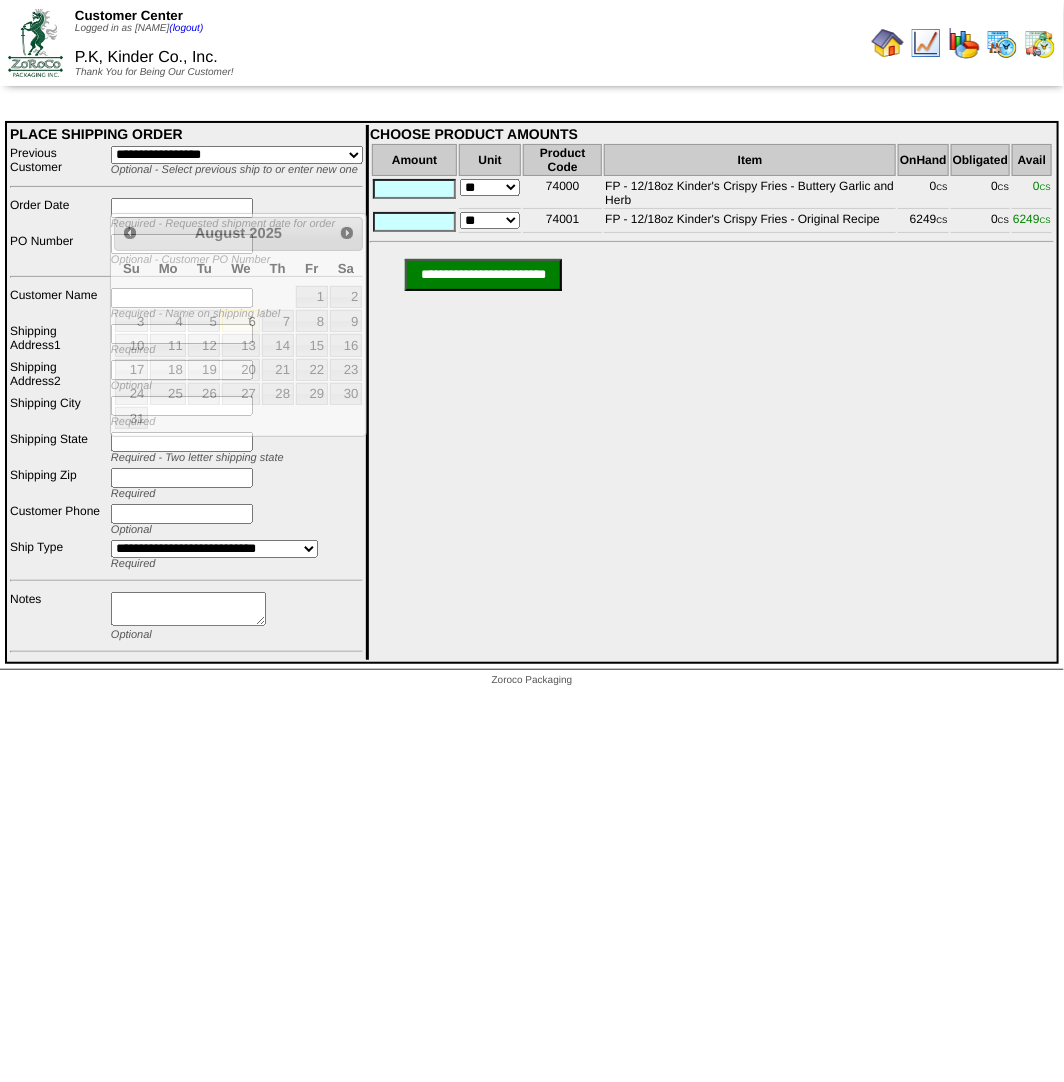 click on "**********" at bounding box center (237, 155) 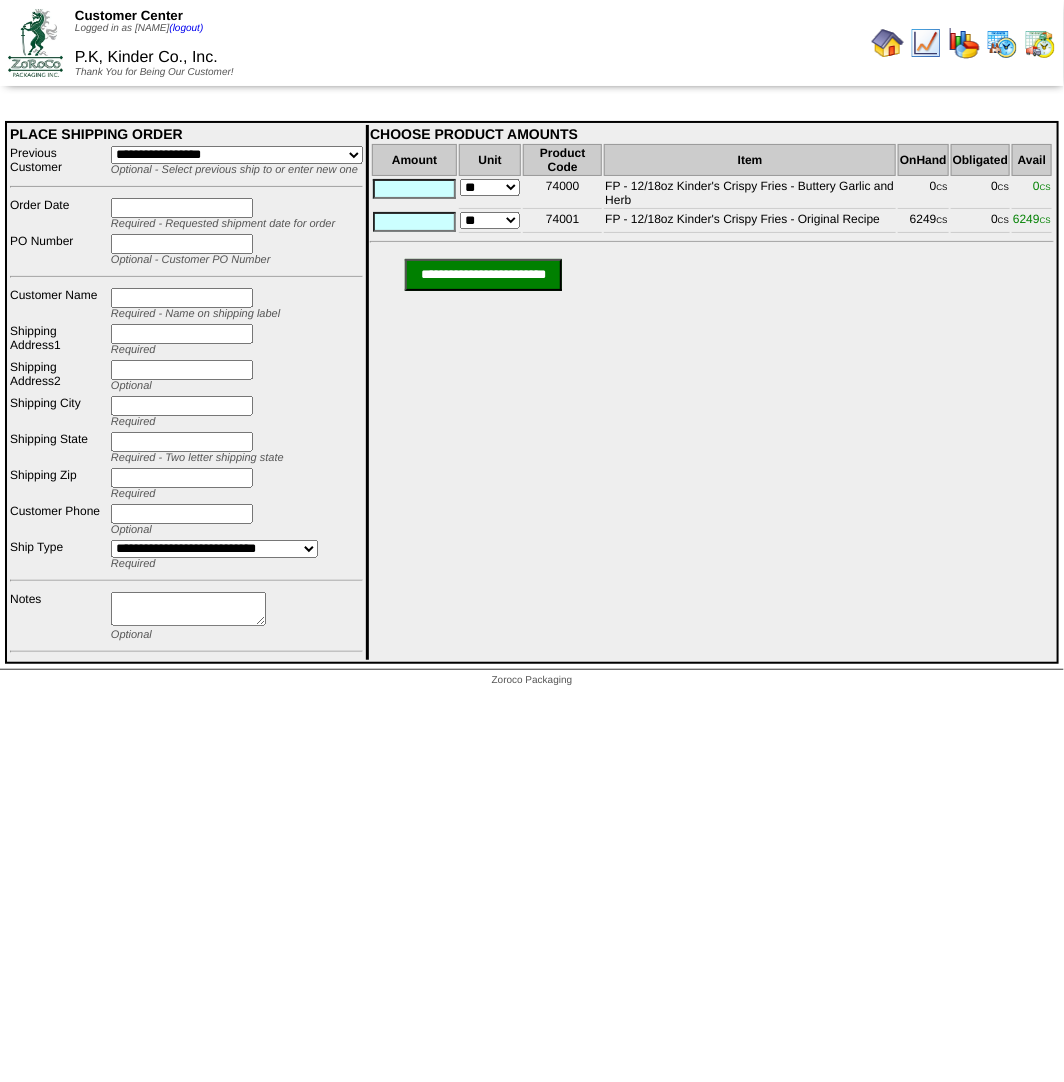 select on "****" 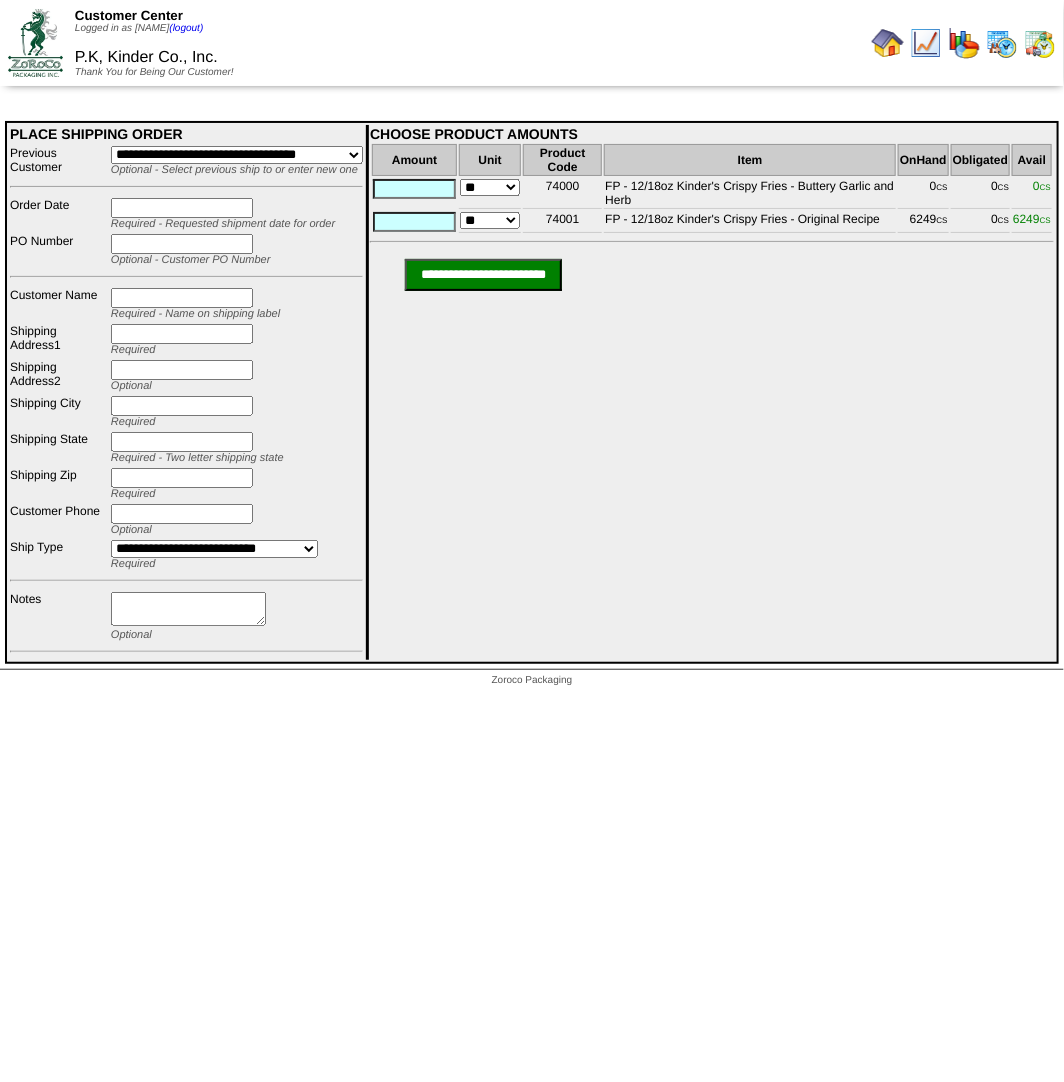 click on "**********" at bounding box center (237, 155) 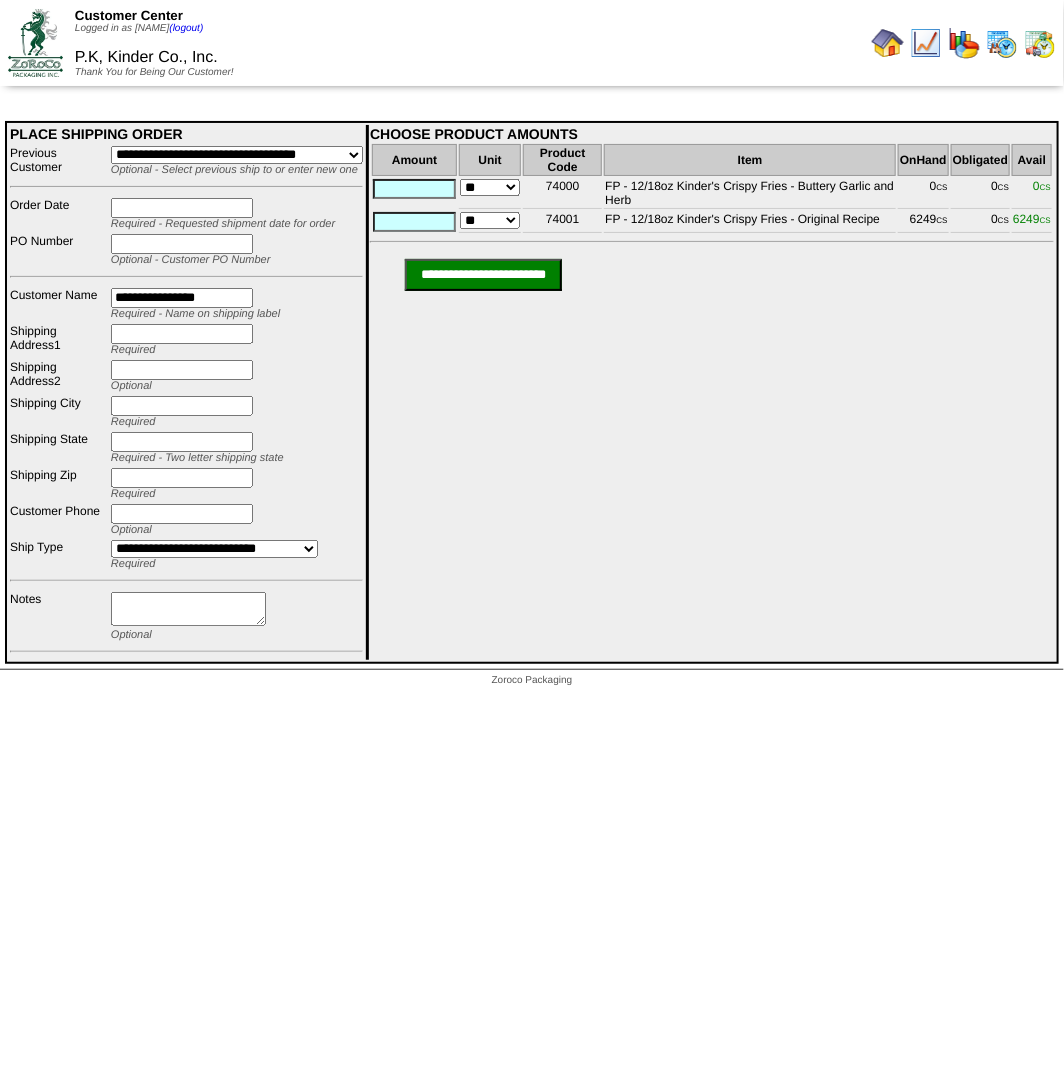 click on "**********" at bounding box center (237, 155) 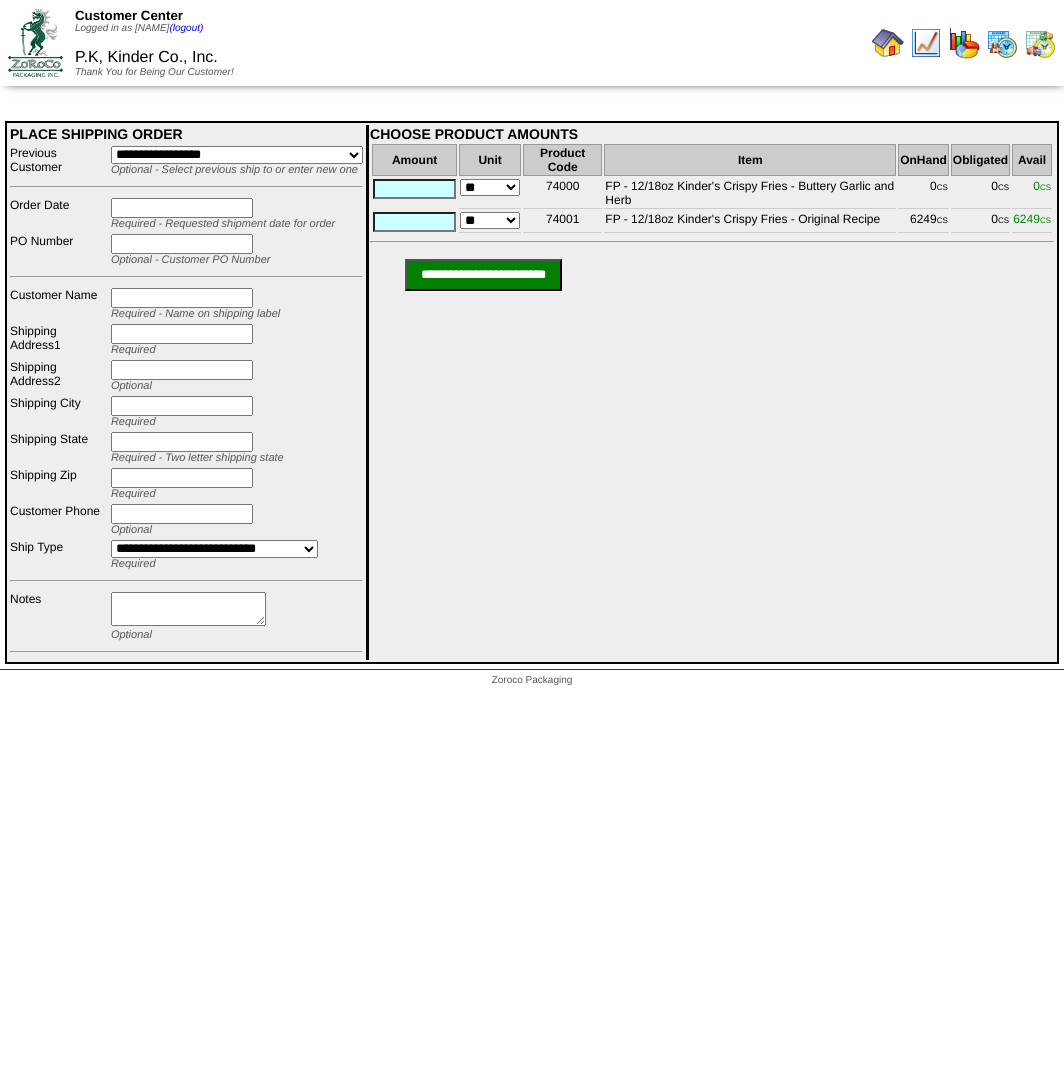 scroll, scrollTop: 0, scrollLeft: 0, axis: both 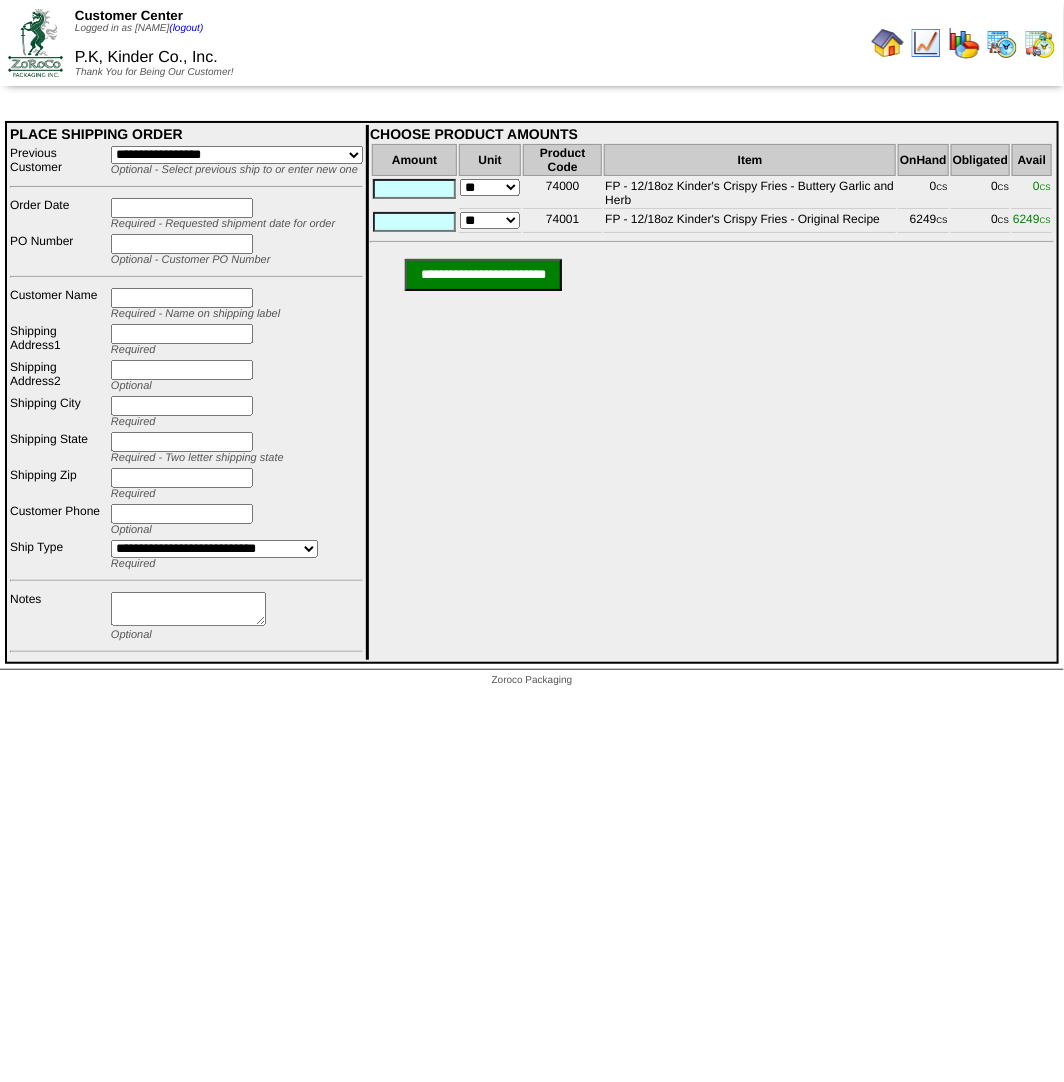 click on "**********" at bounding box center [237, 155] 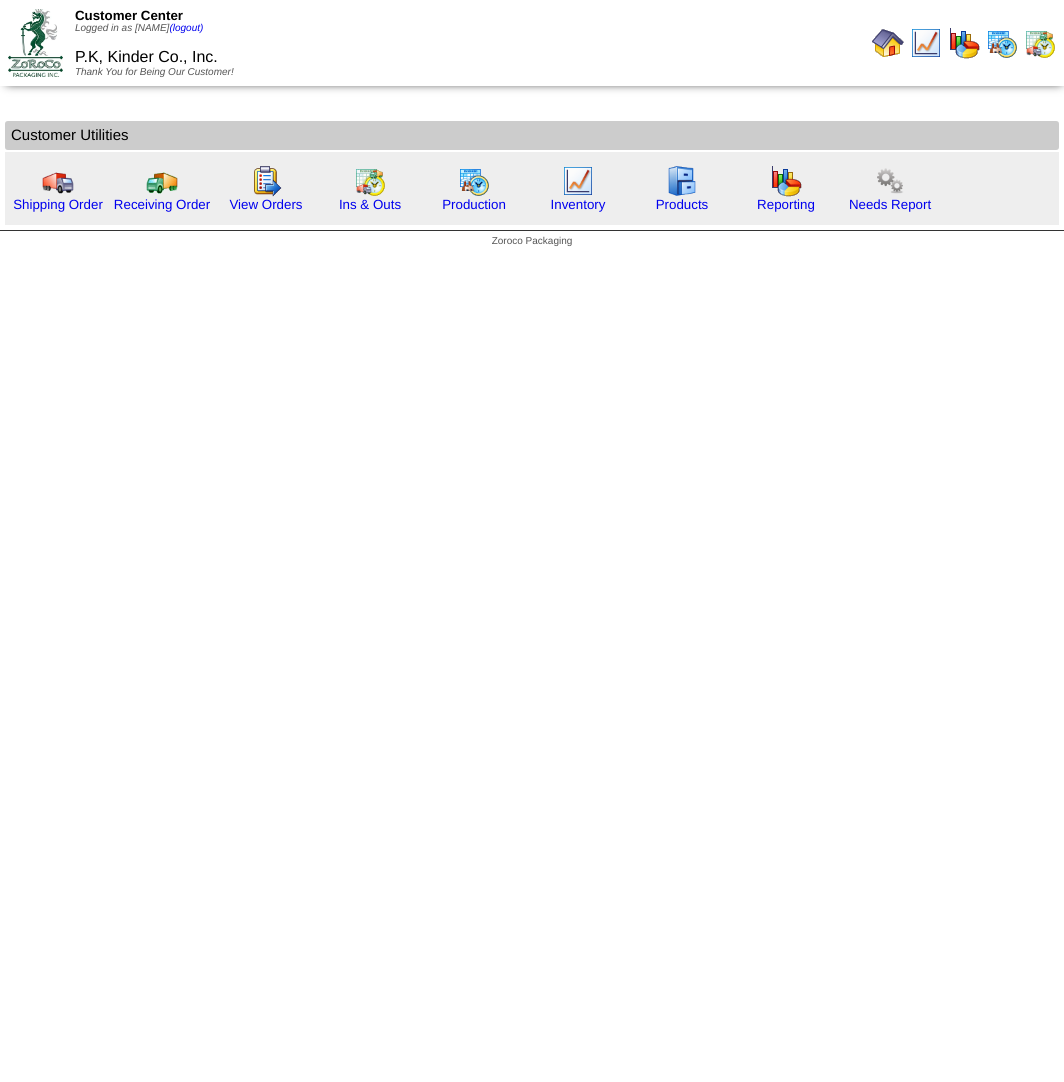 scroll, scrollTop: 0, scrollLeft: 0, axis: both 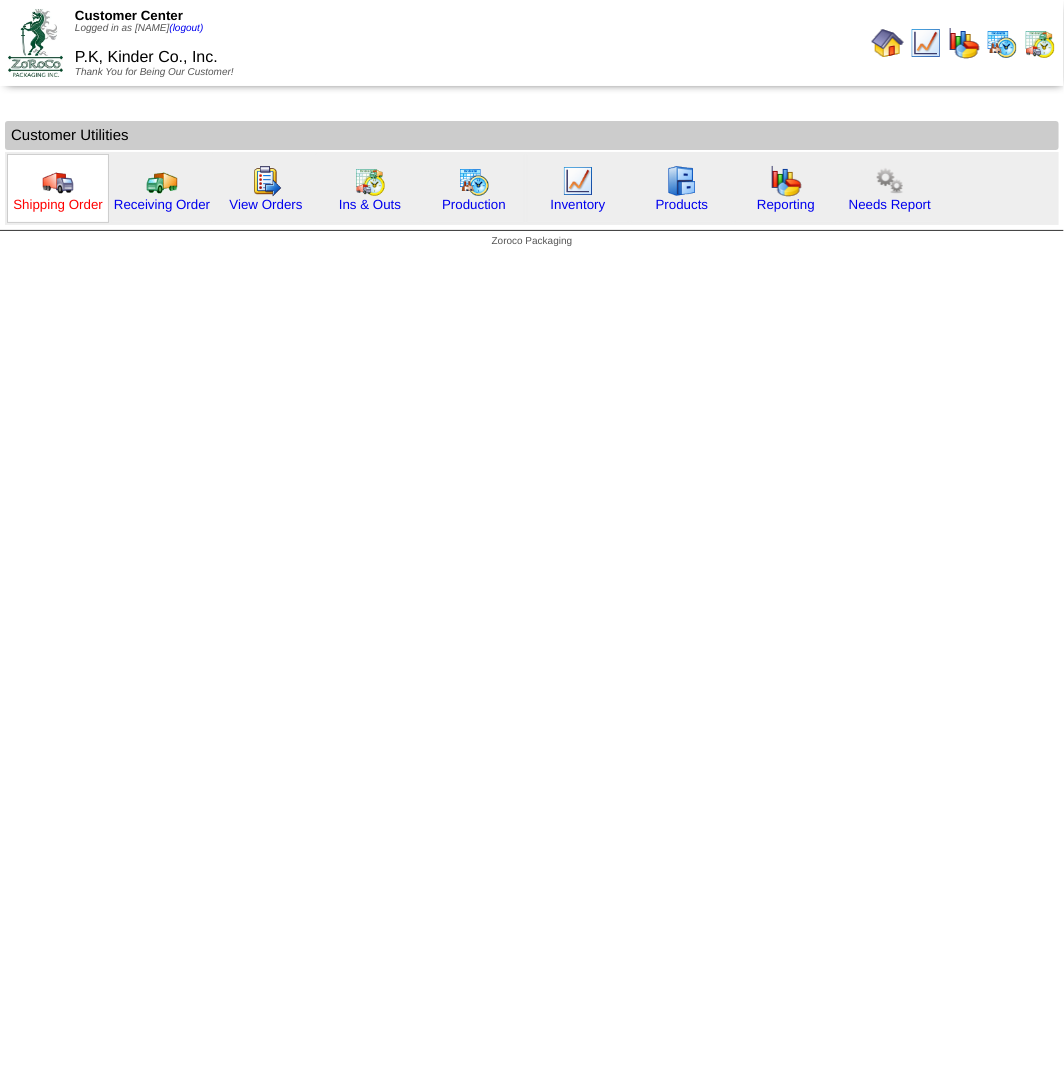 click on "Shipping Order" at bounding box center [58, 204] 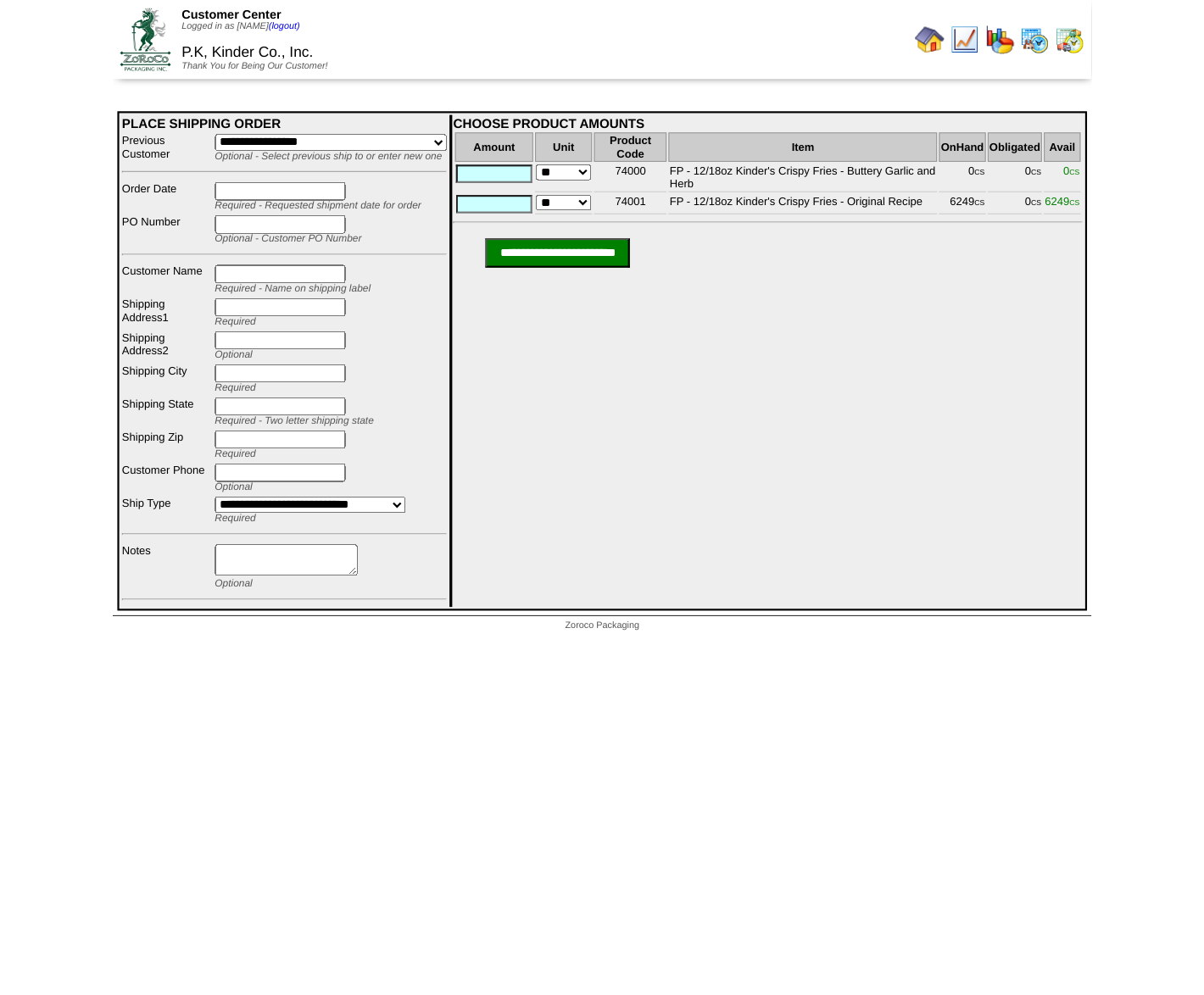 scroll, scrollTop: 0, scrollLeft: 0, axis: both 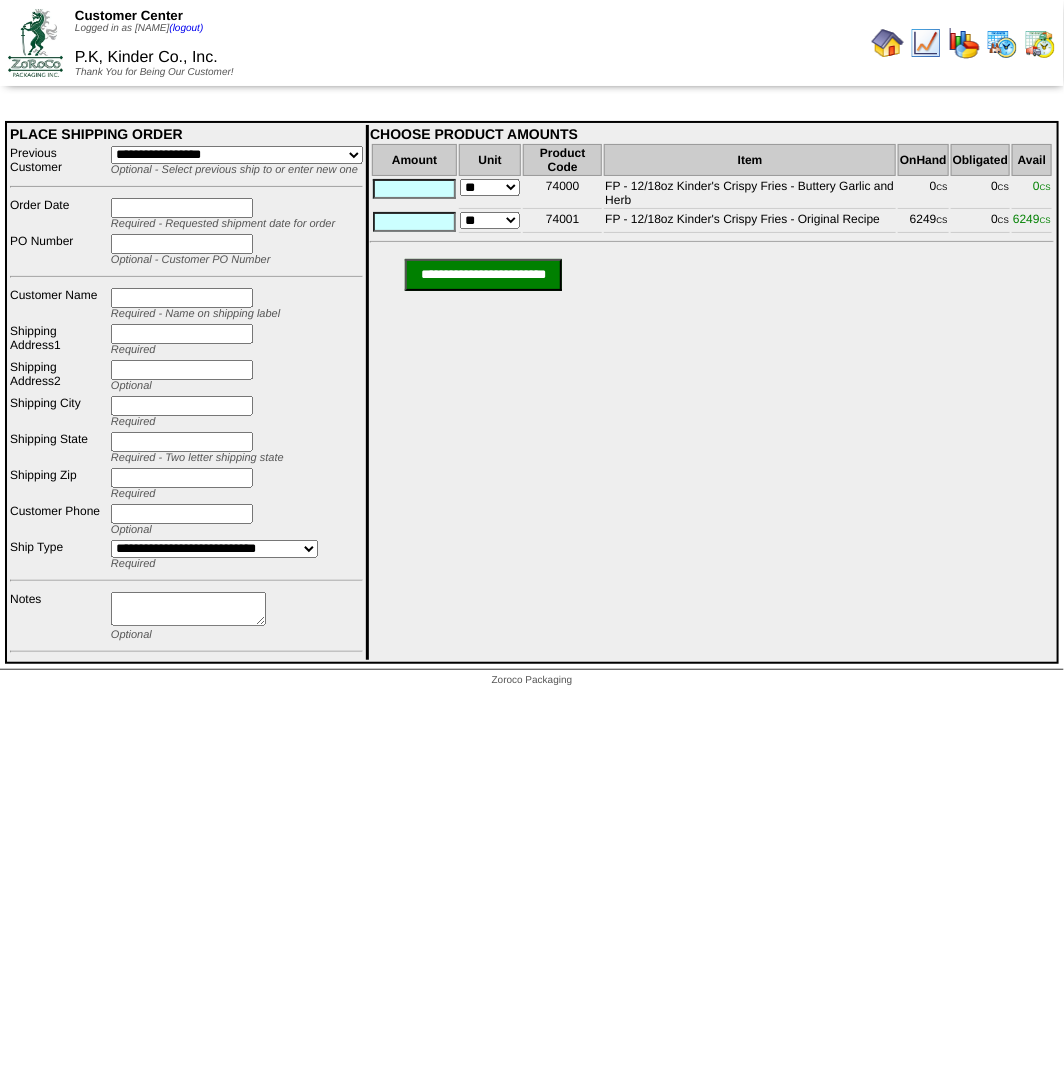 click on "**********" at bounding box center [237, 155] 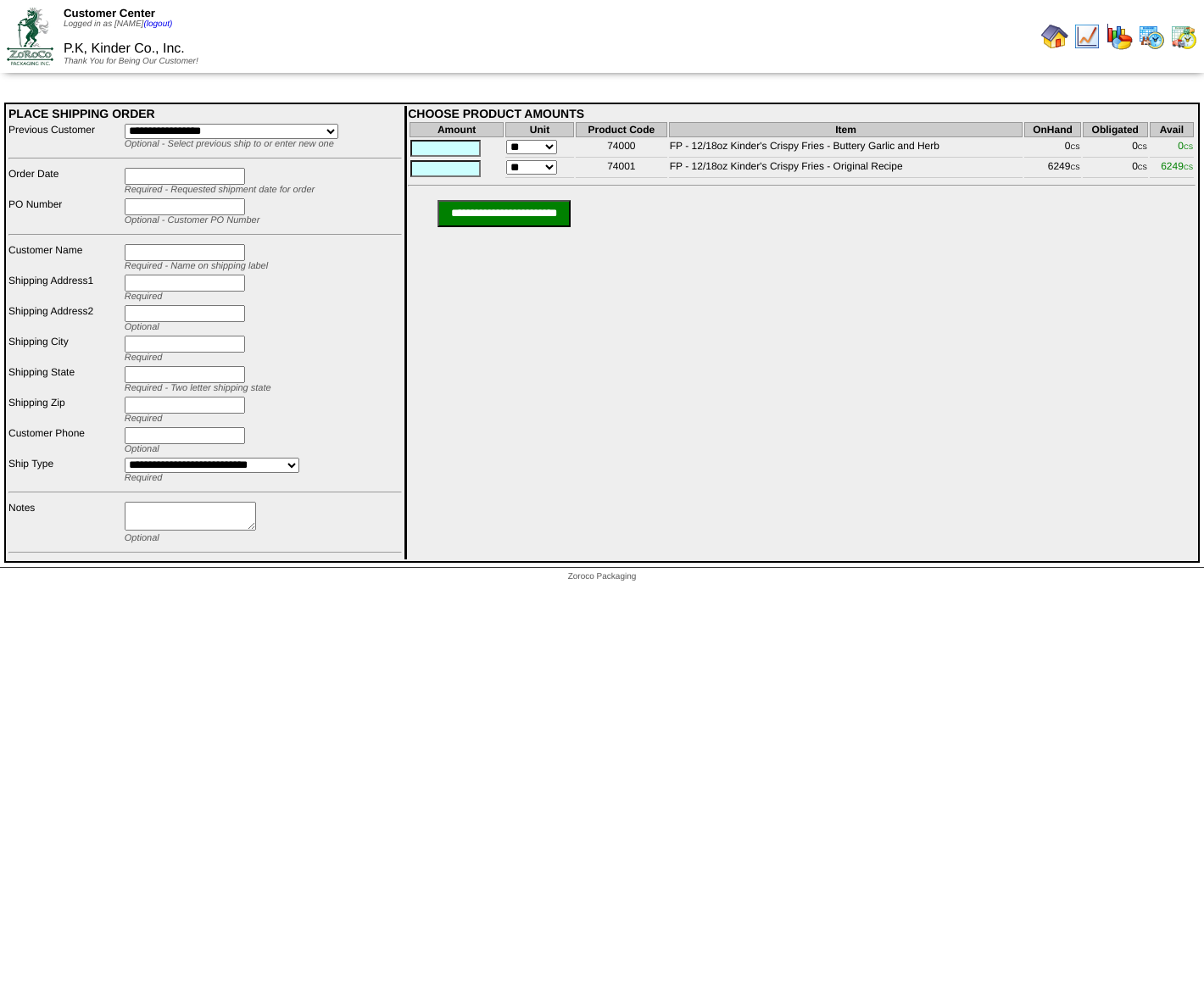 click on "**********" at bounding box center (231, 131) 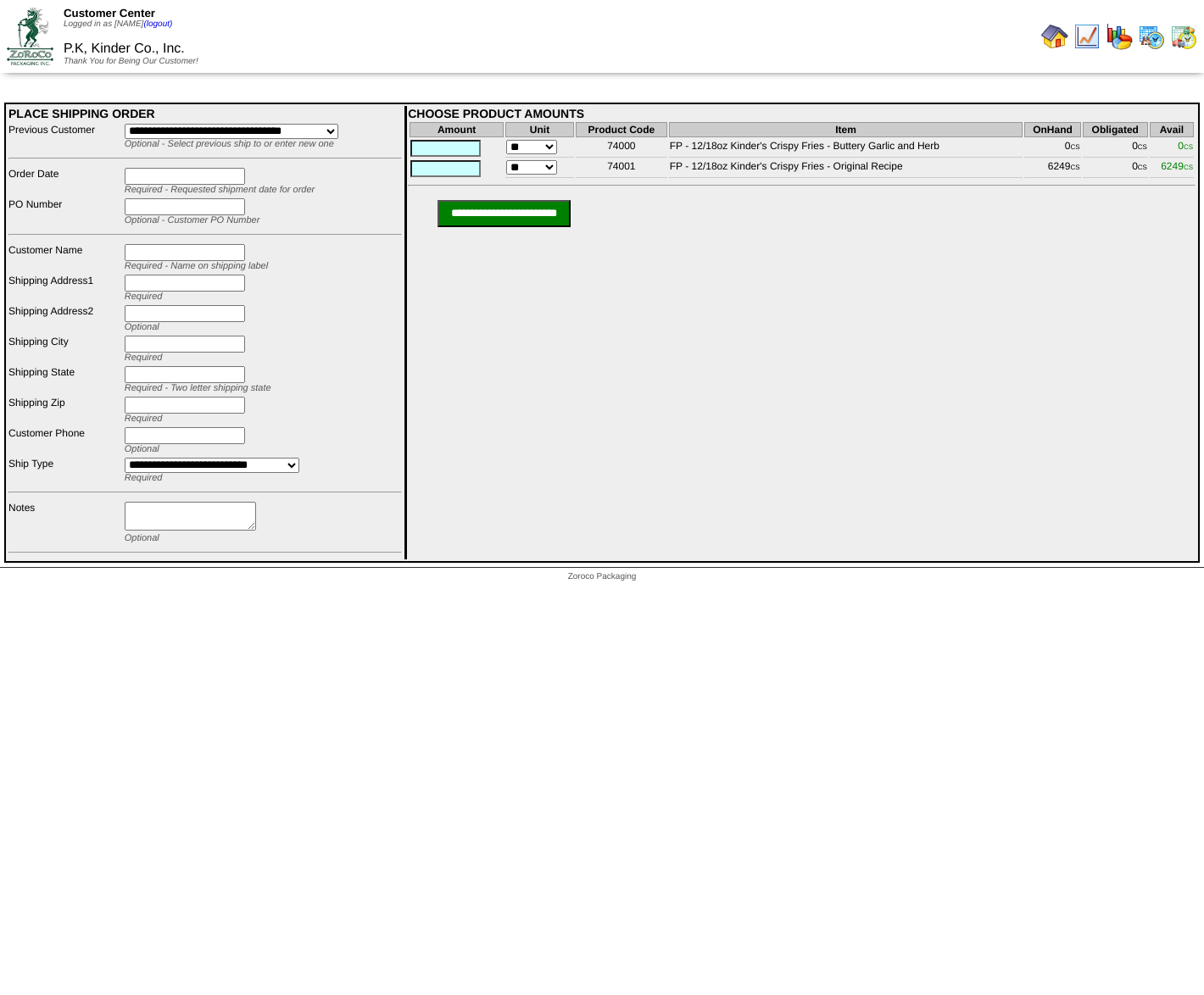 type on "**********" 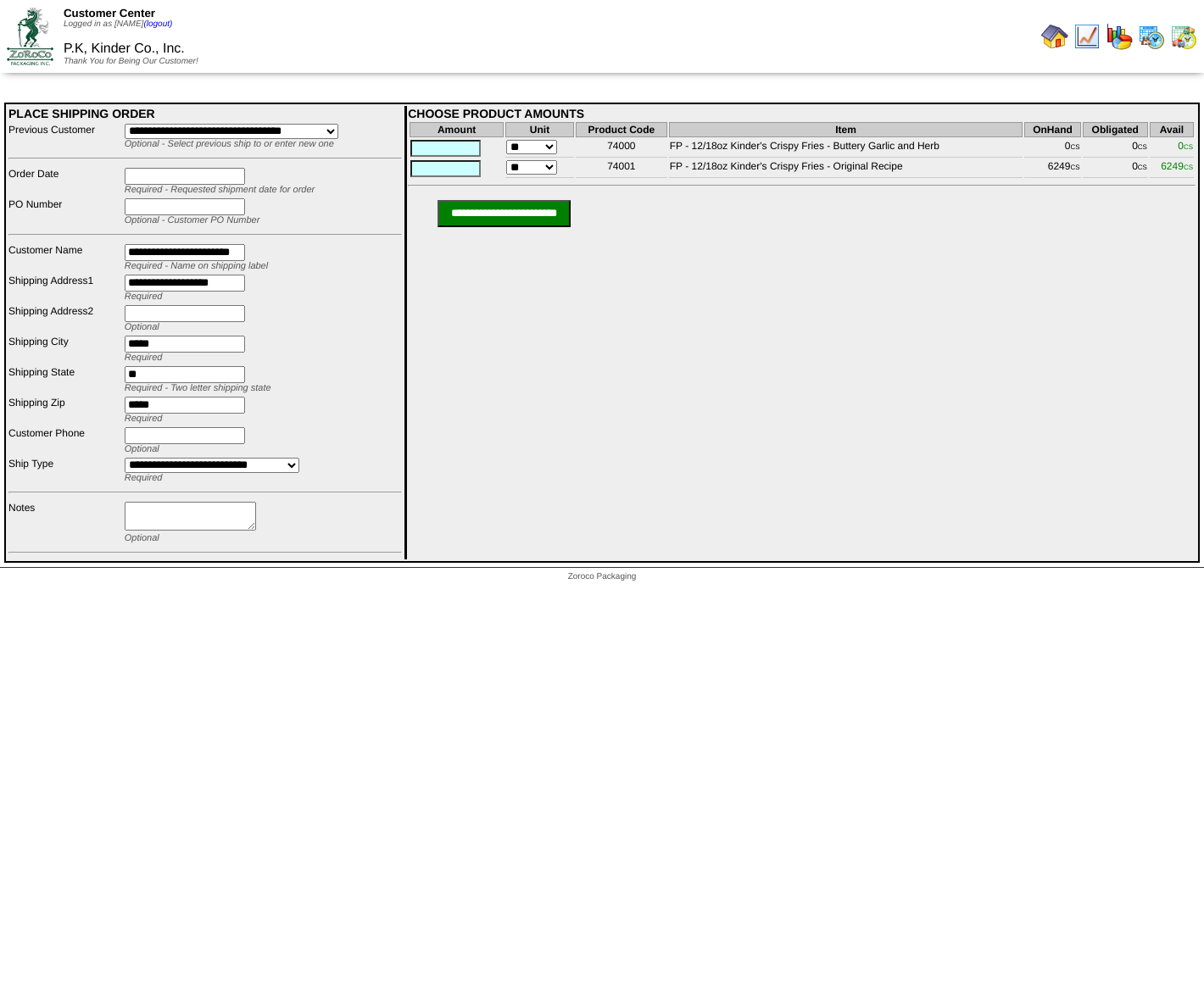 click on "**********" at bounding box center (231, 131) 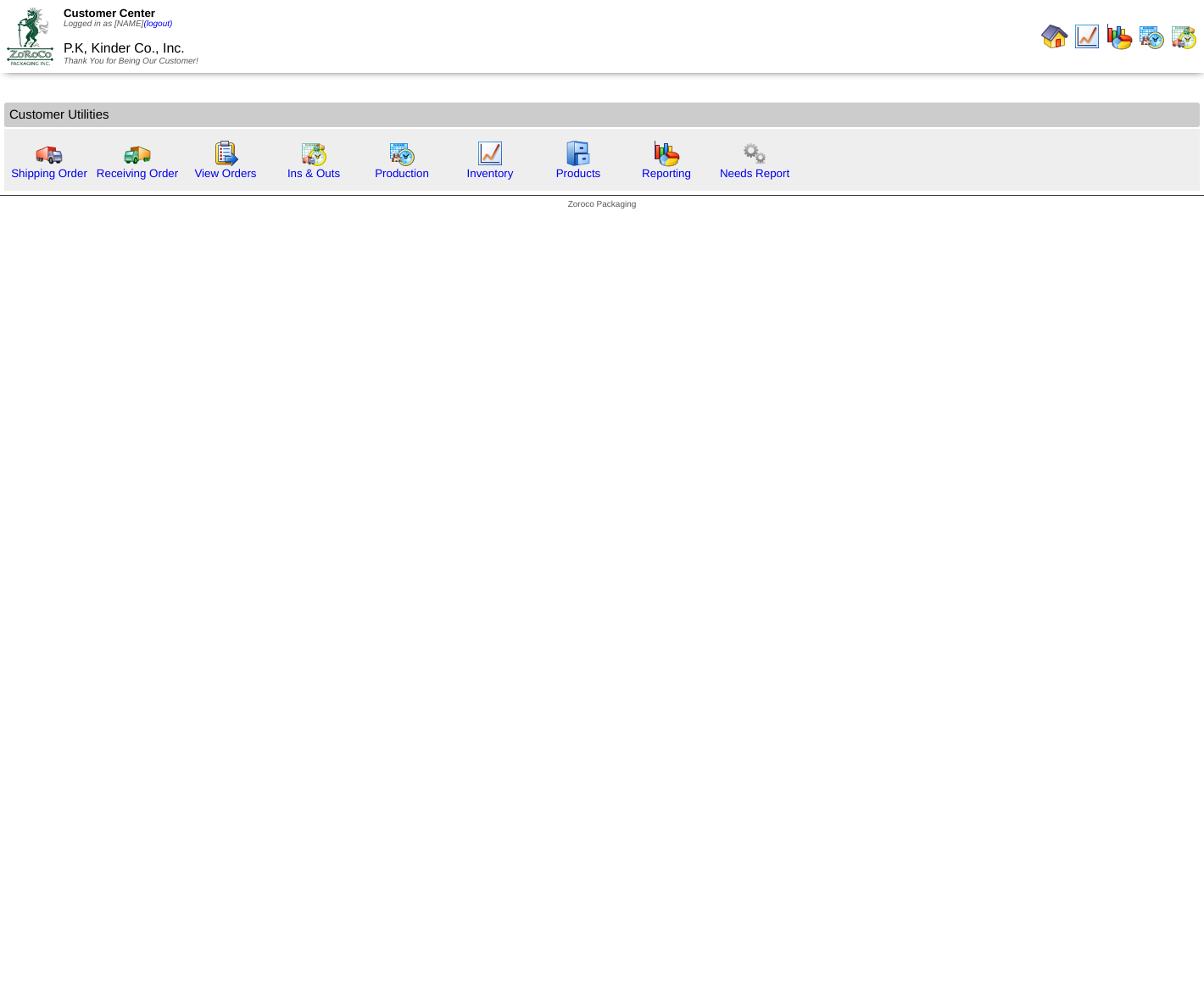 scroll, scrollTop: 0, scrollLeft: 0, axis: both 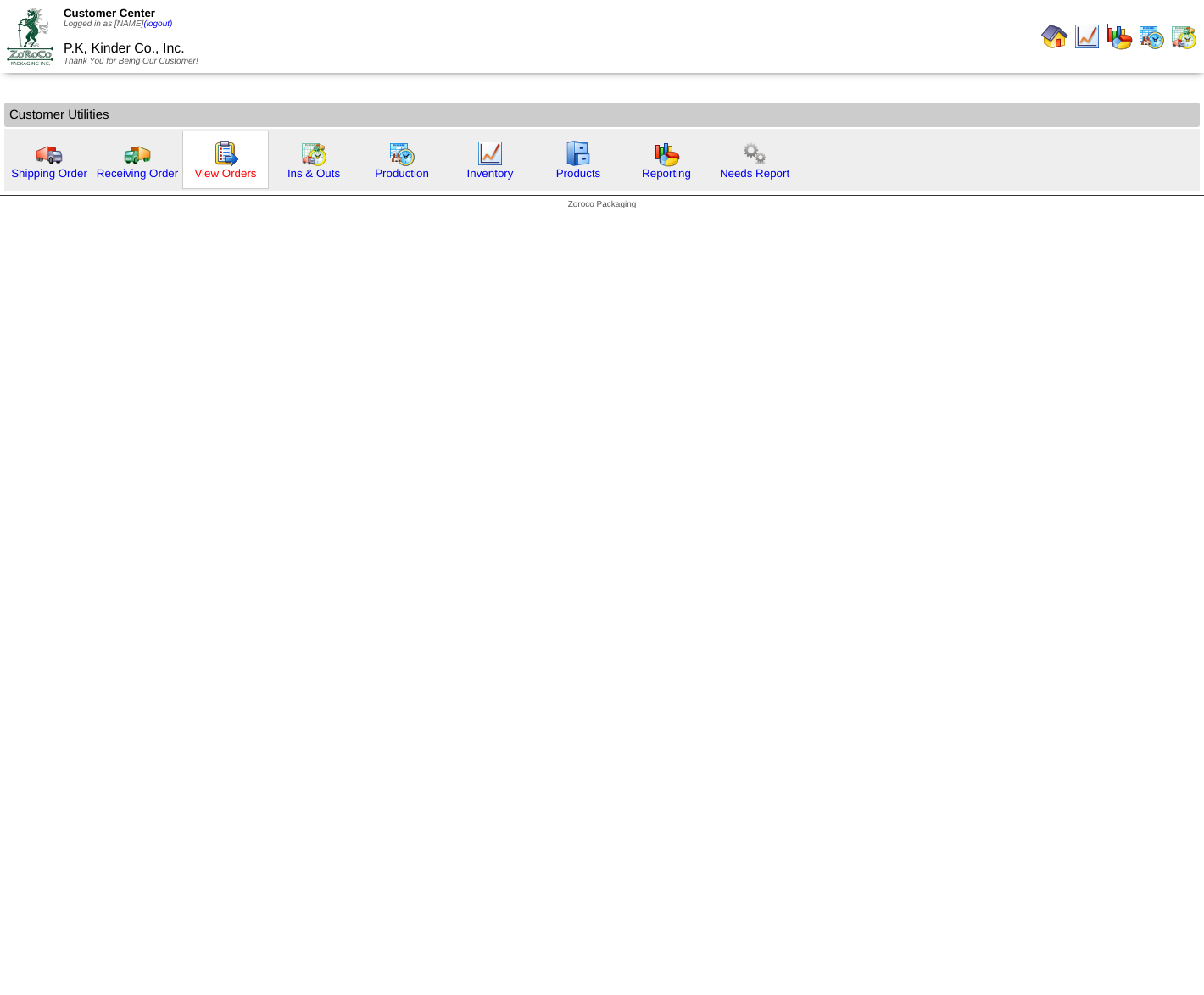 click on "View Orders" at bounding box center [225, 173] 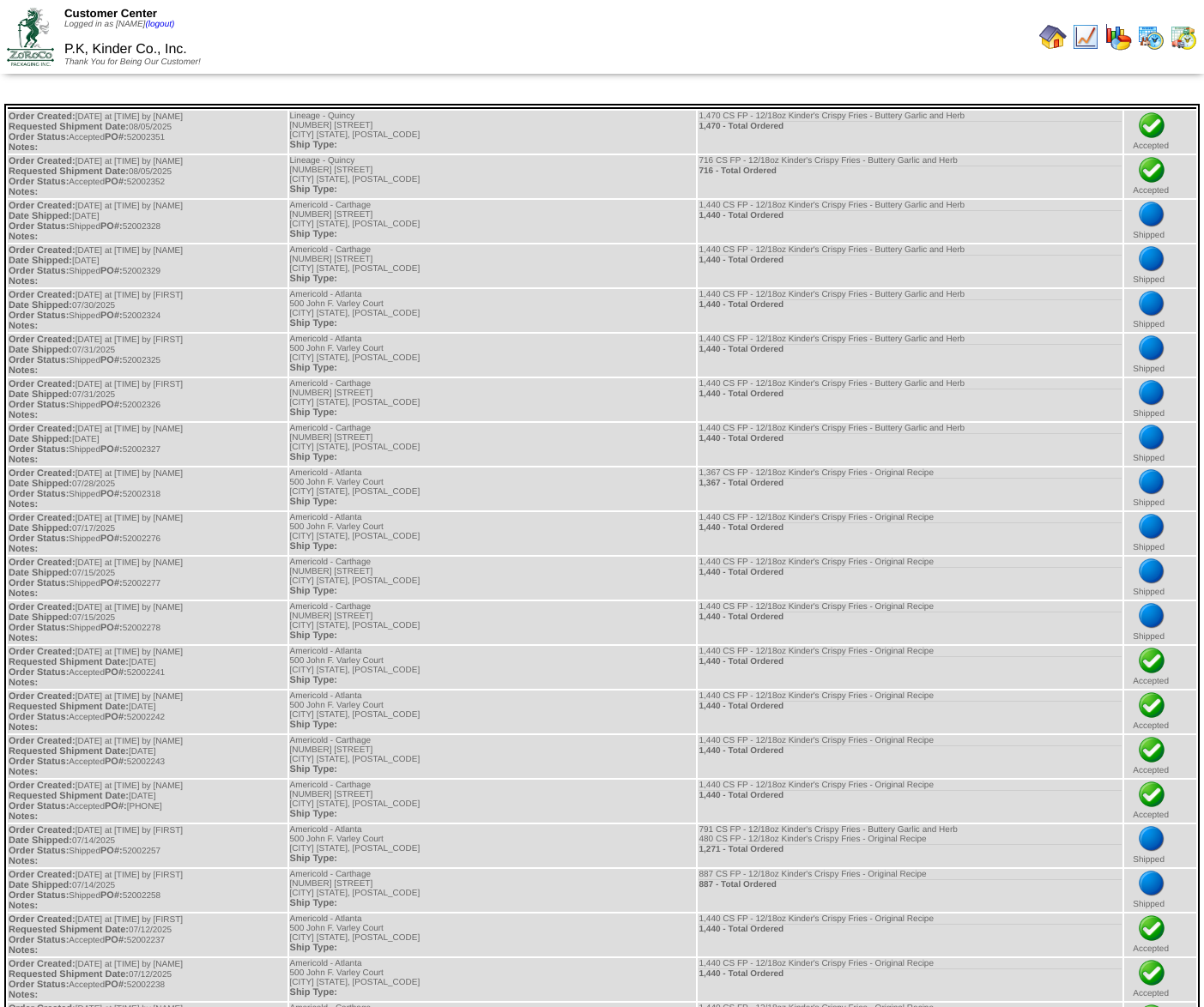 scroll, scrollTop: 0, scrollLeft: 0, axis: both 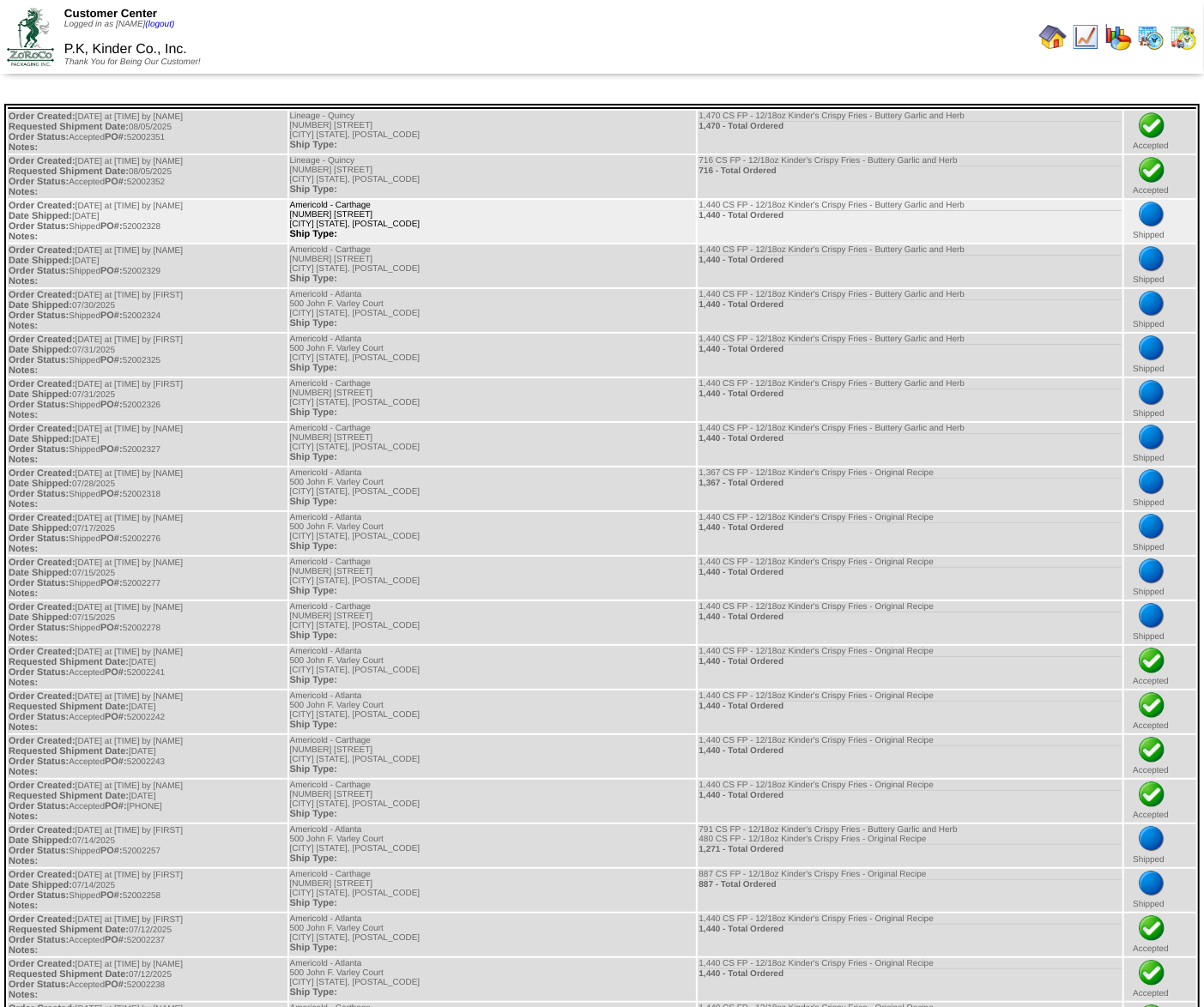 click on "Americold - Carthage
1331 Civil War Road
Carthage MO,  64836
Ship Type:" at bounding box center (493, 221) 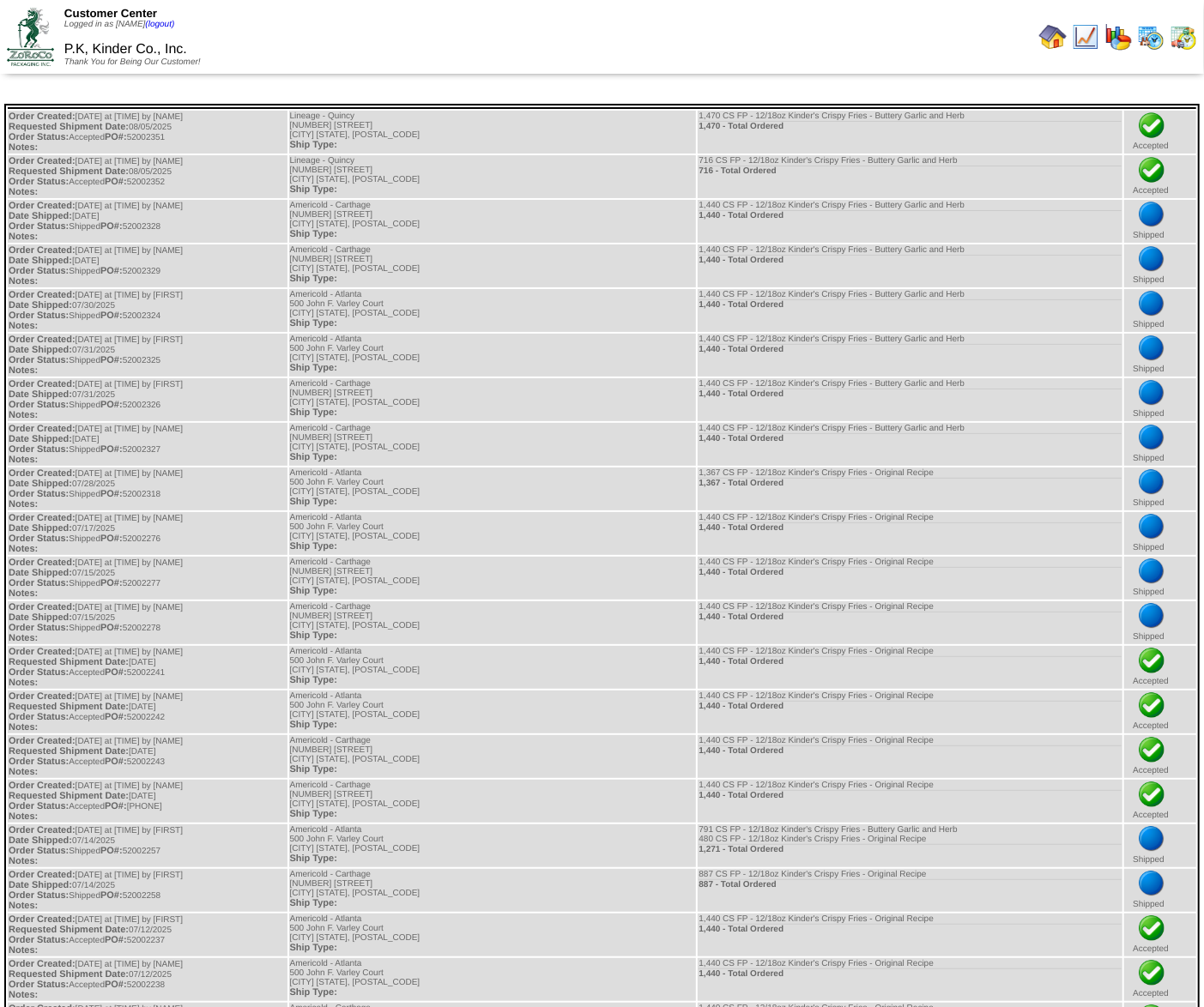 click at bounding box center [1053, 37] 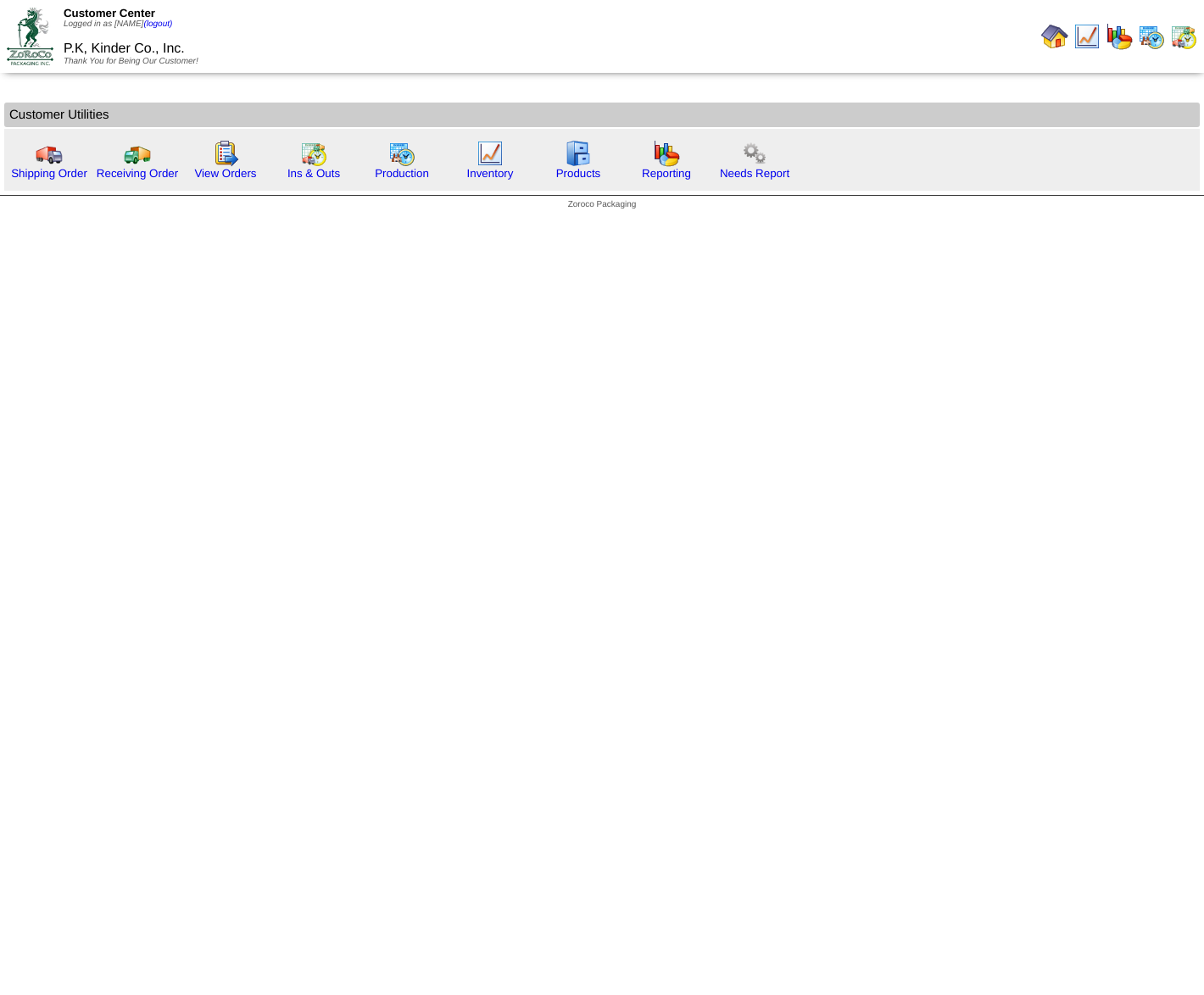 scroll, scrollTop: 0, scrollLeft: 0, axis: both 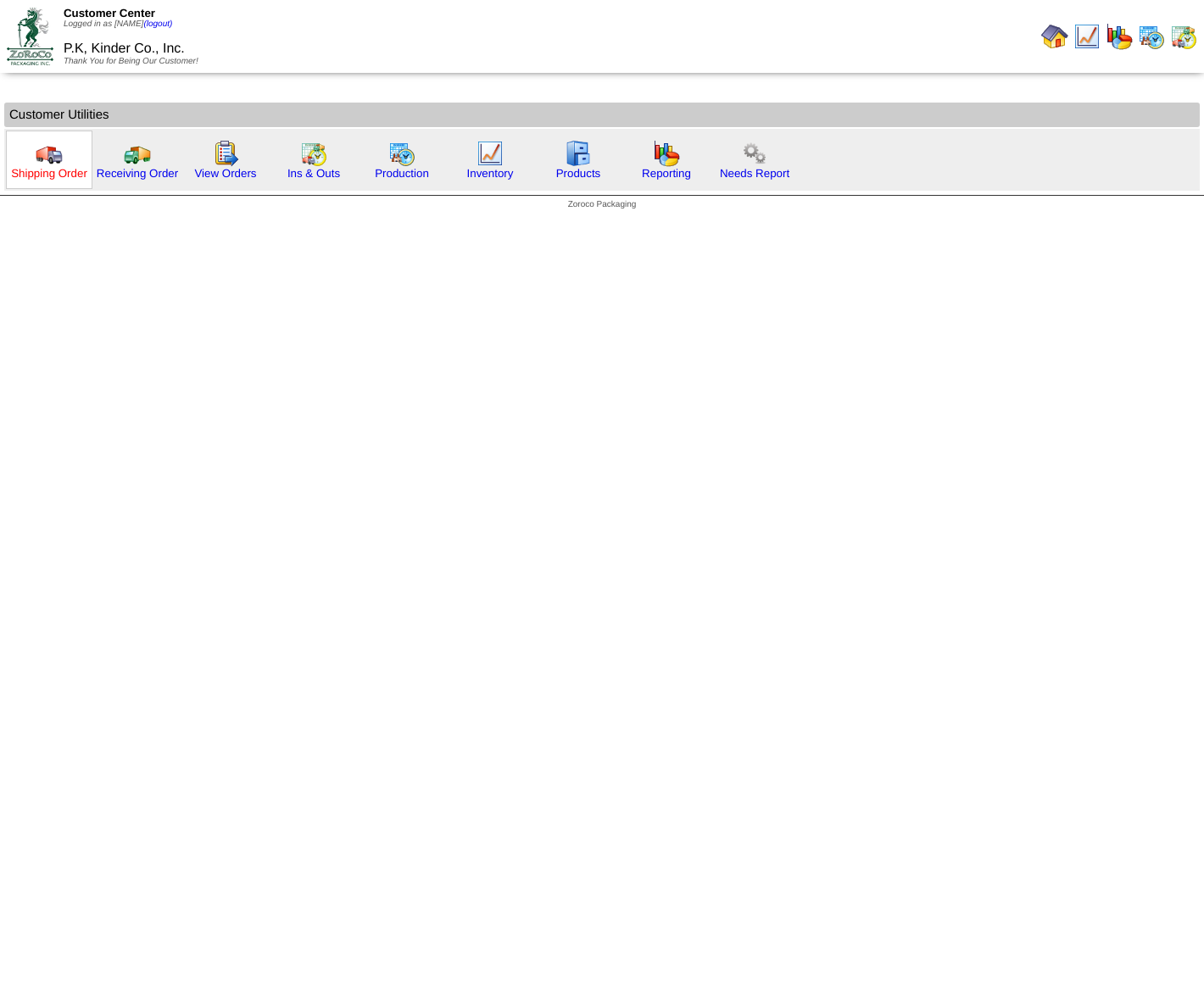 click on "Shipping Order" at bounding box center (49, 173) 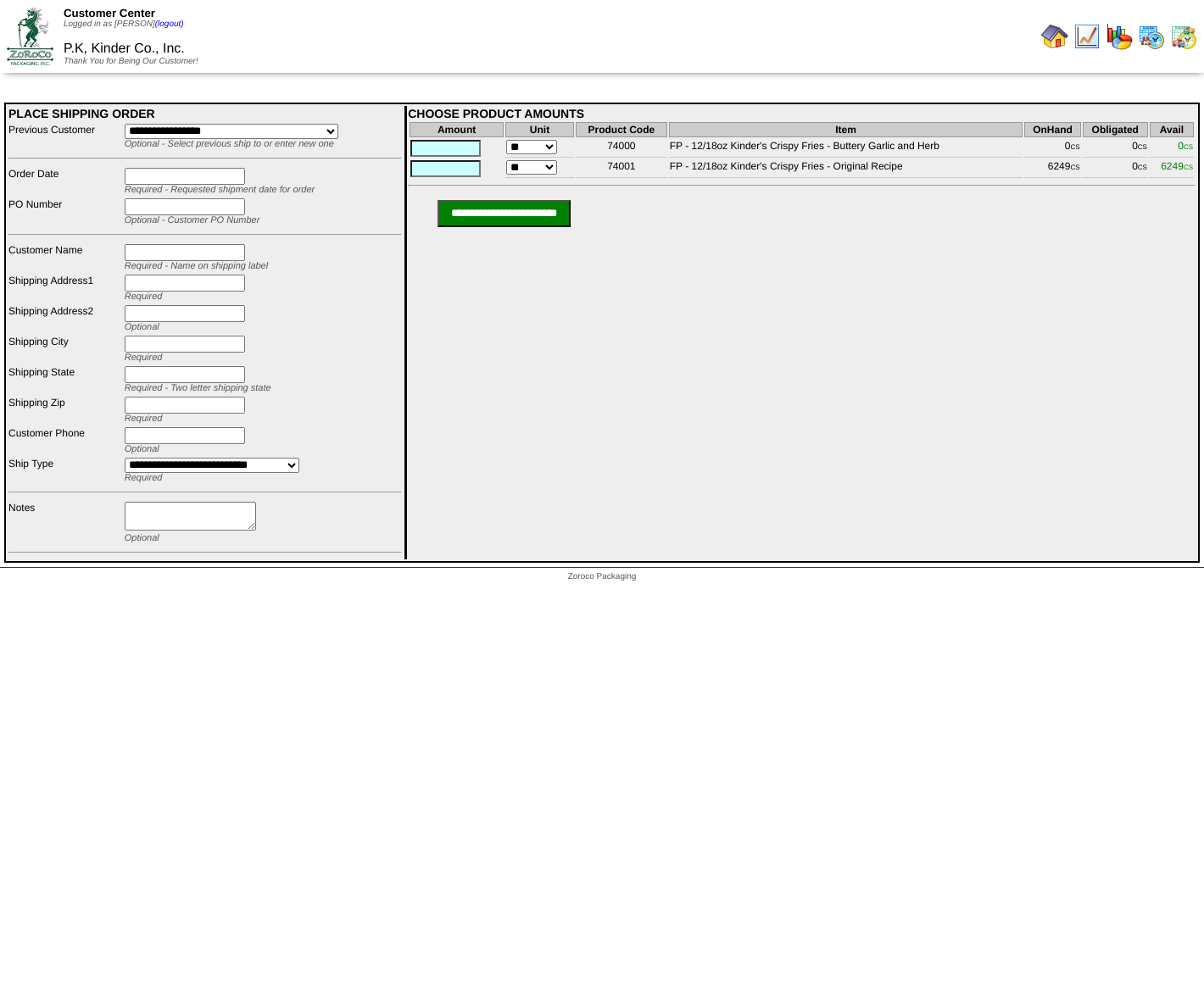 scroll, scrollTop: 0, scrollLeft: 0, axis: both 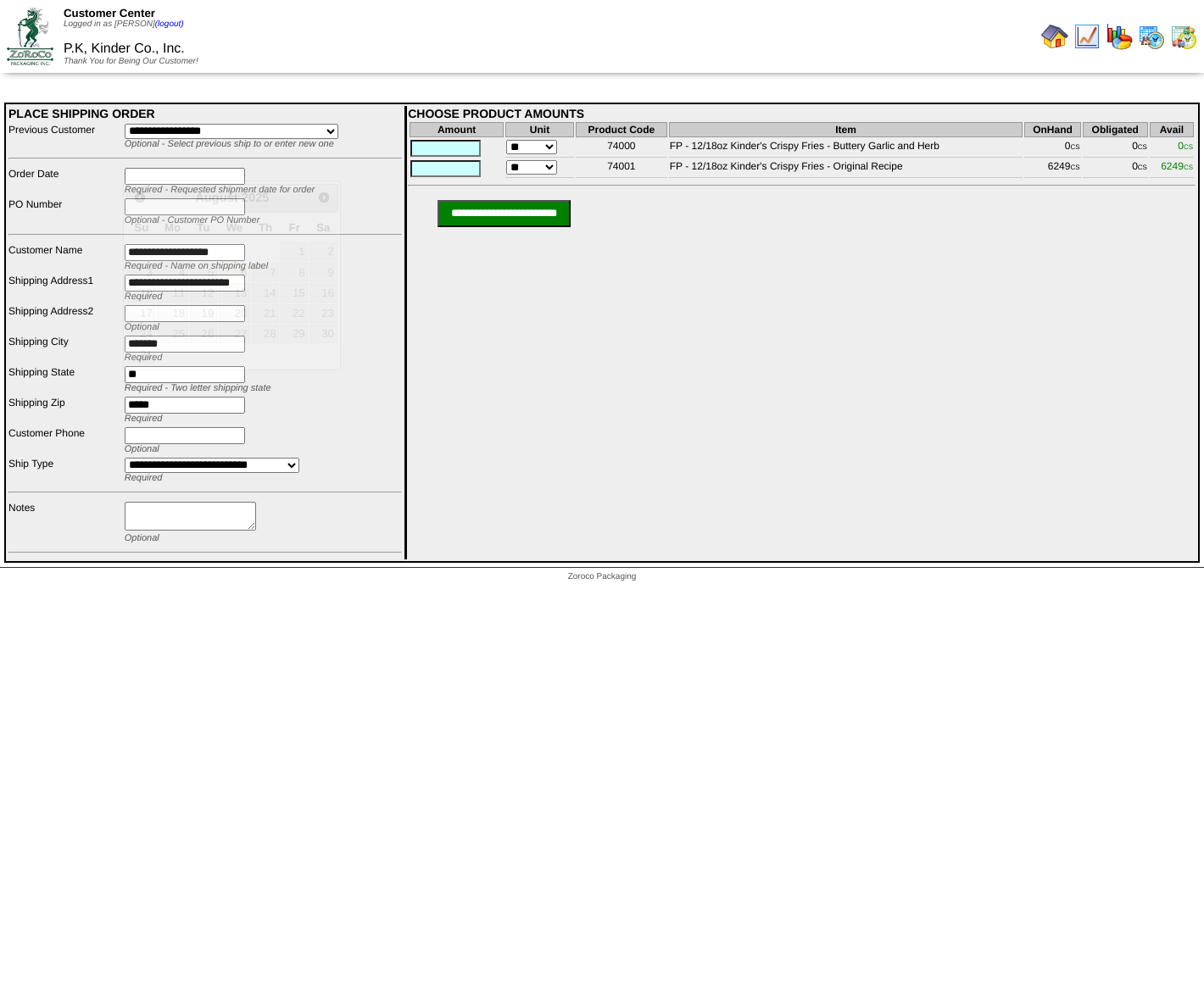 click at bounding box center [185, 176] 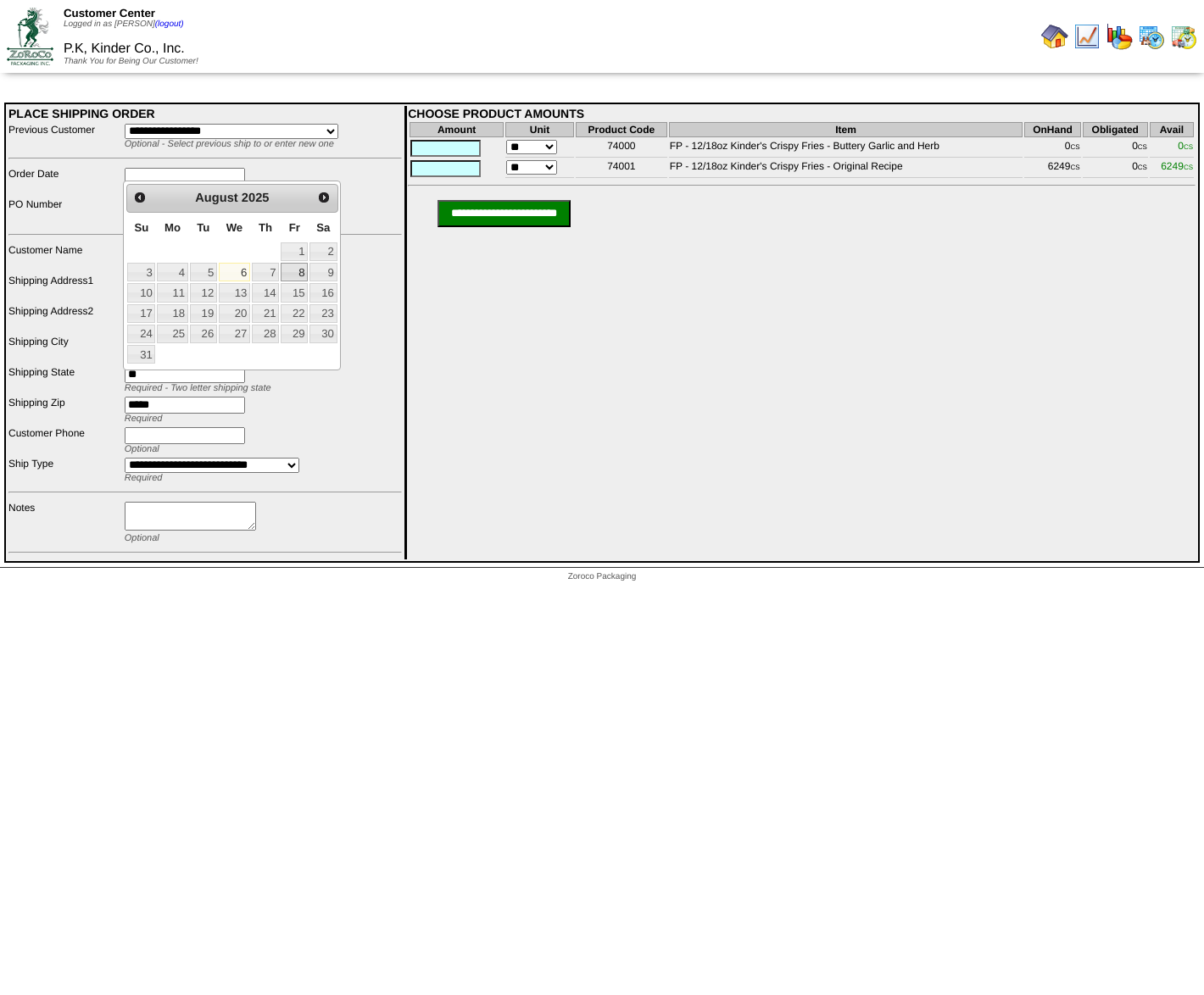 click on "8" at bounding box center (294, 272) 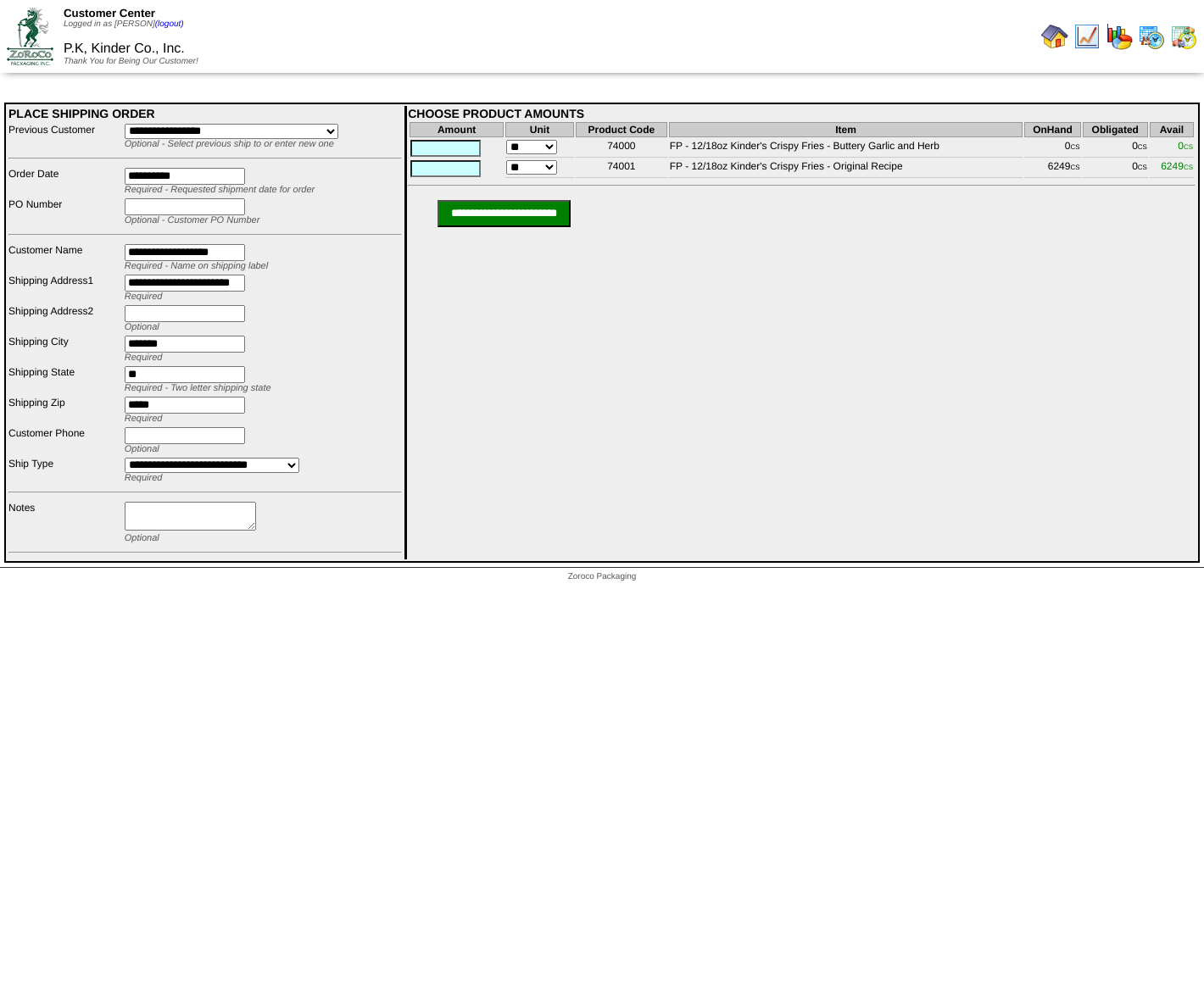 click at bounding box center (185, 207) 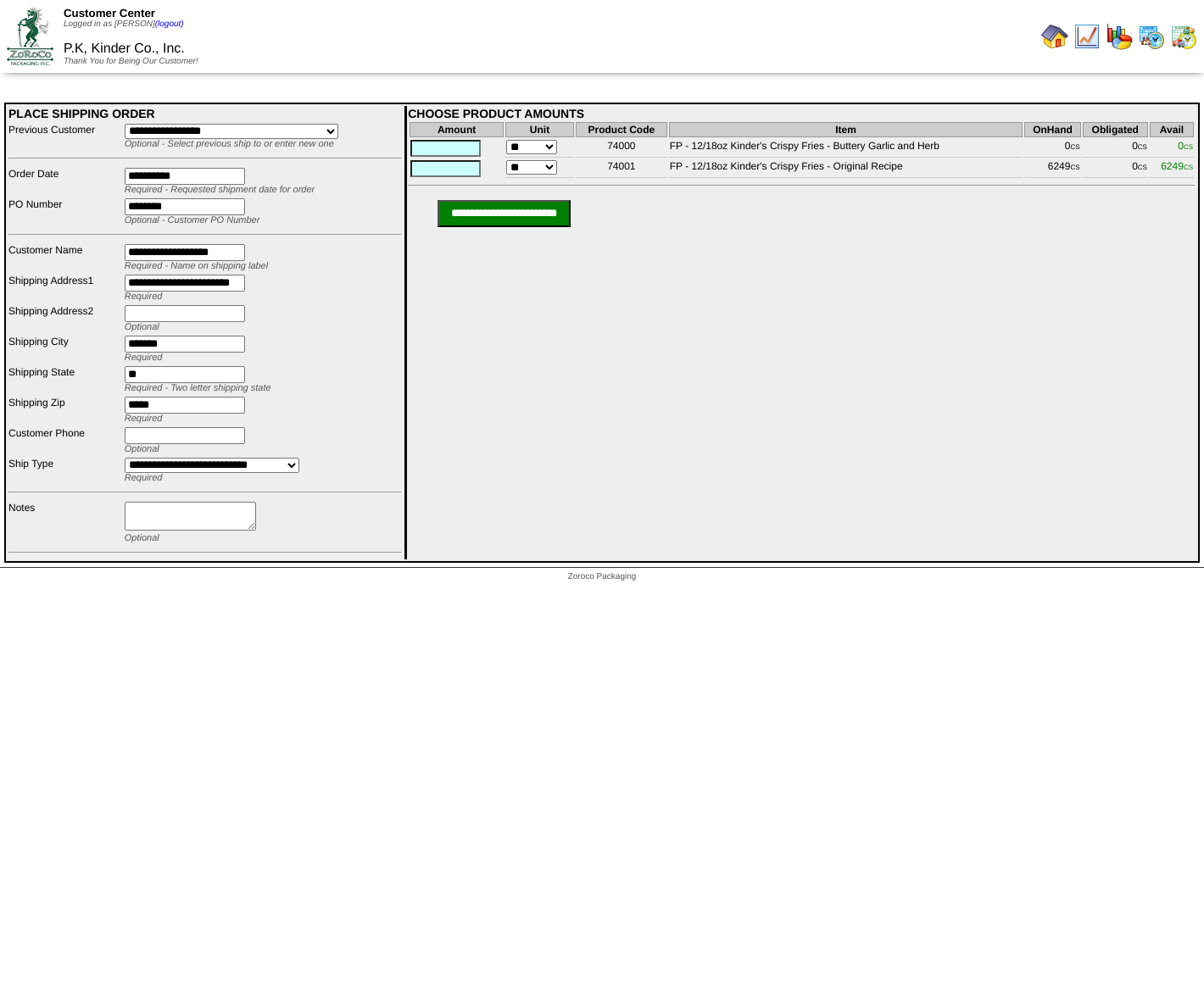 type on "********" 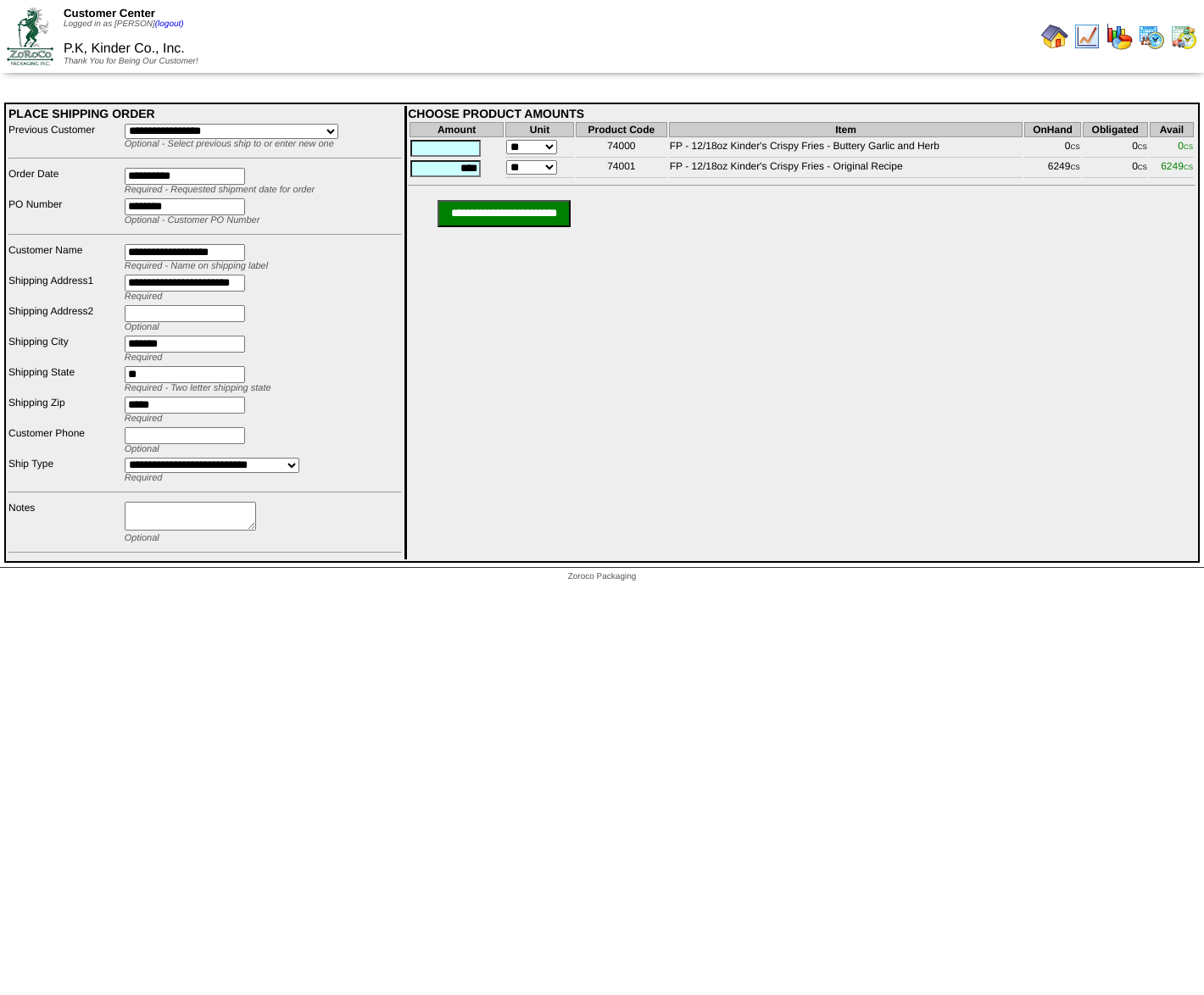 type on "****" 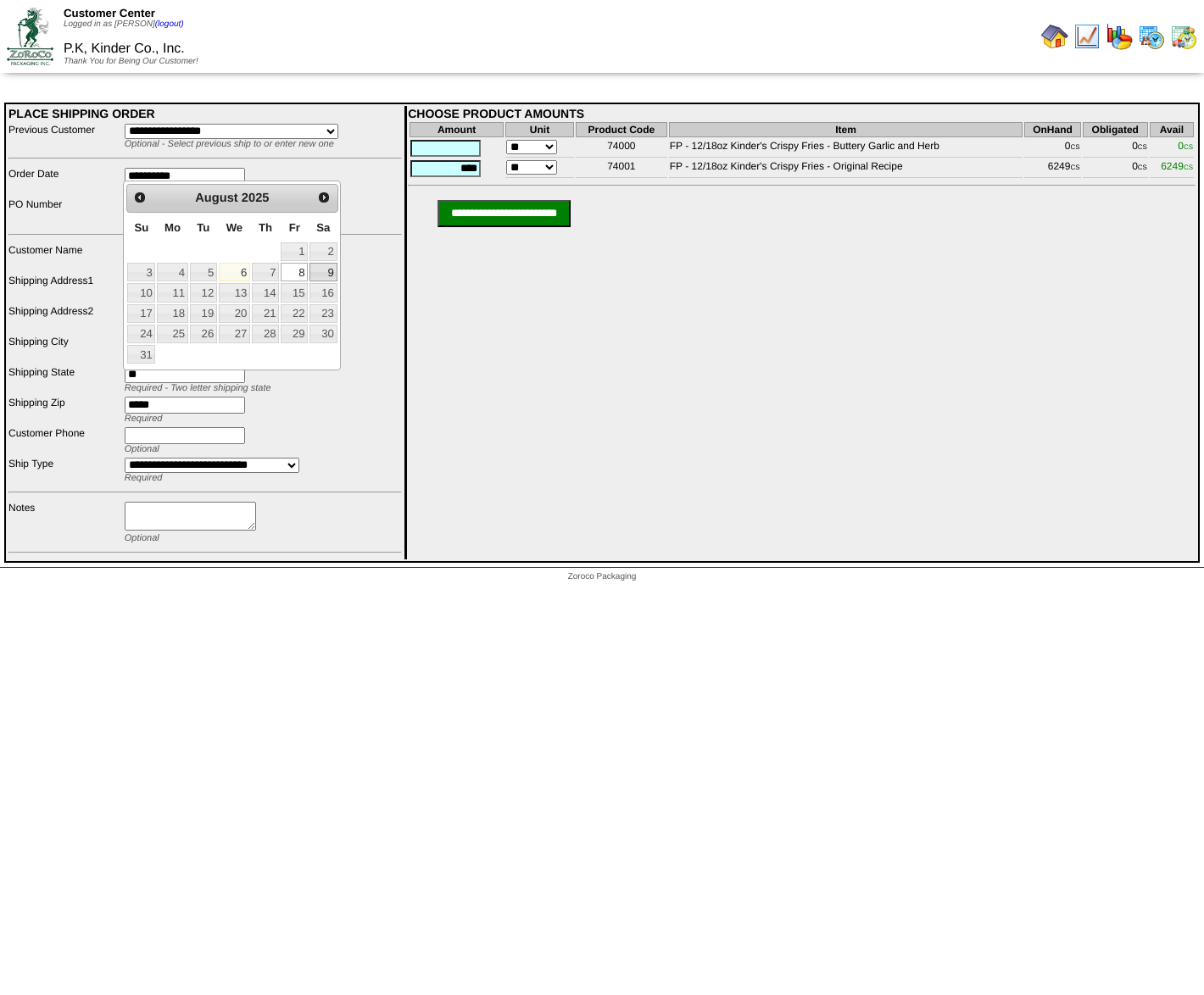 click on "9" at bounding box center [323, 272] 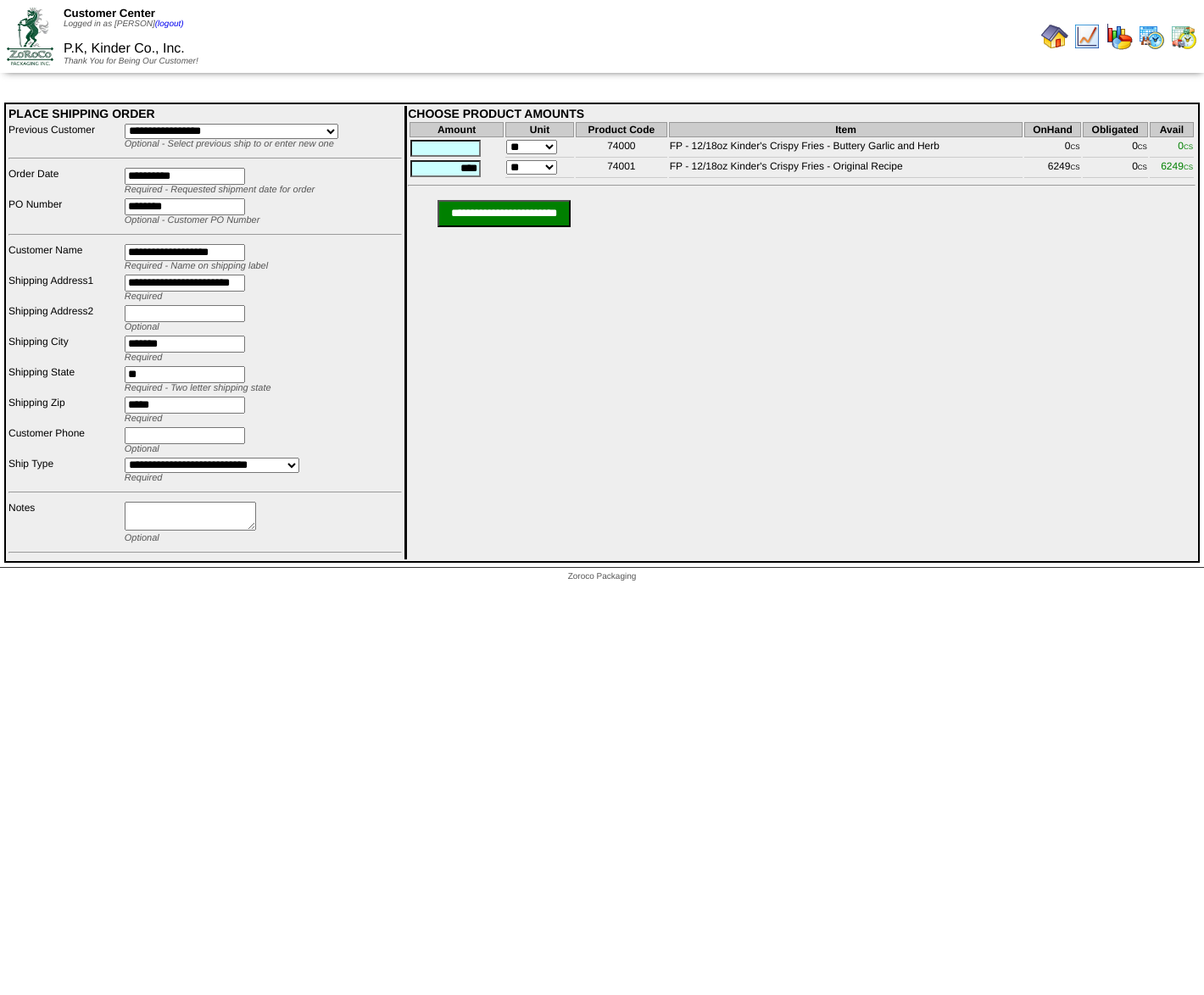 click on "**********" at bounding box center (504, 214) 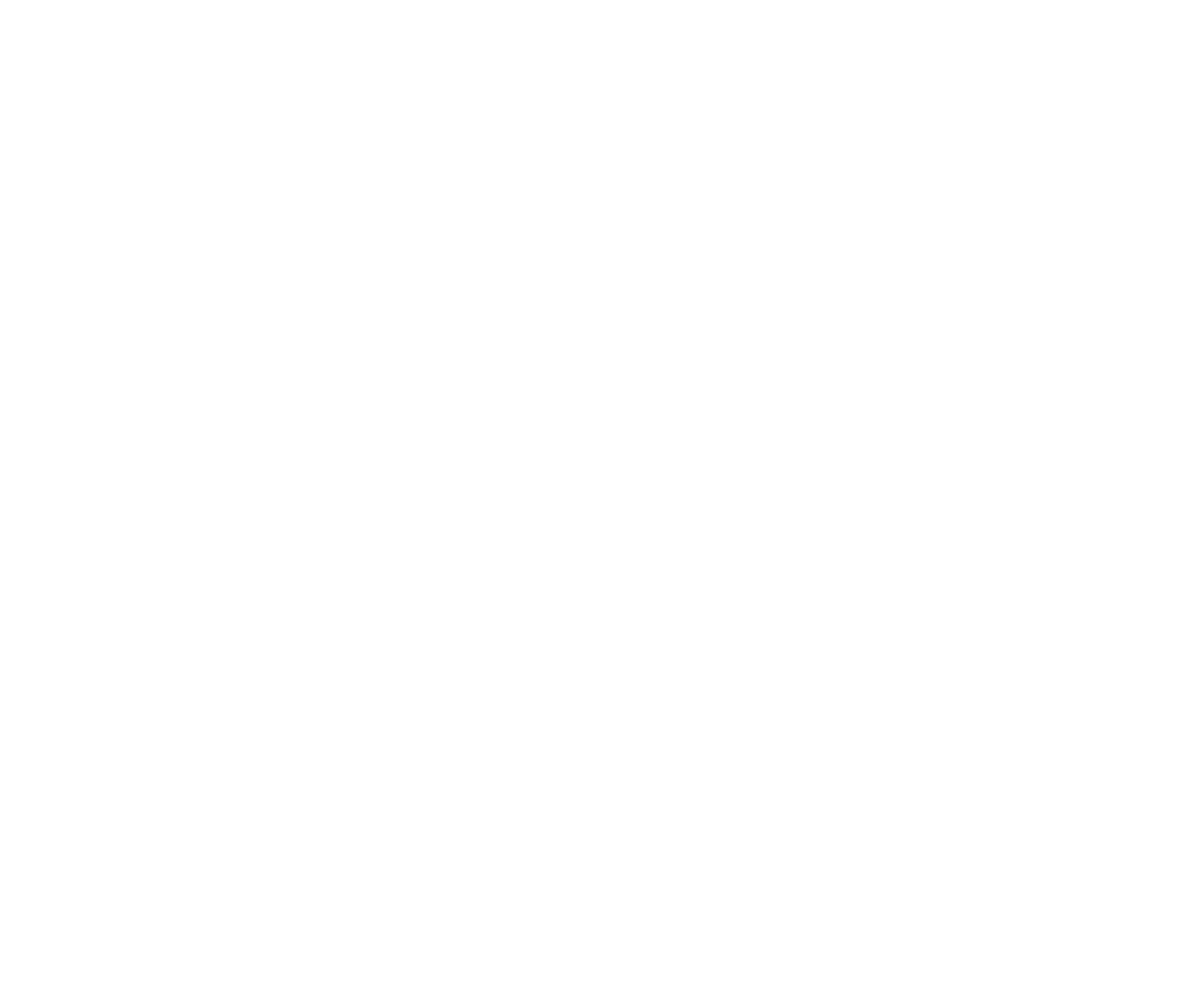 scroll, scrollTop: 0, scrollLeft: 0, axis: both 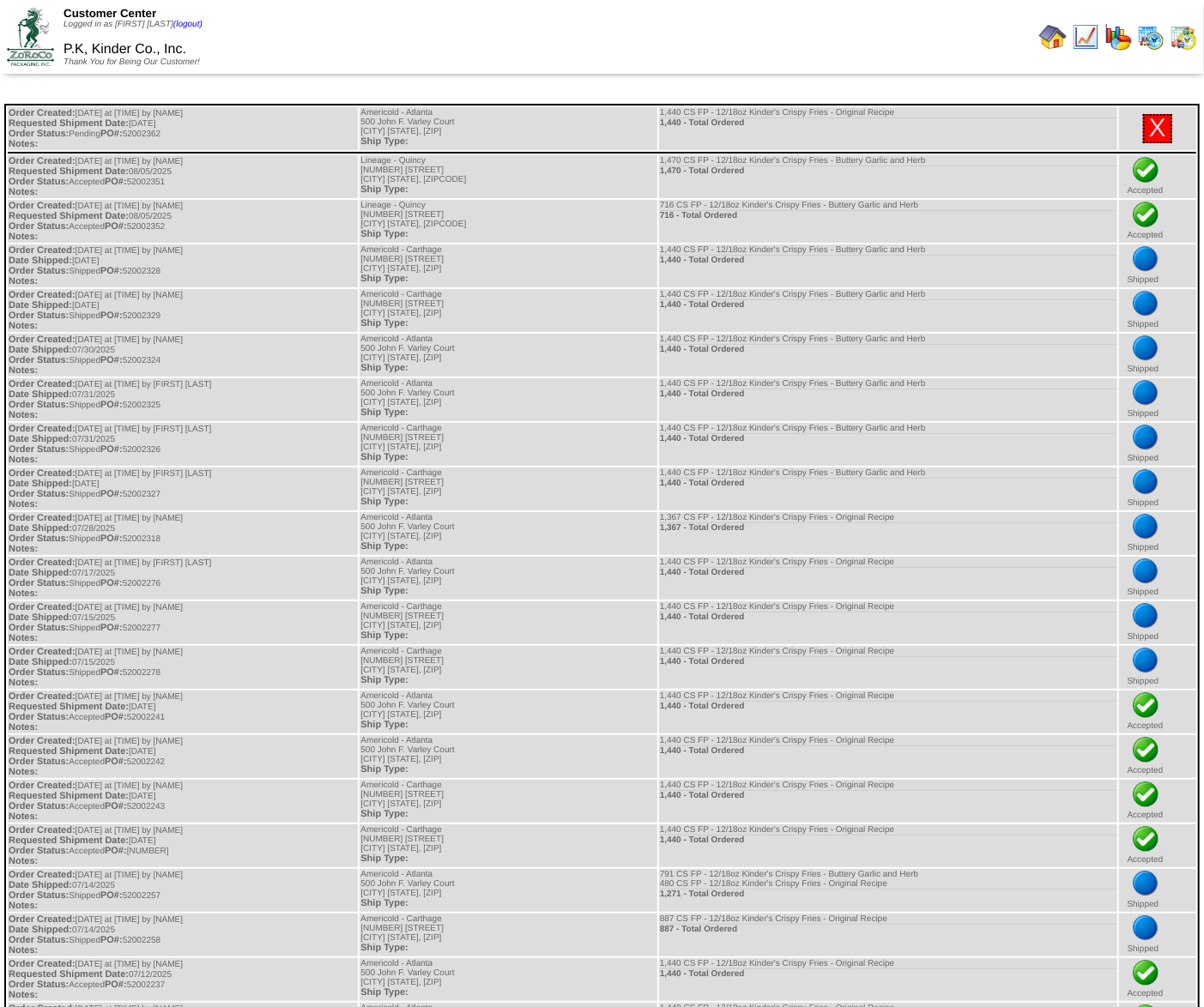 click at bounding box center [1053, 37] 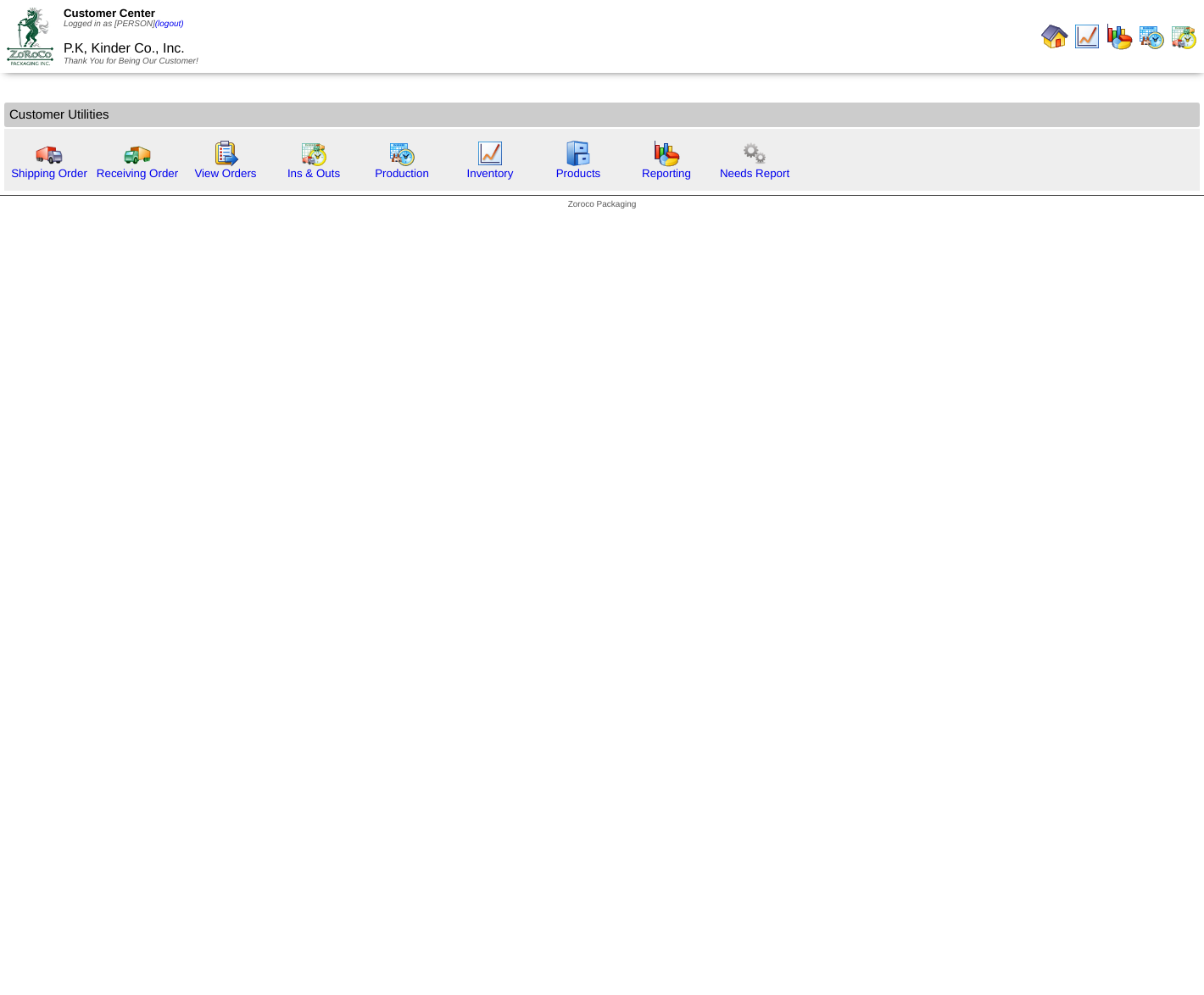 scroll, scrollTop: 0, scrollLeft: 0, axis: both 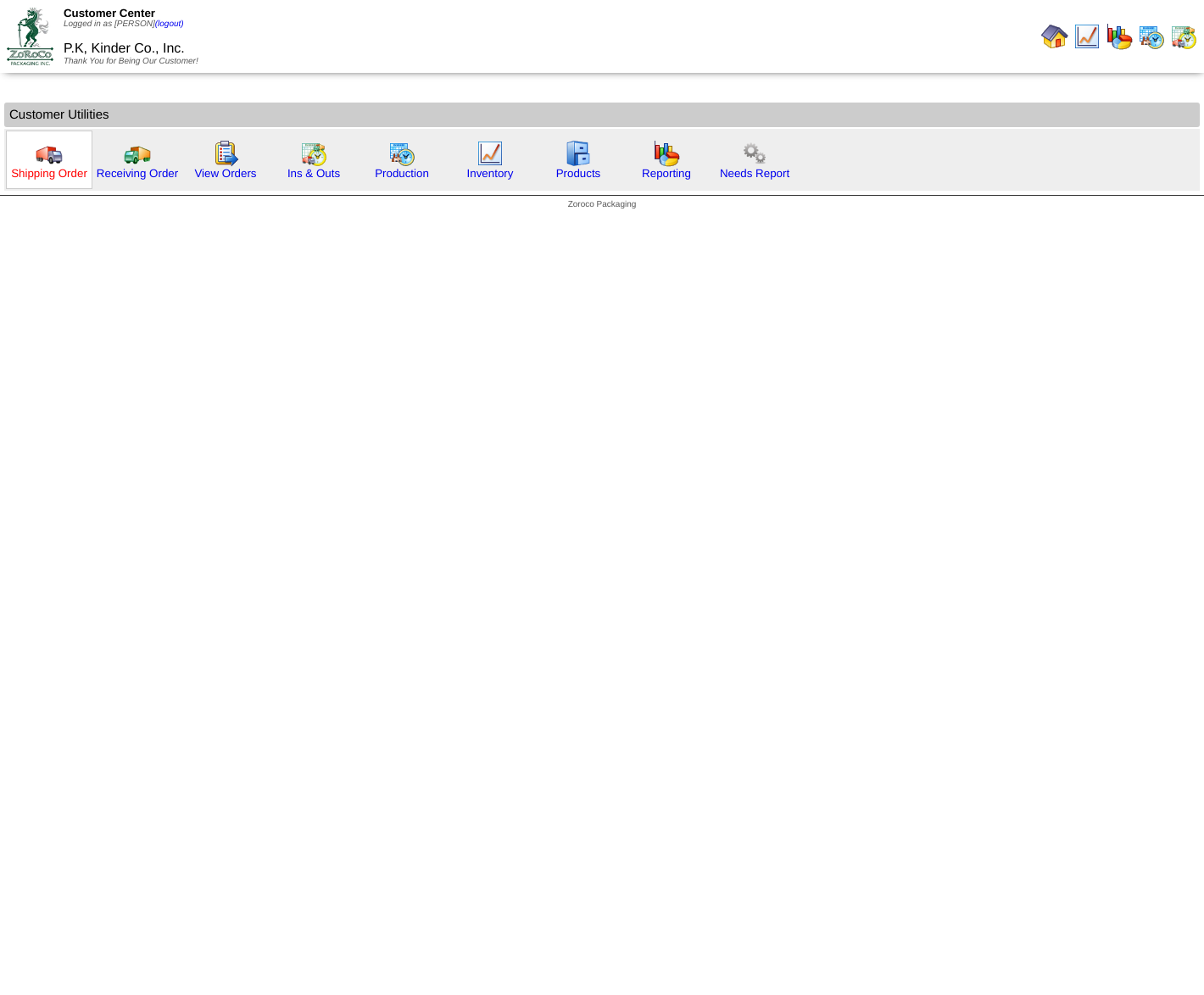 click on "Shipping Order" at bounding box center [49, 173] 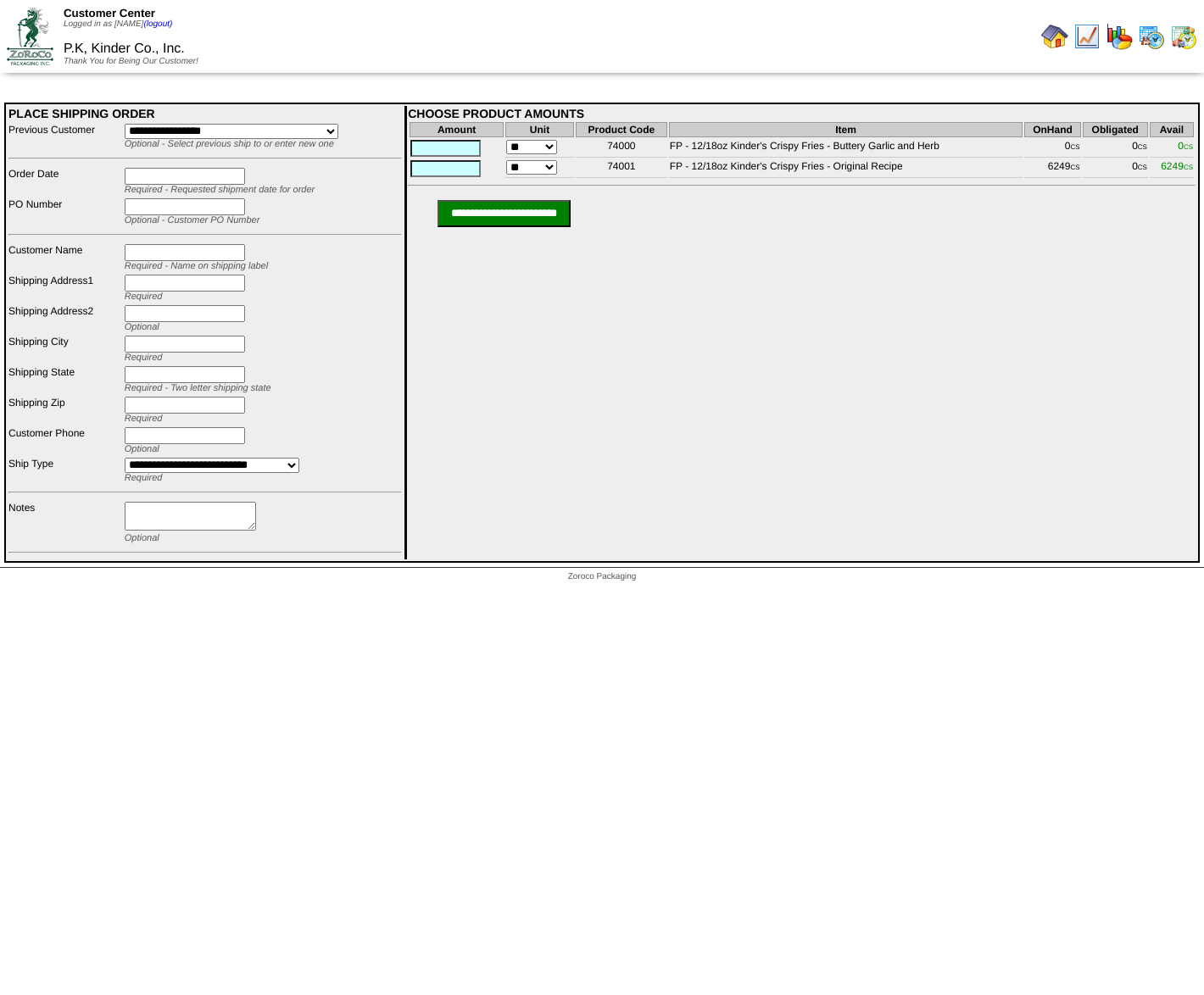 scroll, scrollTop: 0, scrollLeft: 0, axis: both 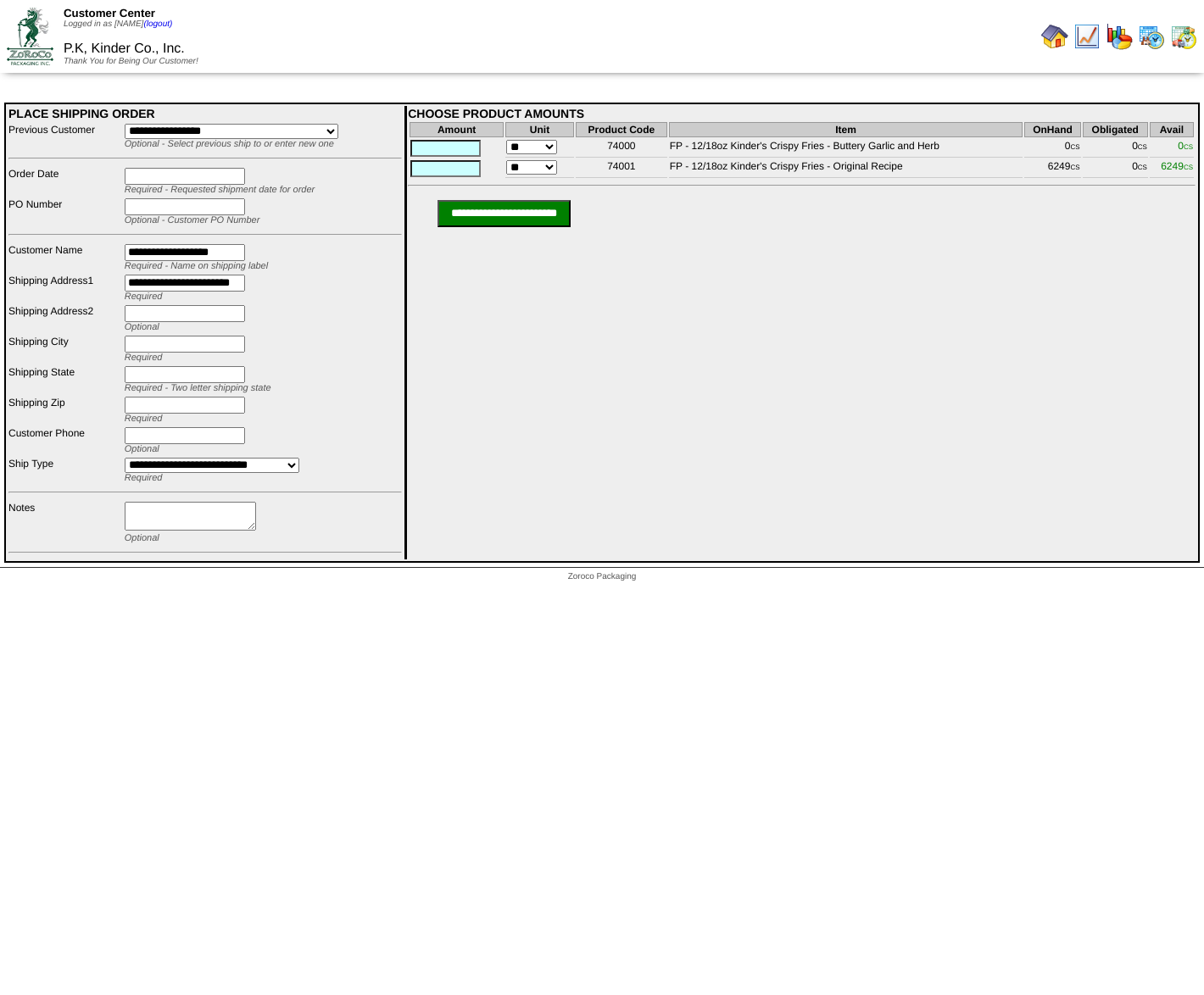 type on "*******" 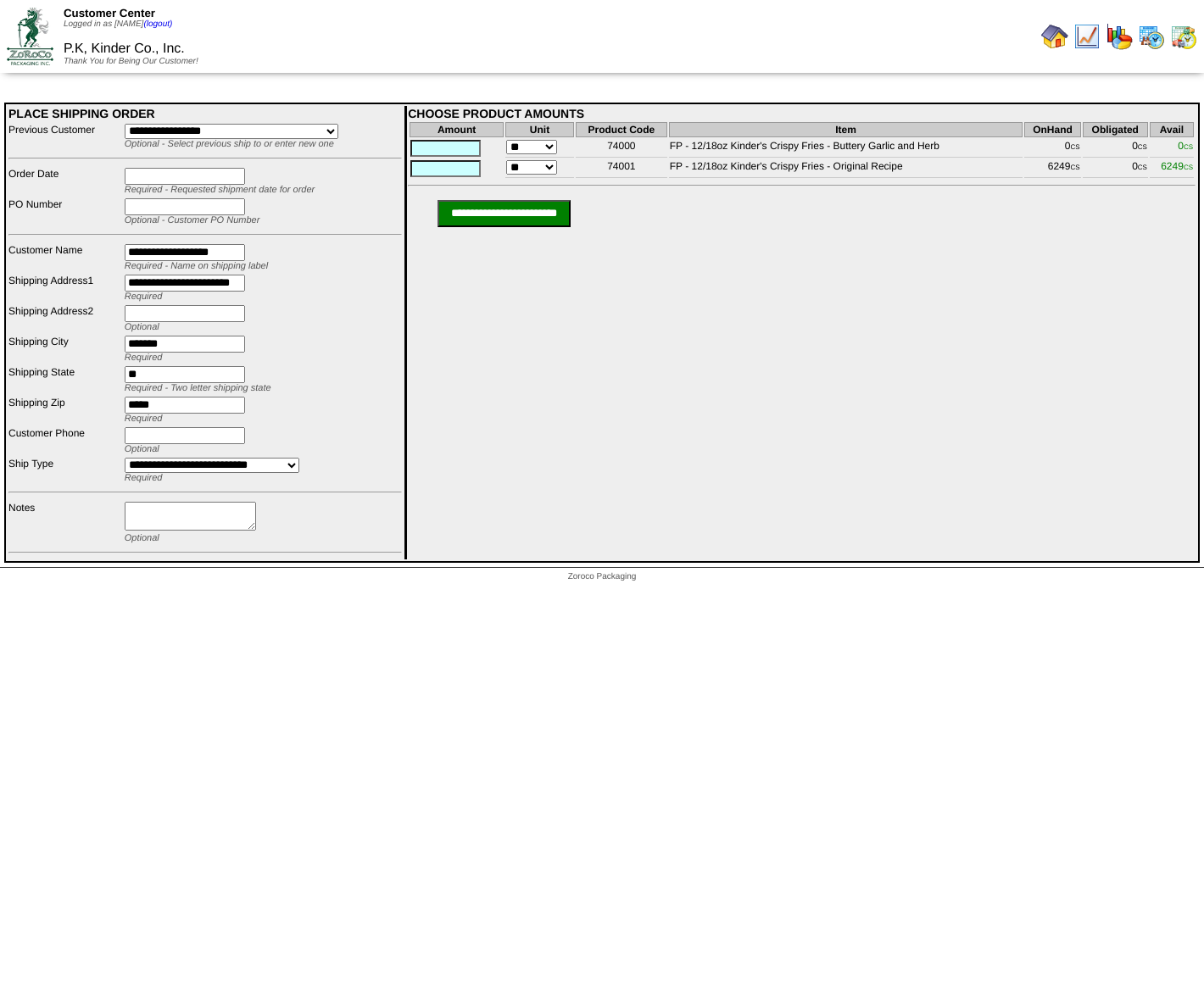 click at bounding box center (185, 176) 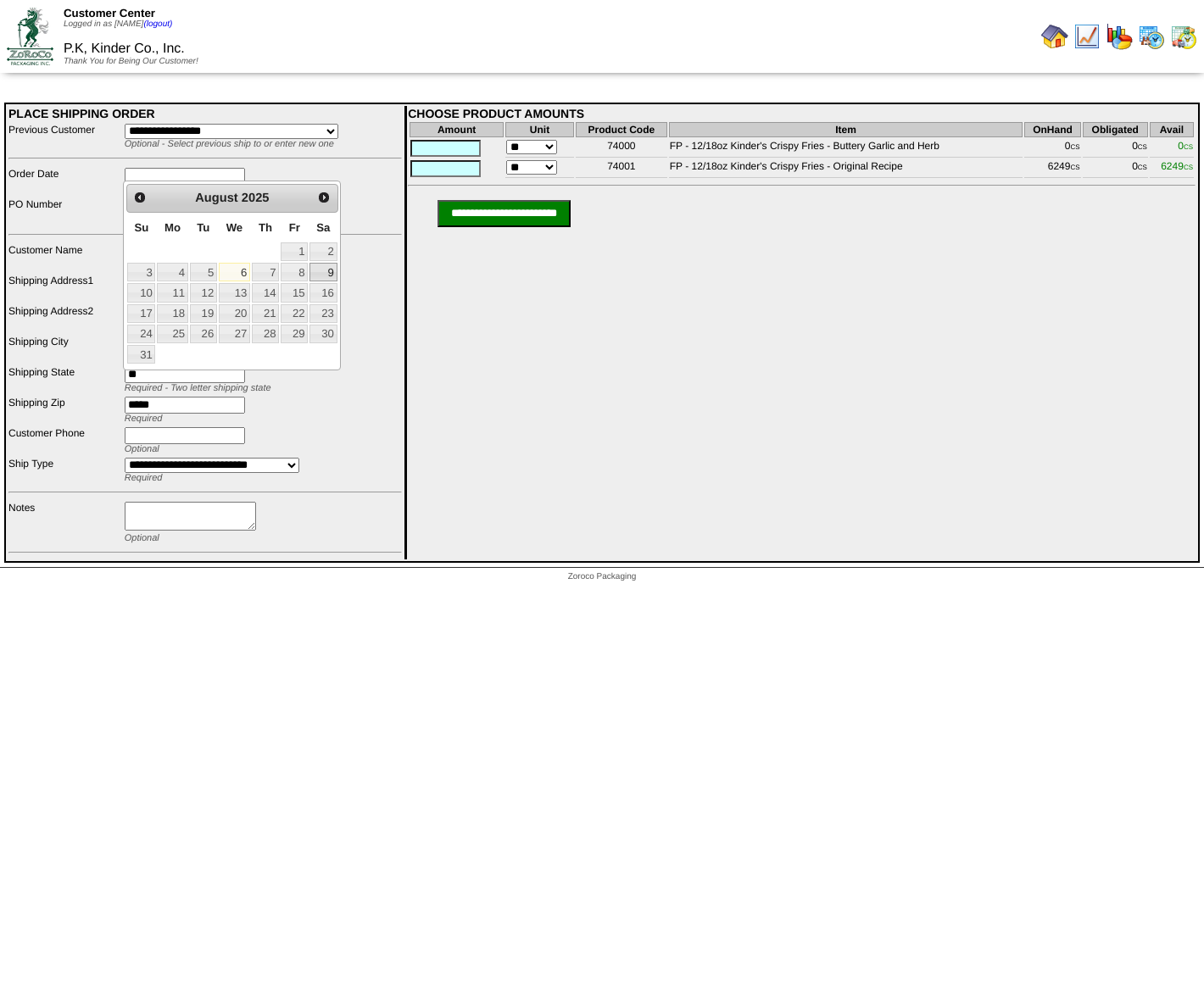 click on "9" at bounding box center [323, 272] 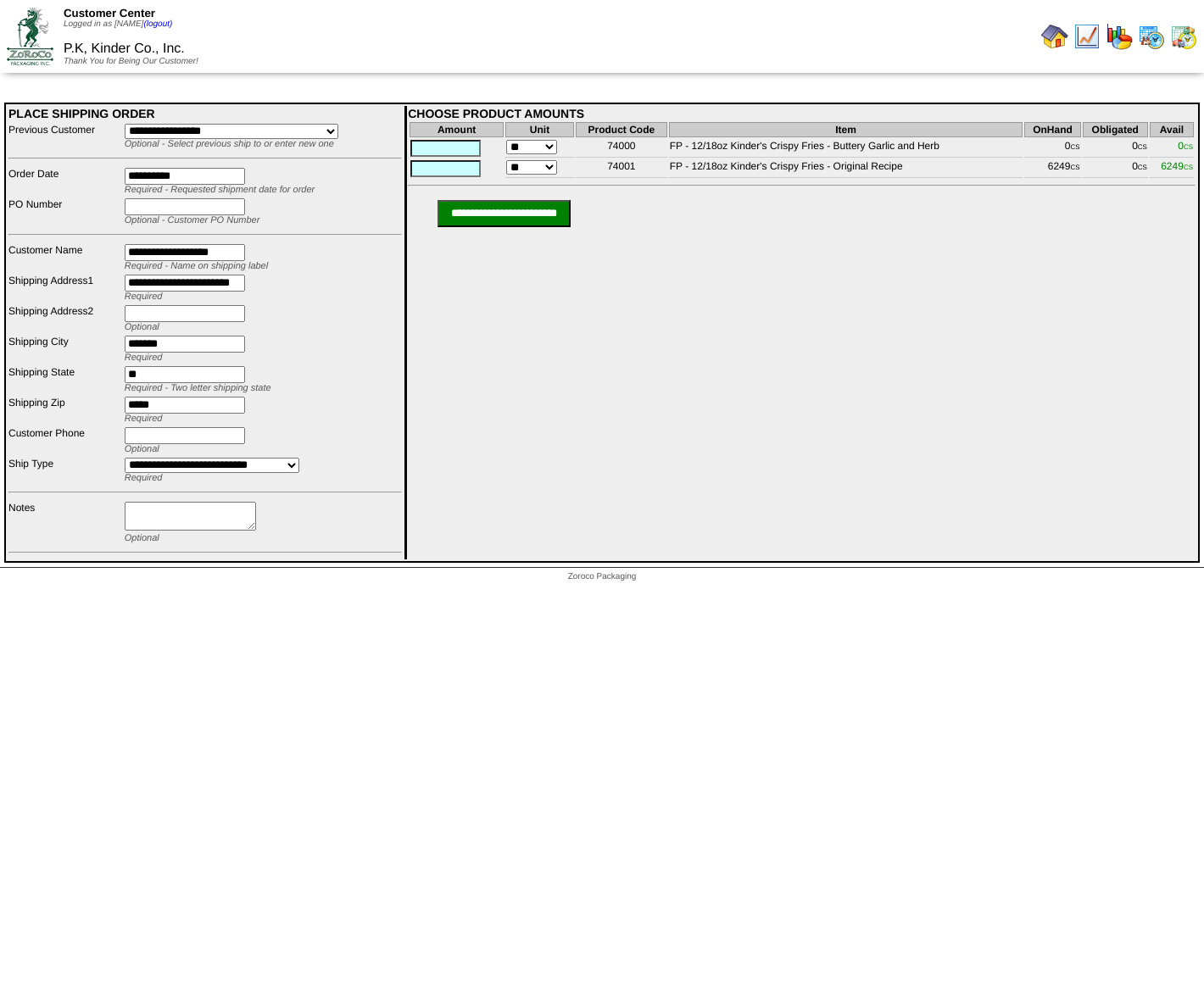 click at bounding box center [185, 207] 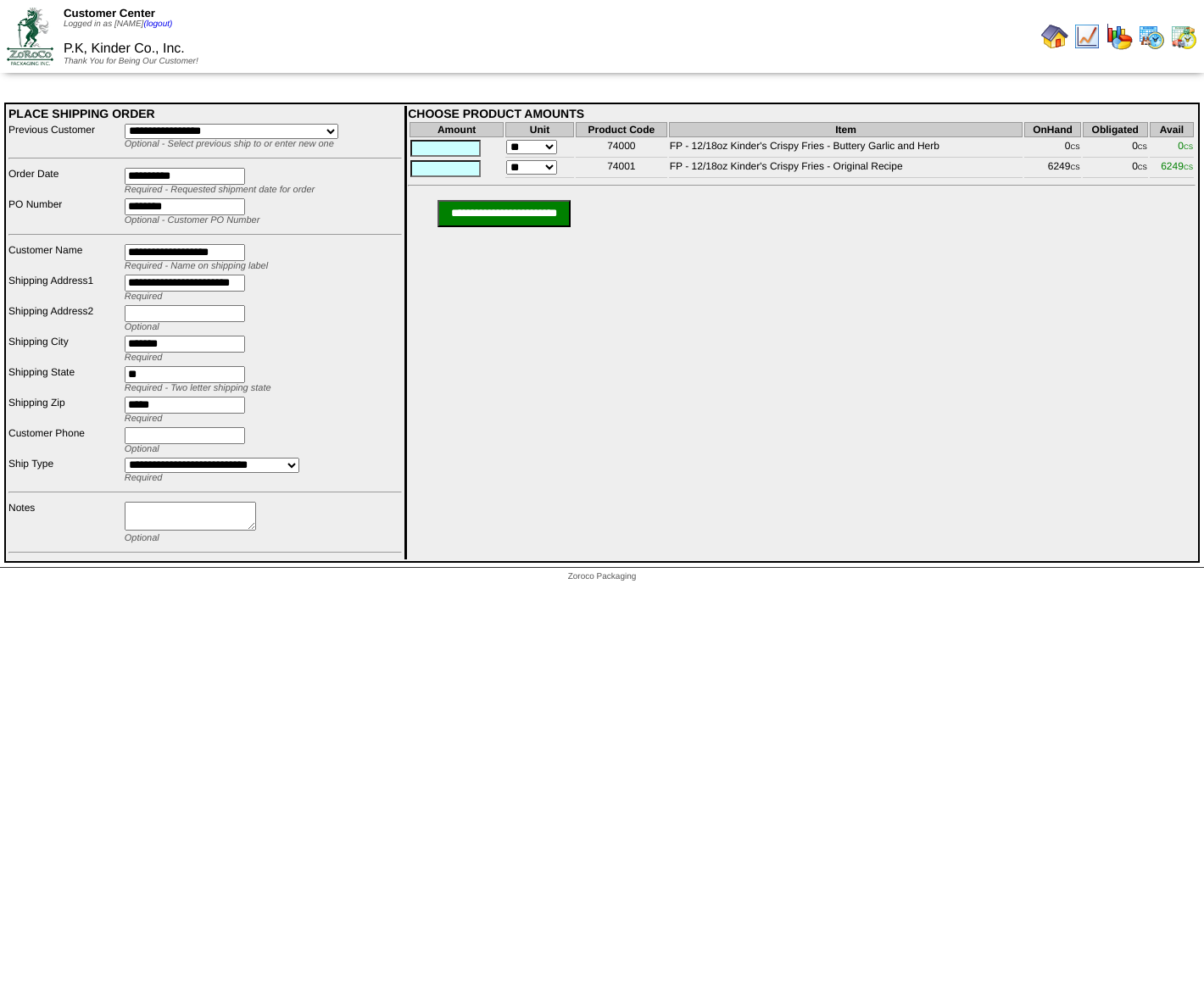 type on "********" 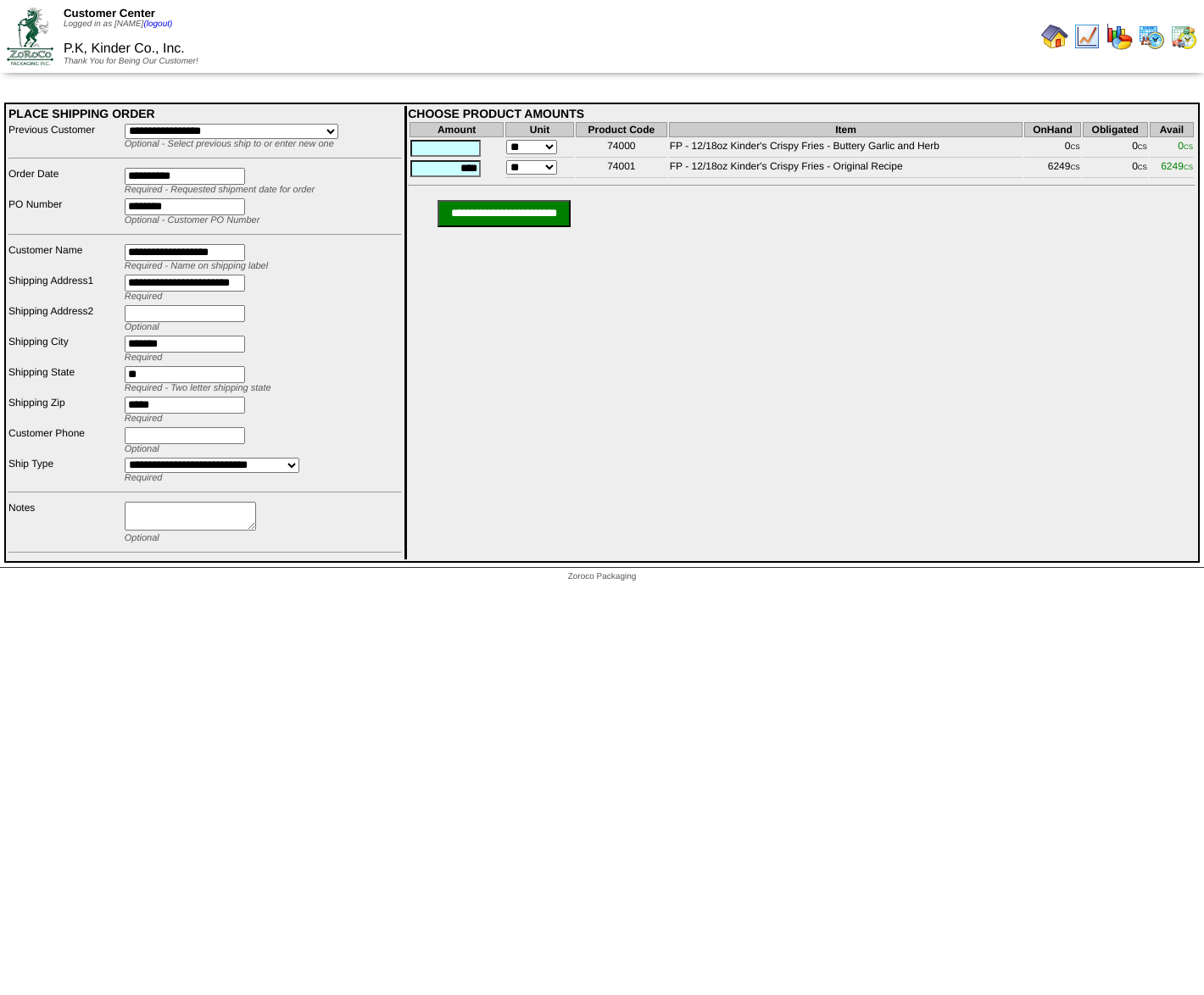 type on "****" 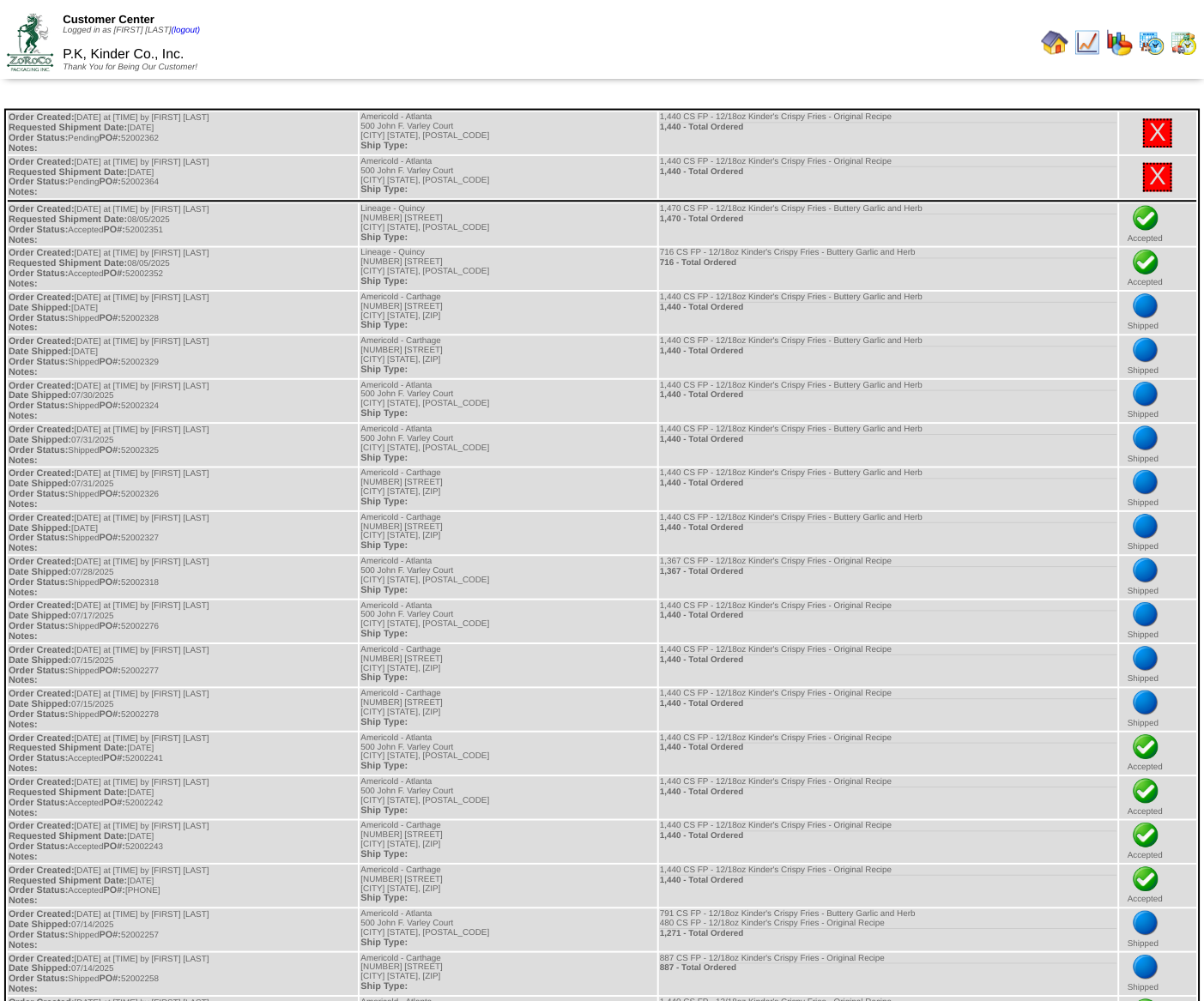 scroll, scrollTop: 0, scrollLeft: 0, axis: both 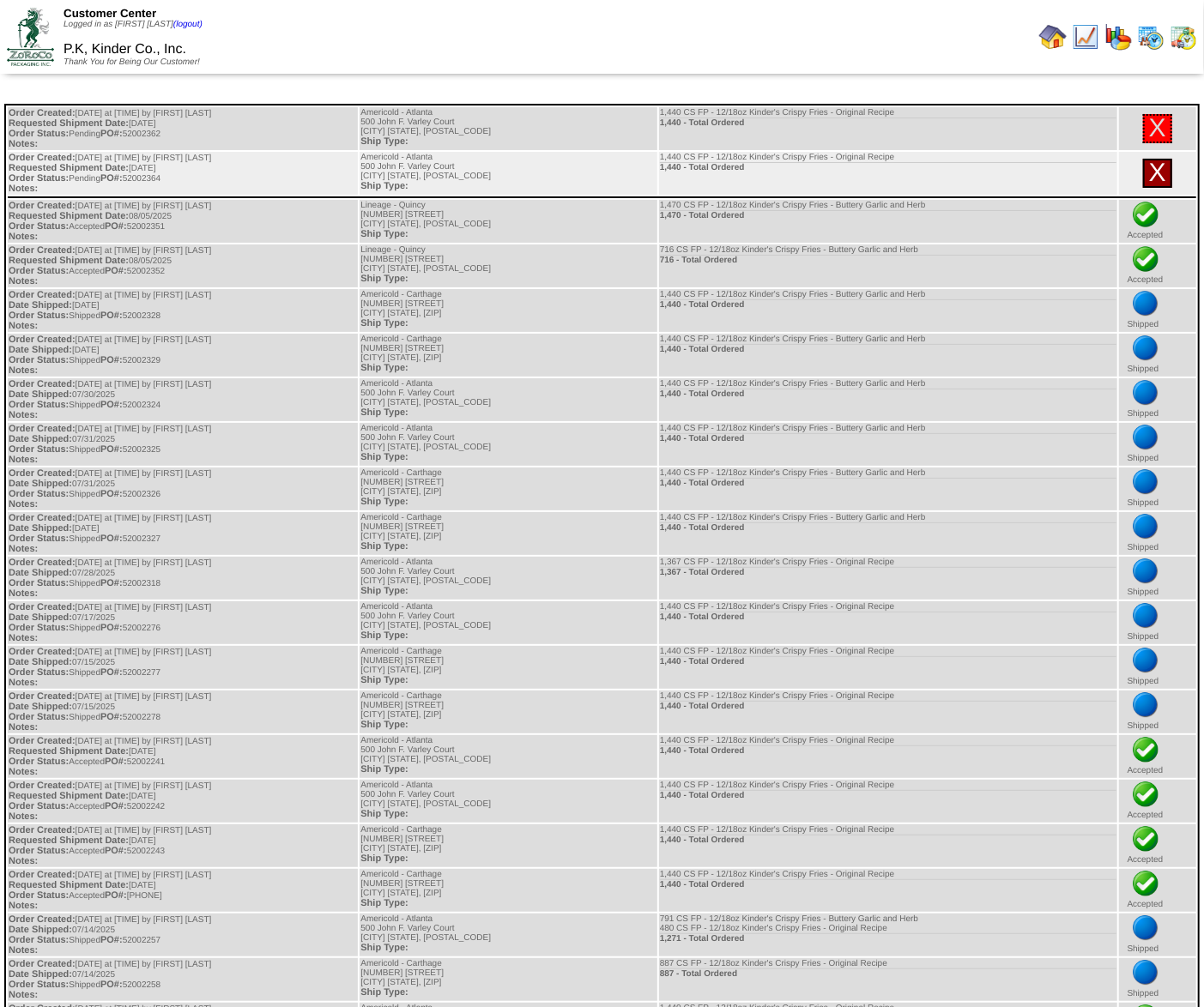 click on "X" at bounding box center (1158, 172) 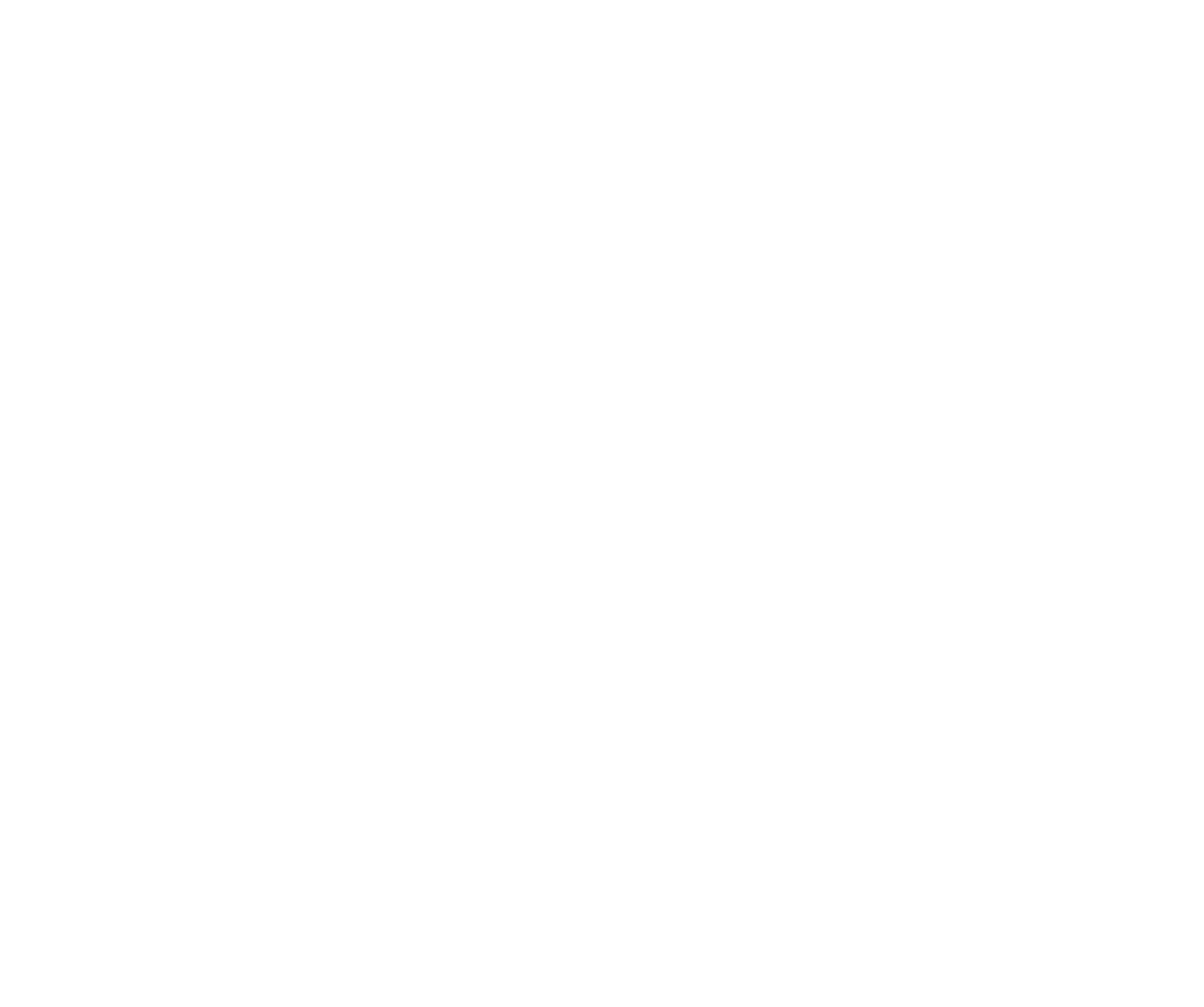 scroll, scrollTop: 0, scrollLeft: 0, axis: both 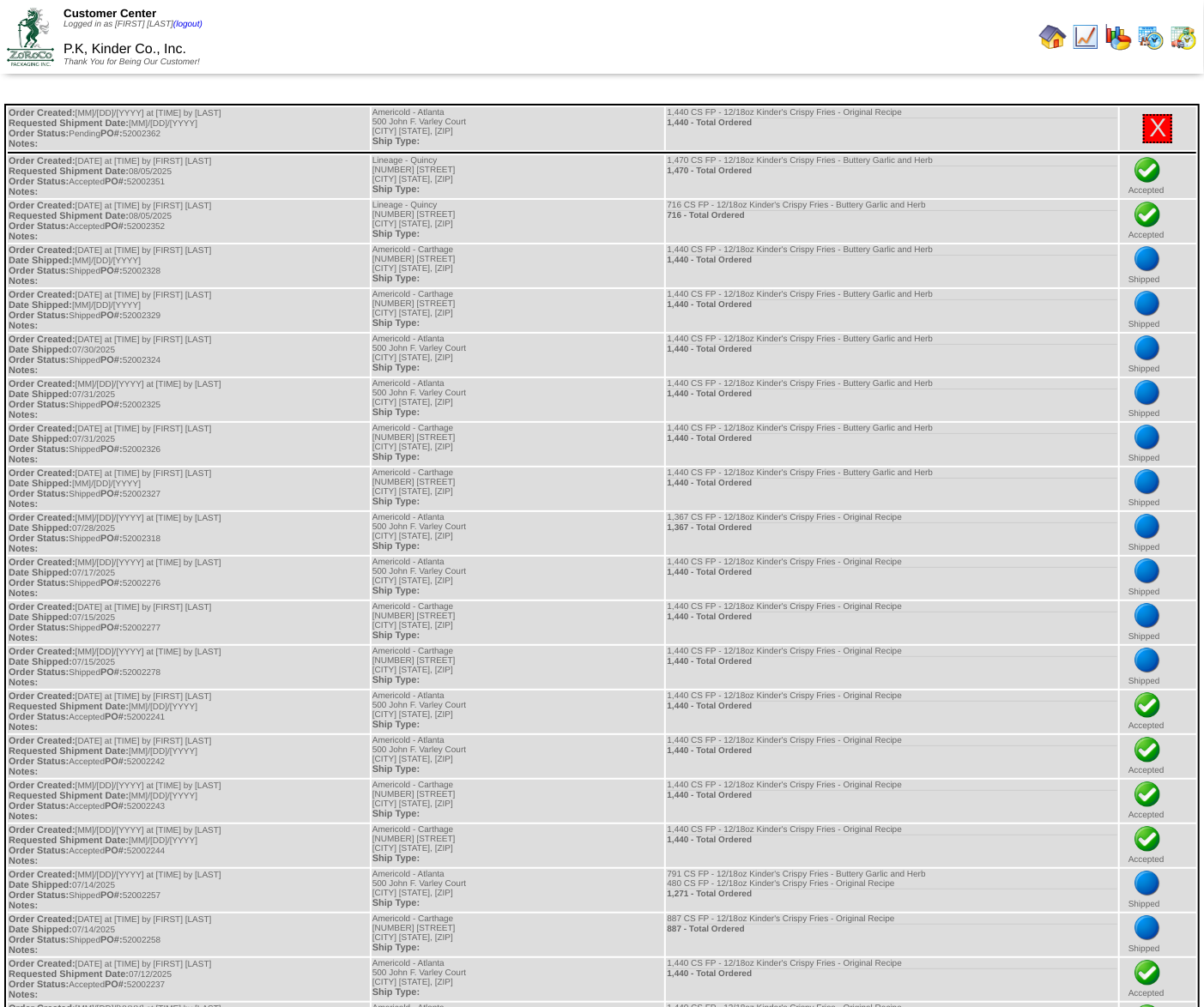 click at bounding box center [1053, 37] 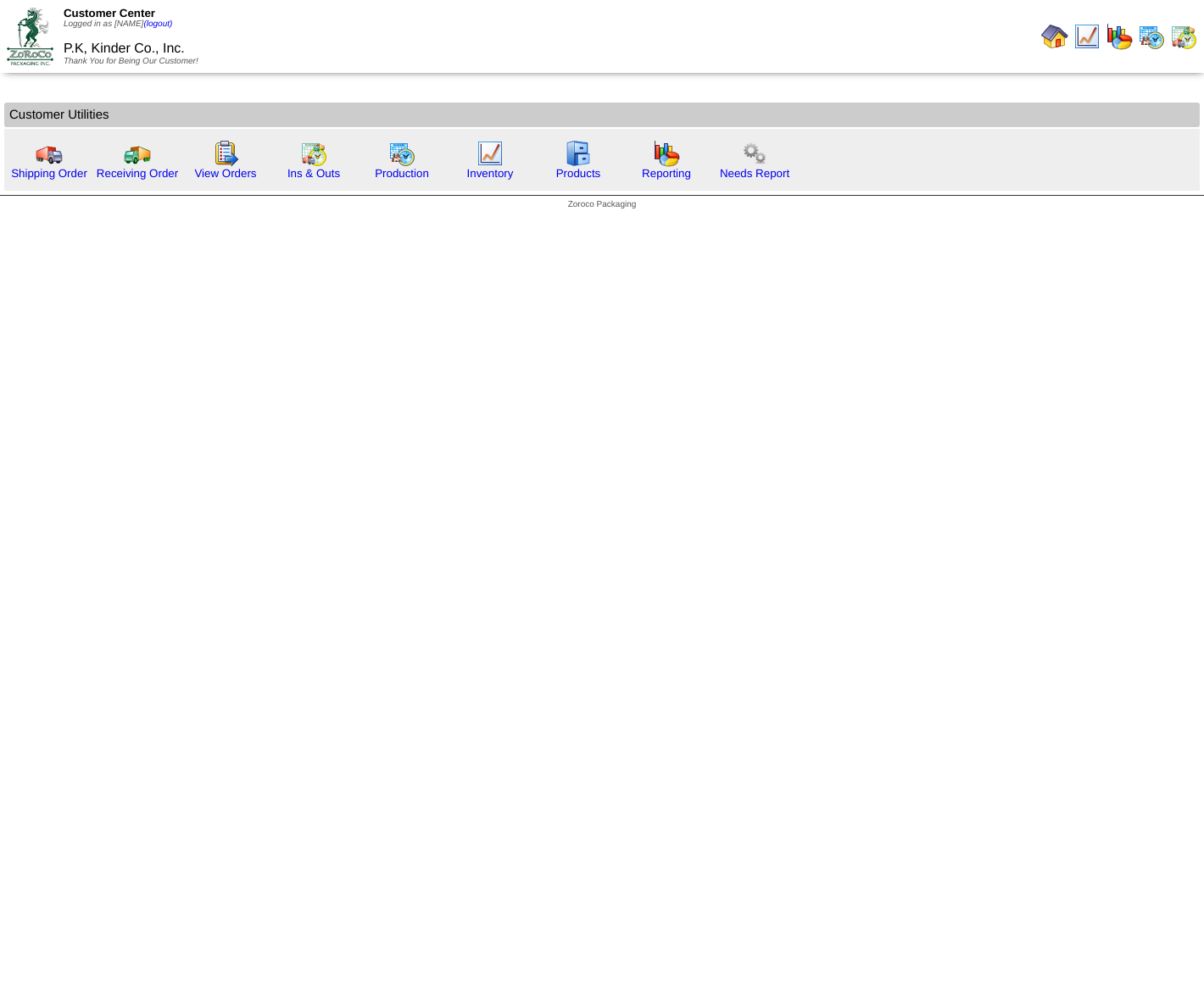 scroll, scrollTop: 0, scrollLeft: 0, axis: both 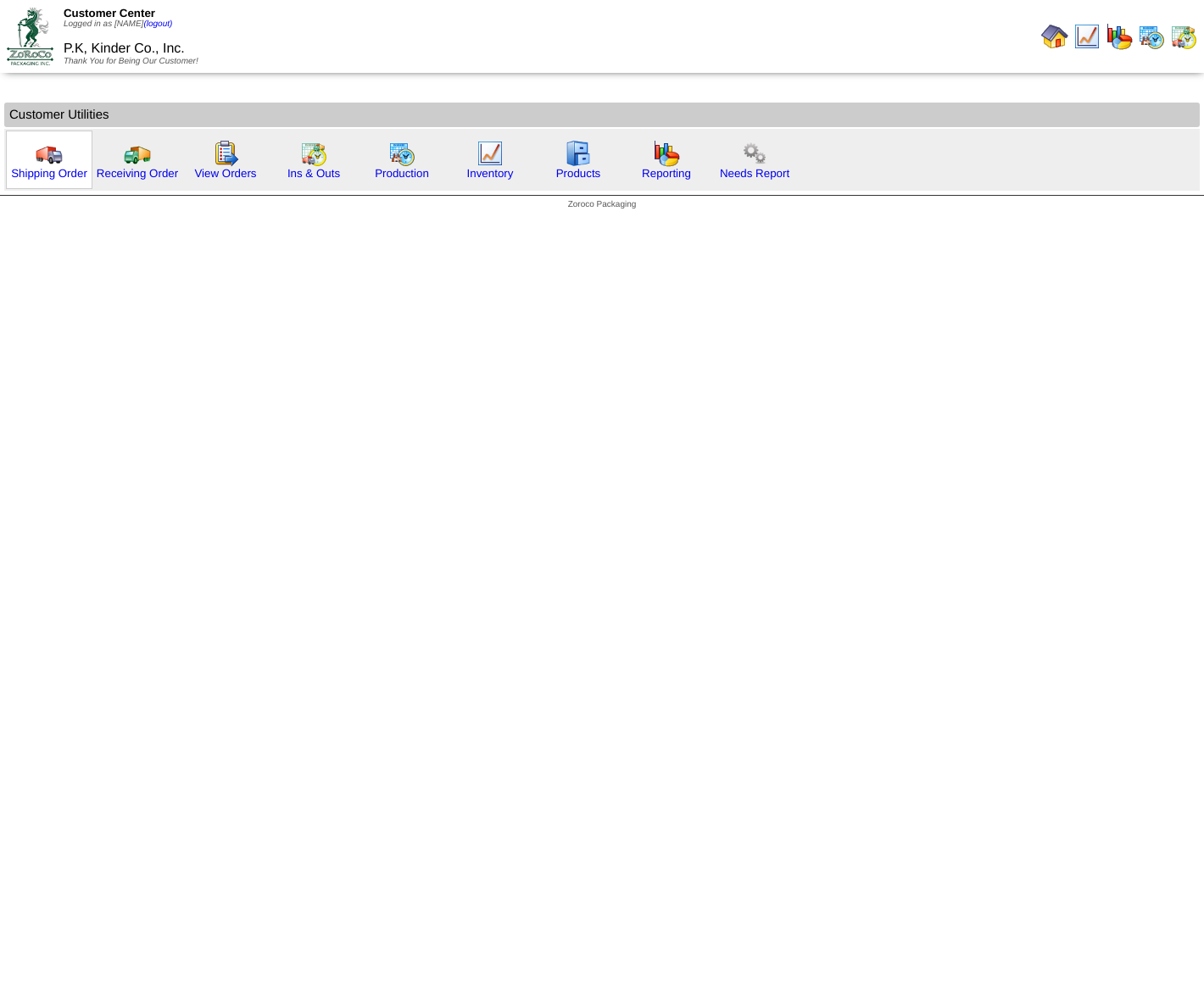 click on "Shipping Order" at bounding box center [49, 159] 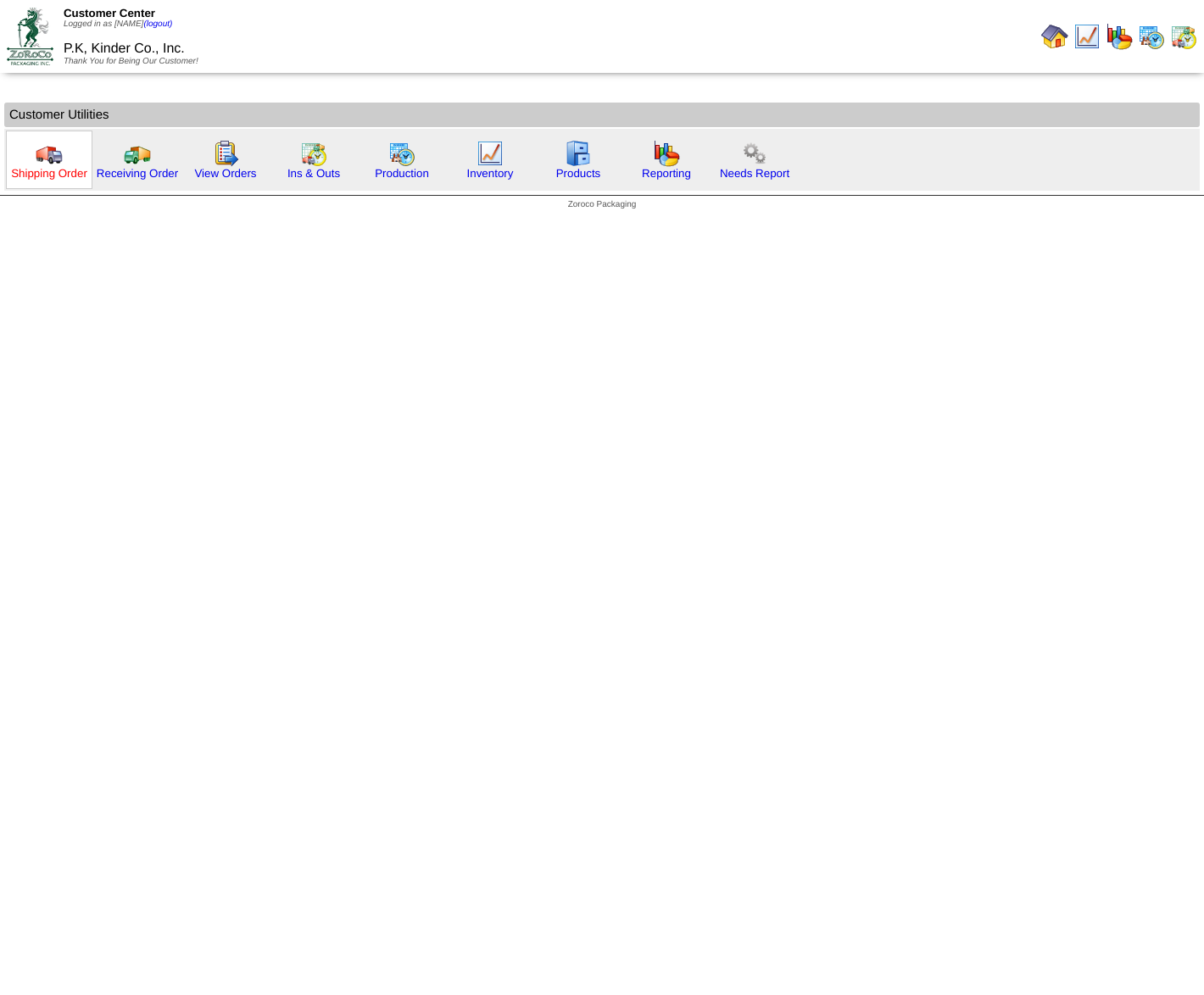 click on "Shipping Order" at bounding box center [49, 173] 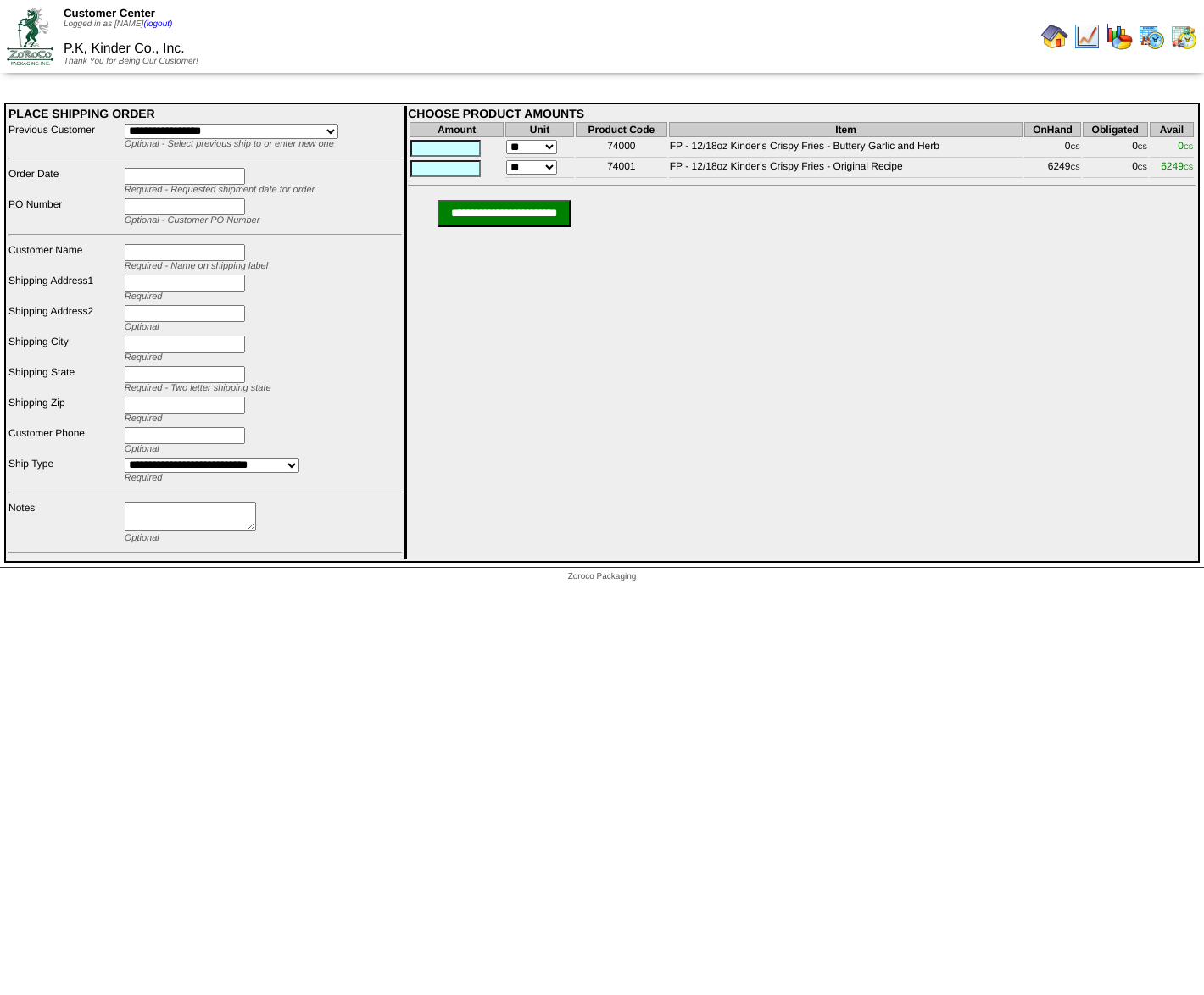 scroll, scrollTop: 0, scrollLeft: 0, axis: both 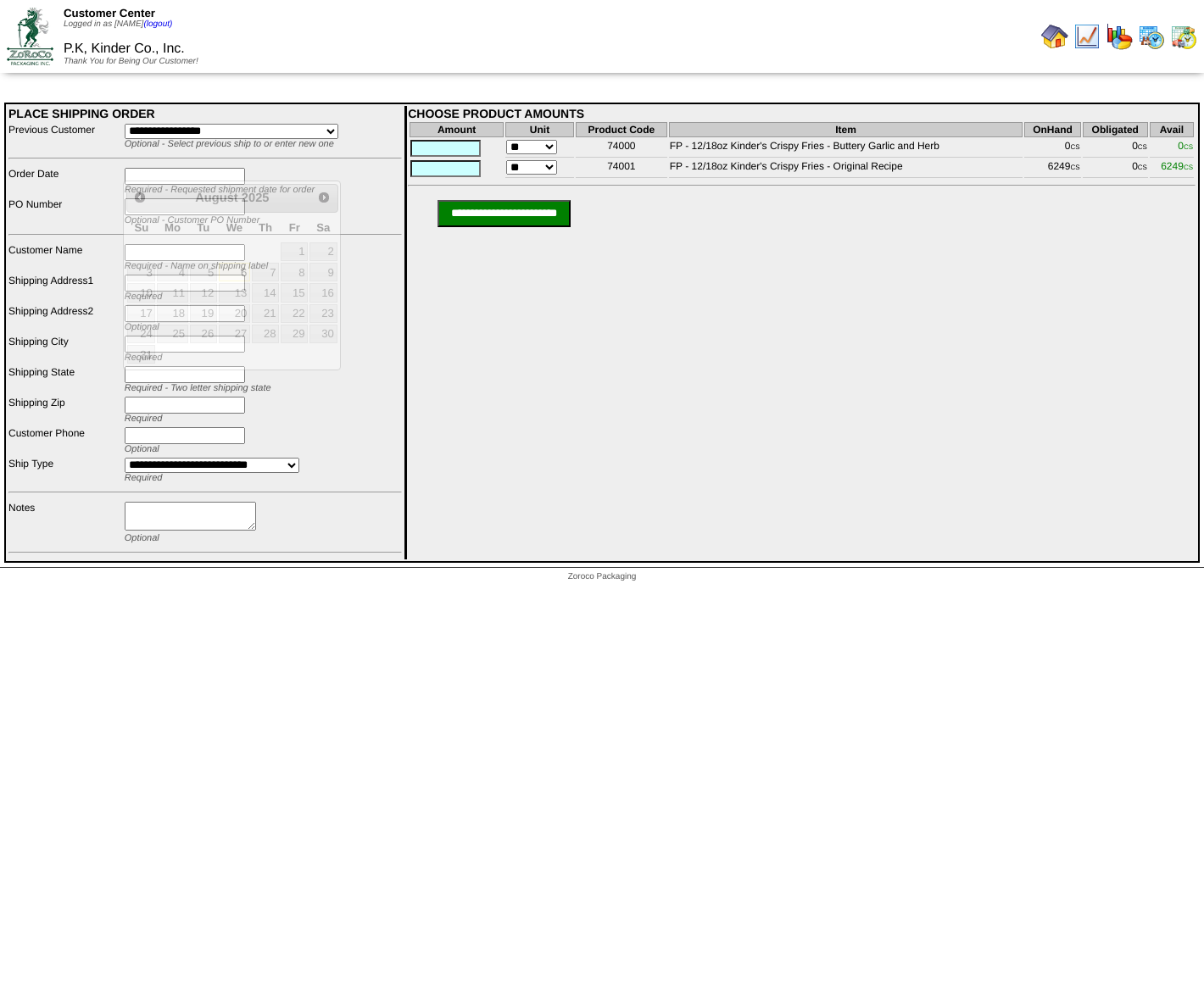 click at bounding box center (185, 176) 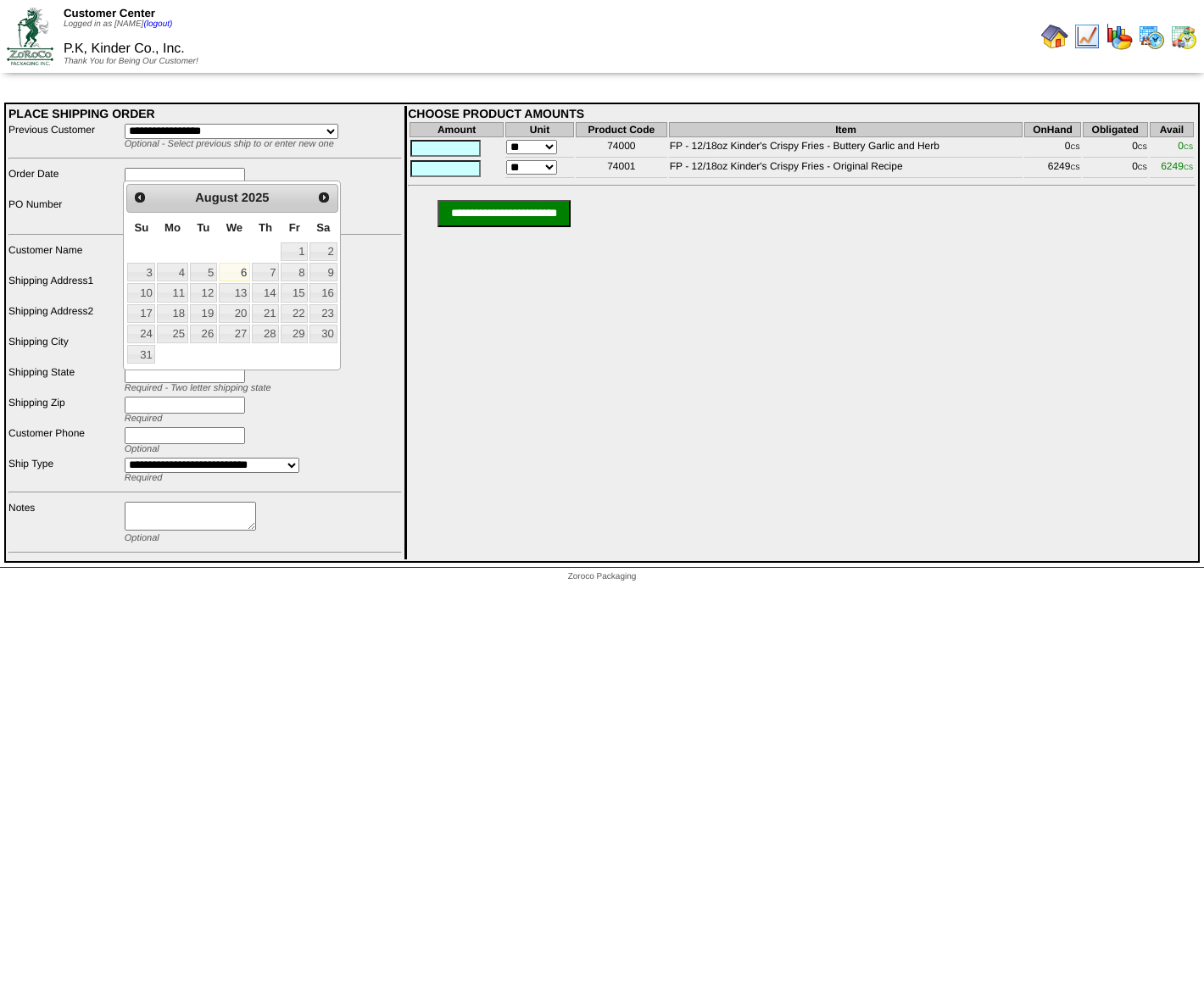type on "**********" 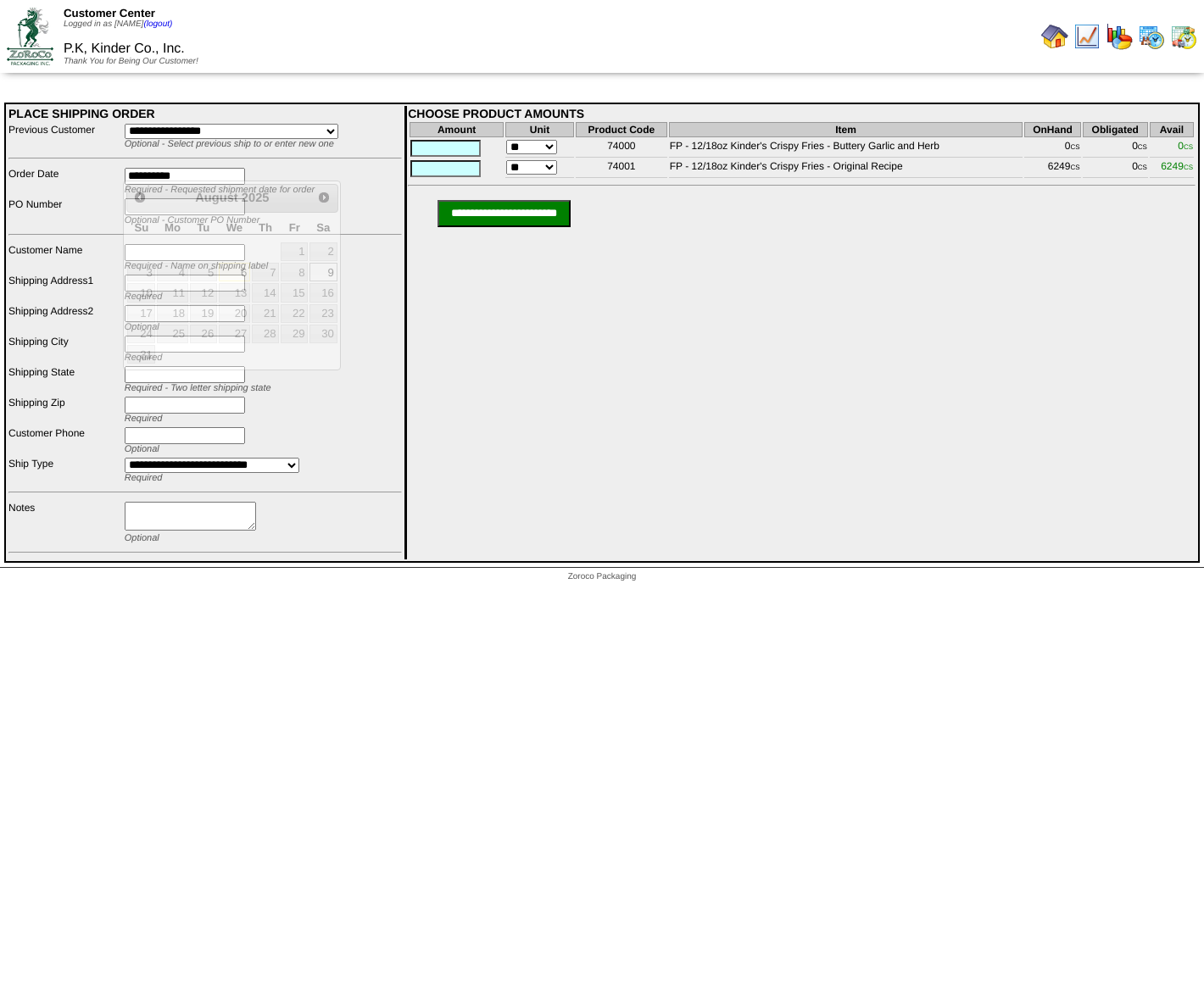 click on "**********" at bounding box center (263, 181) 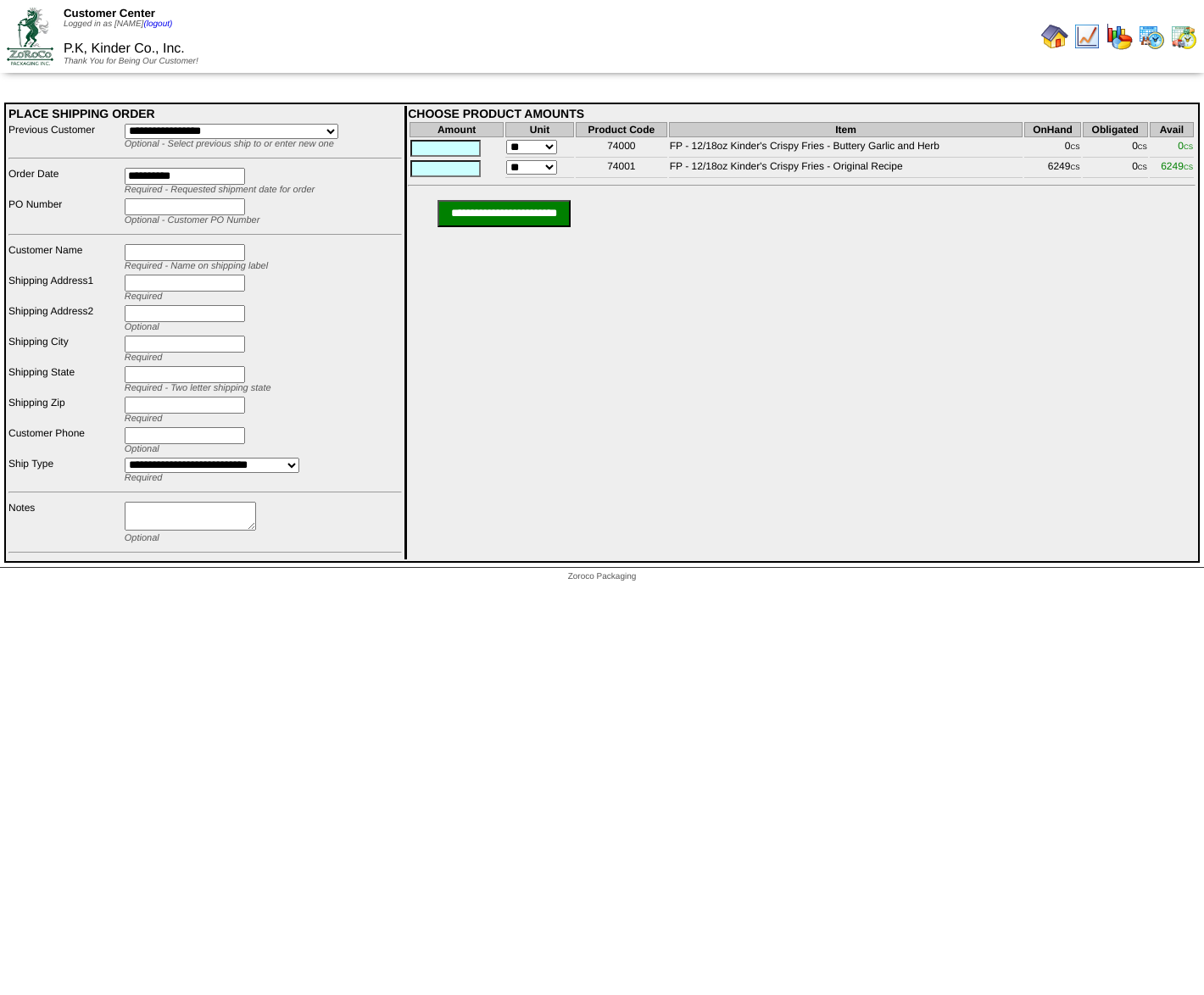 click at bounding box center (185, 207) 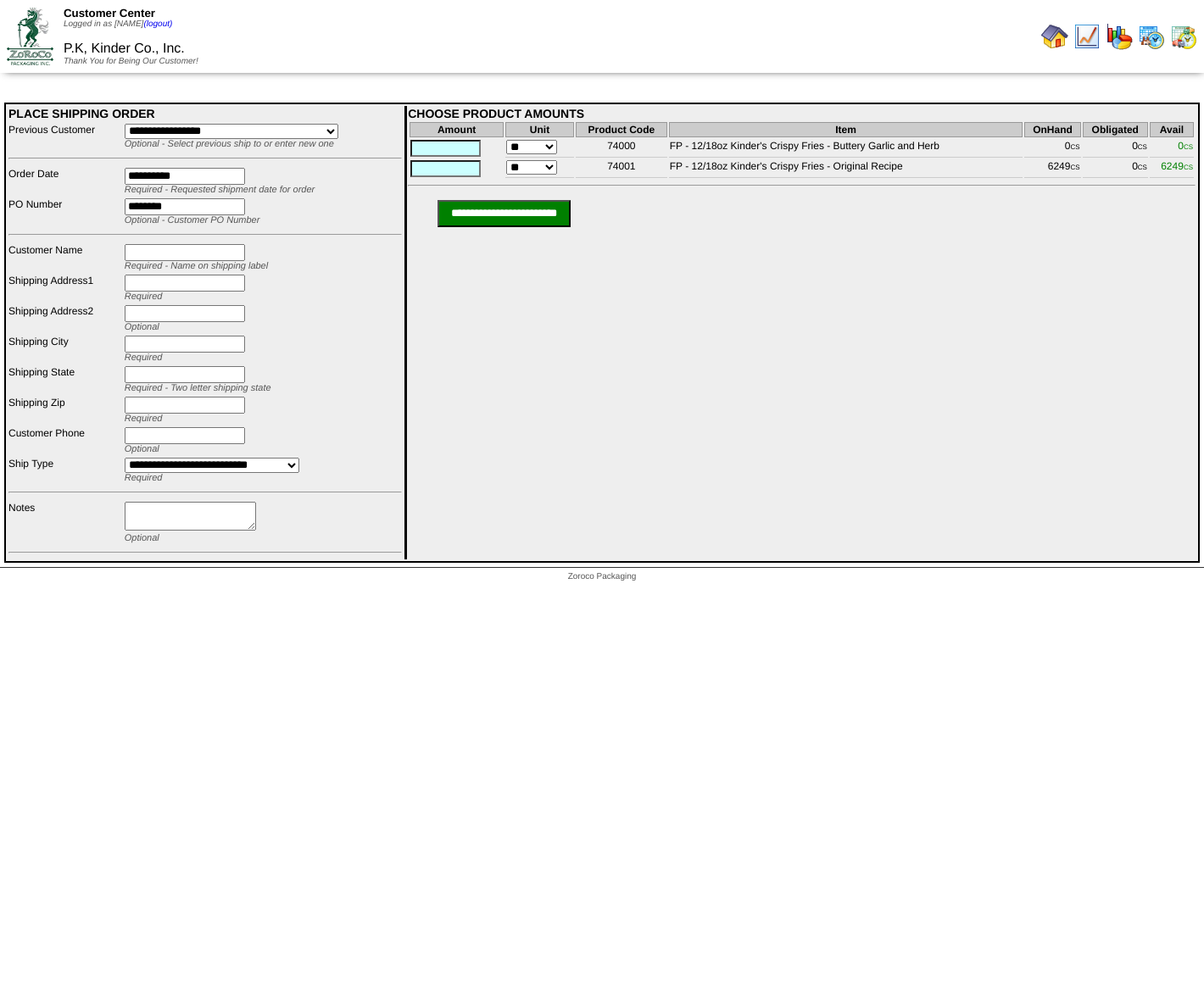 type on "********" 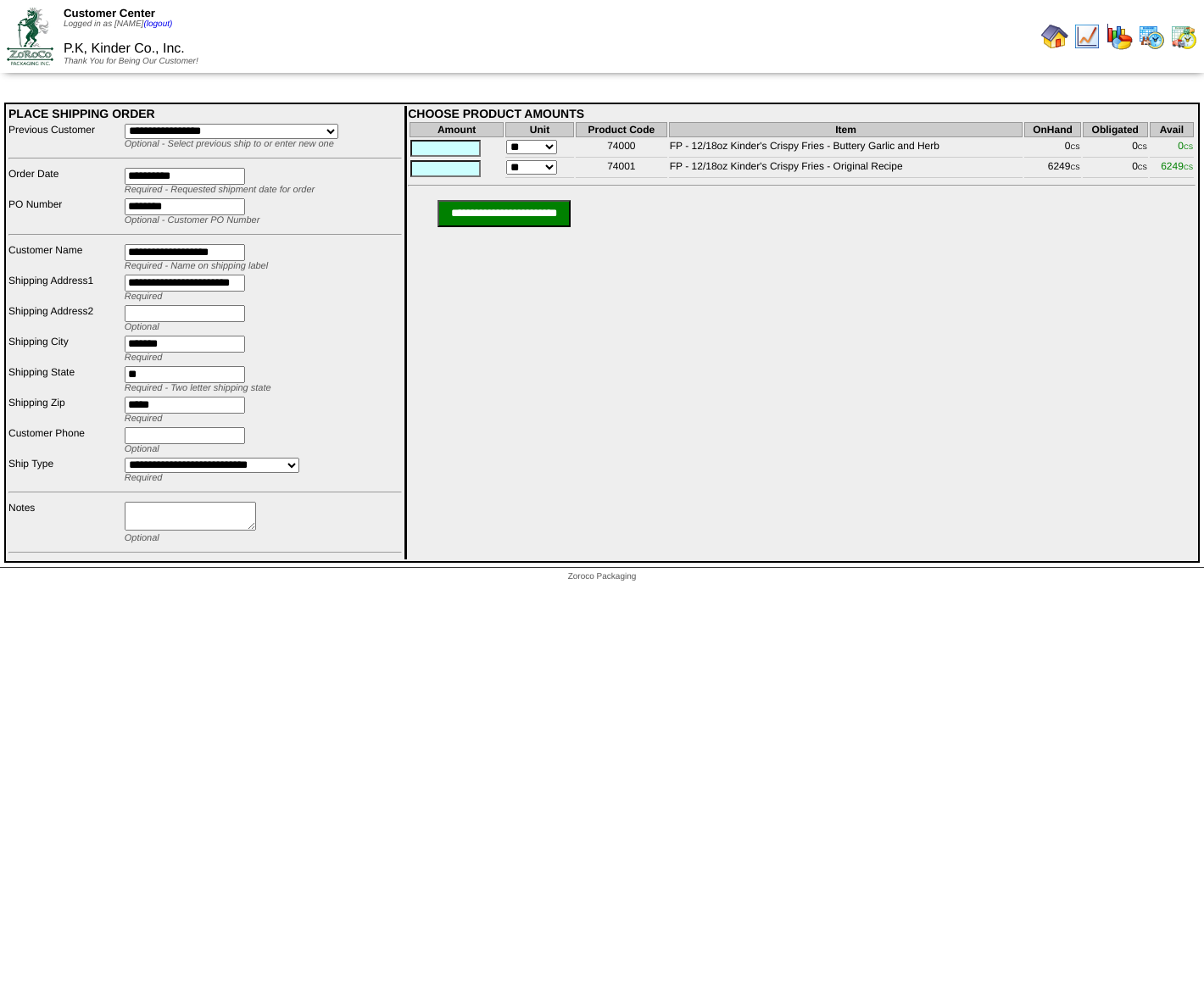 click at bounding box center [445, 169] 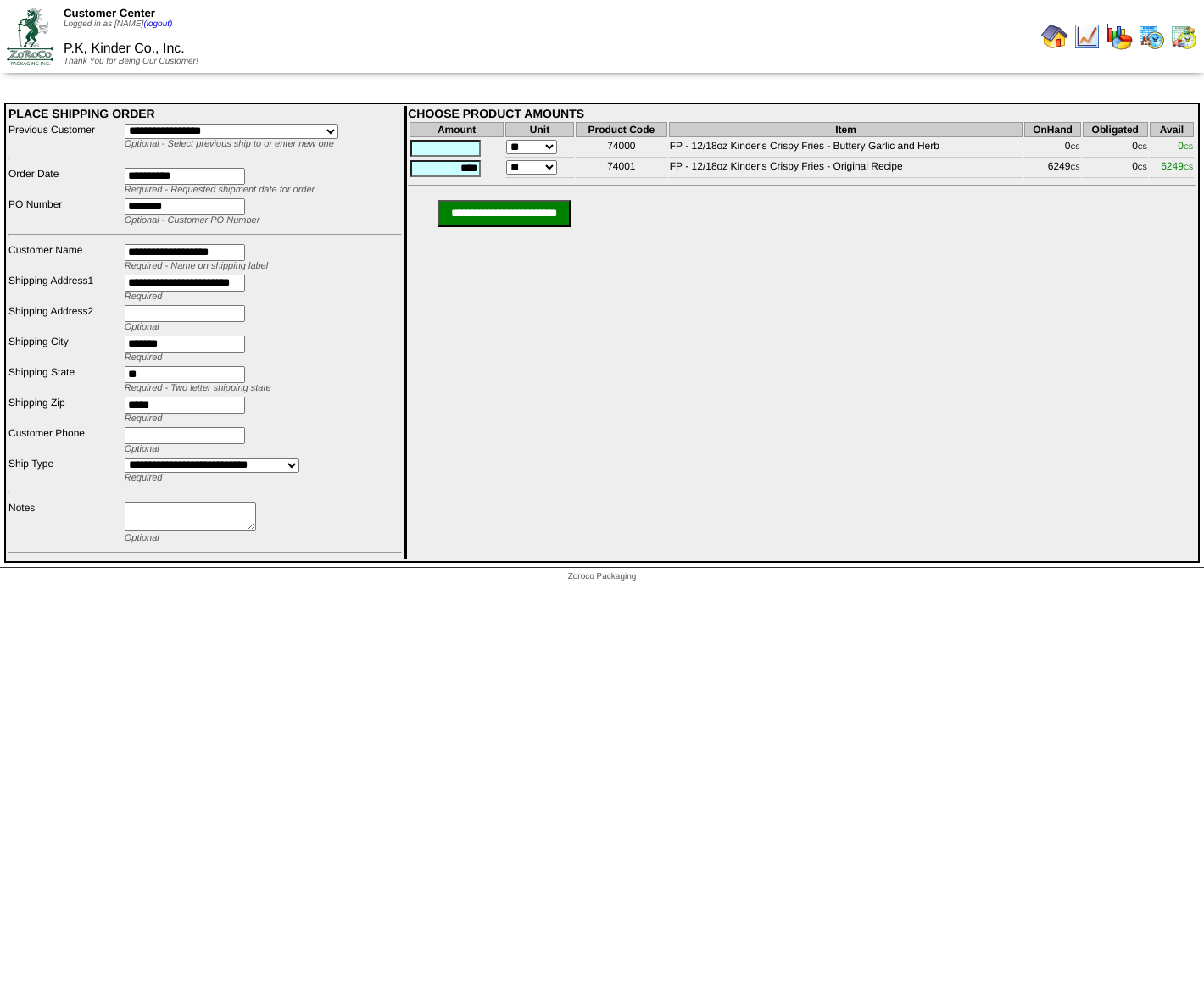 type on "****" 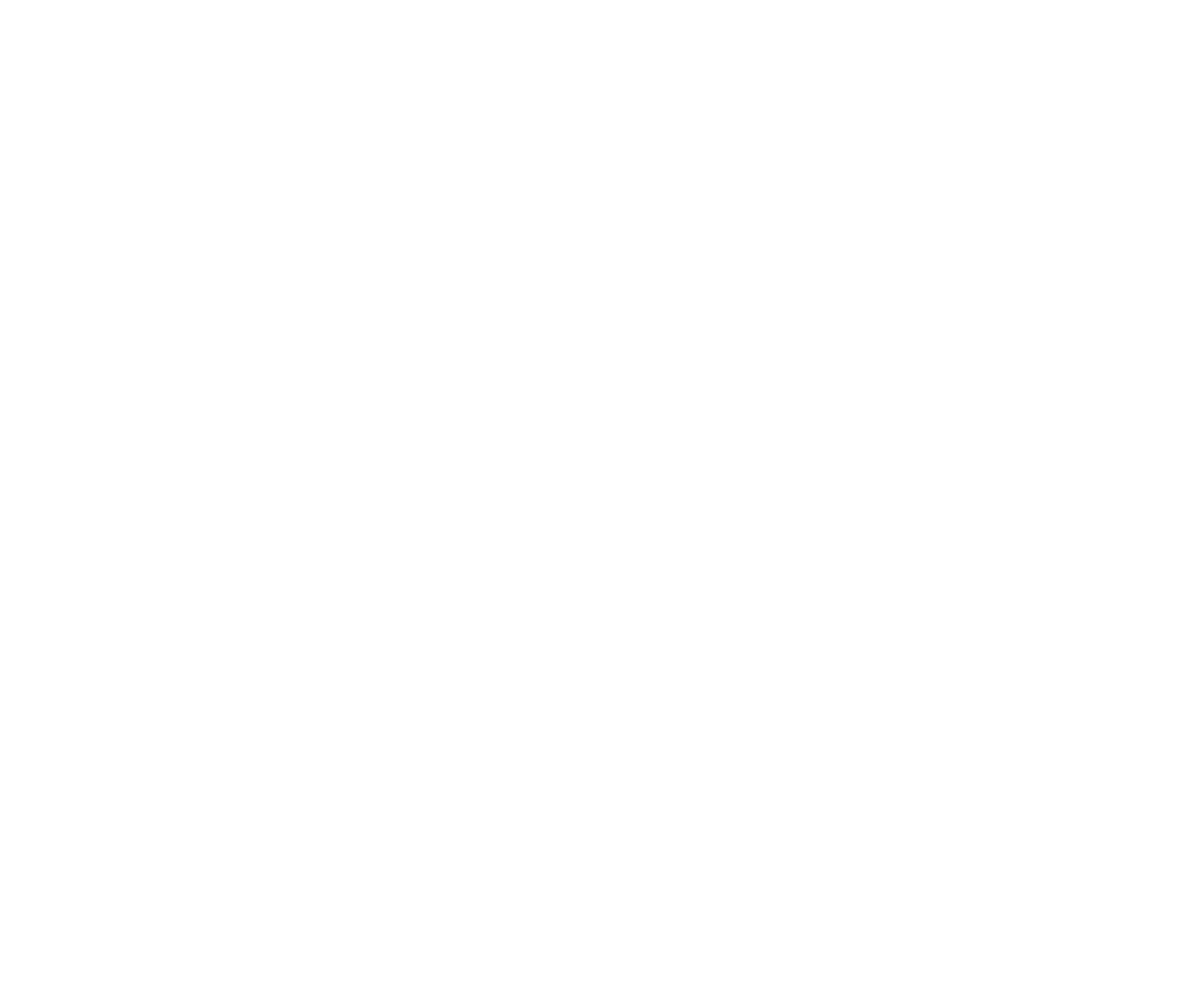 scroll, scrollTop: 0, scrollLeft: 0, axis: both 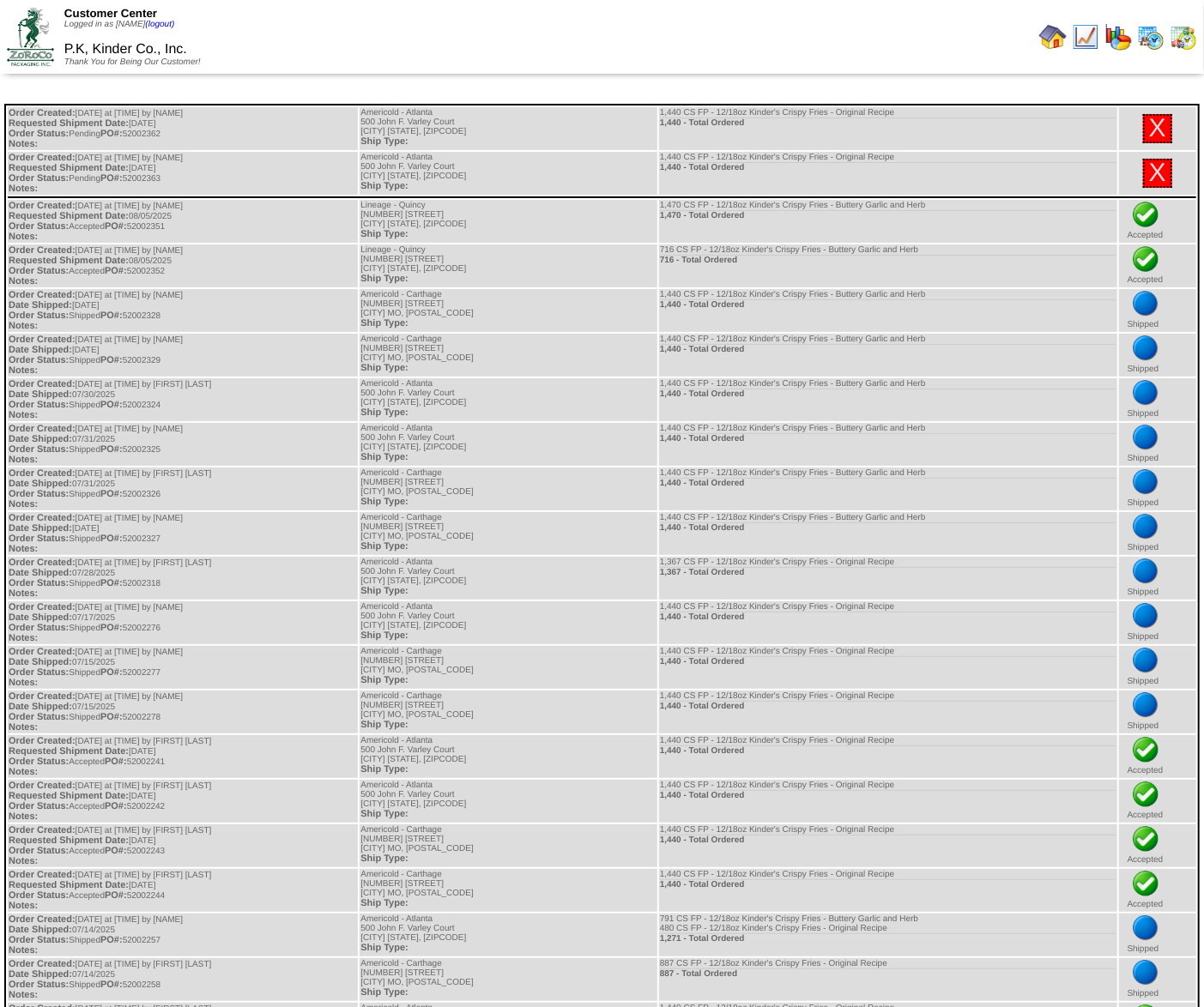 click at bounding box center [1053, 37] 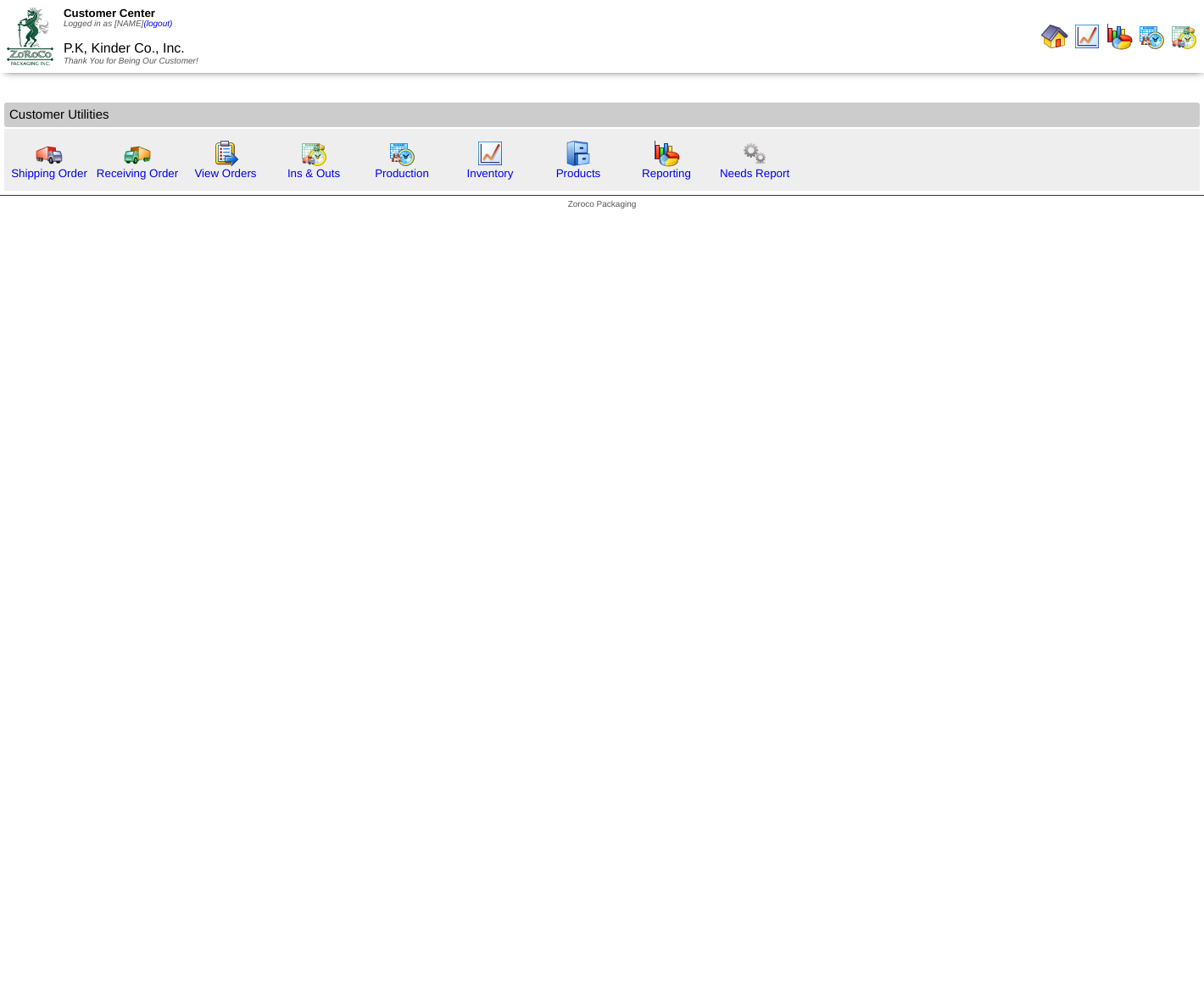 scroll, scrollTop: 0, scrollLeft: 0, axis: both 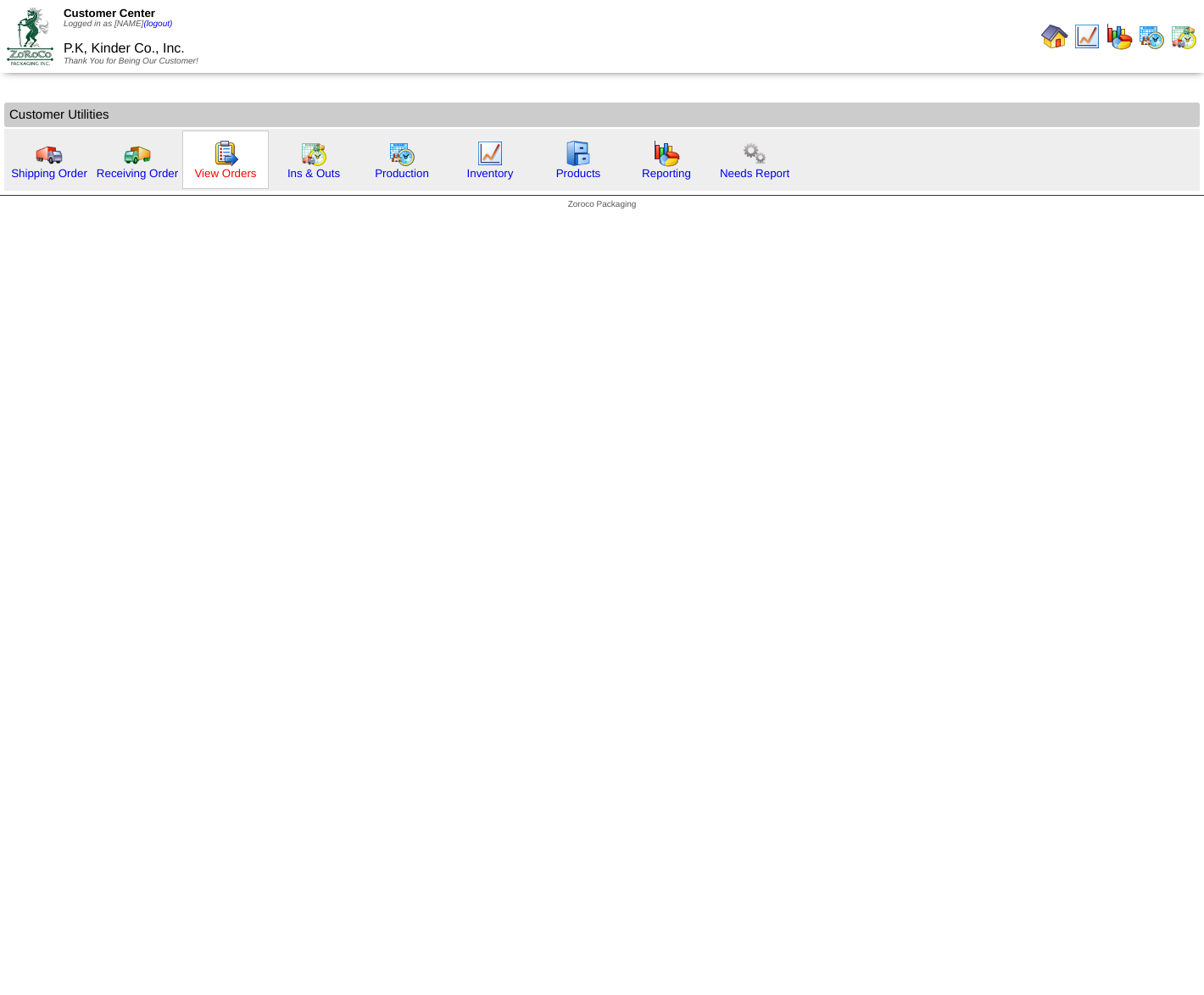 click on "View Orders" at bounding box center [225, 173] 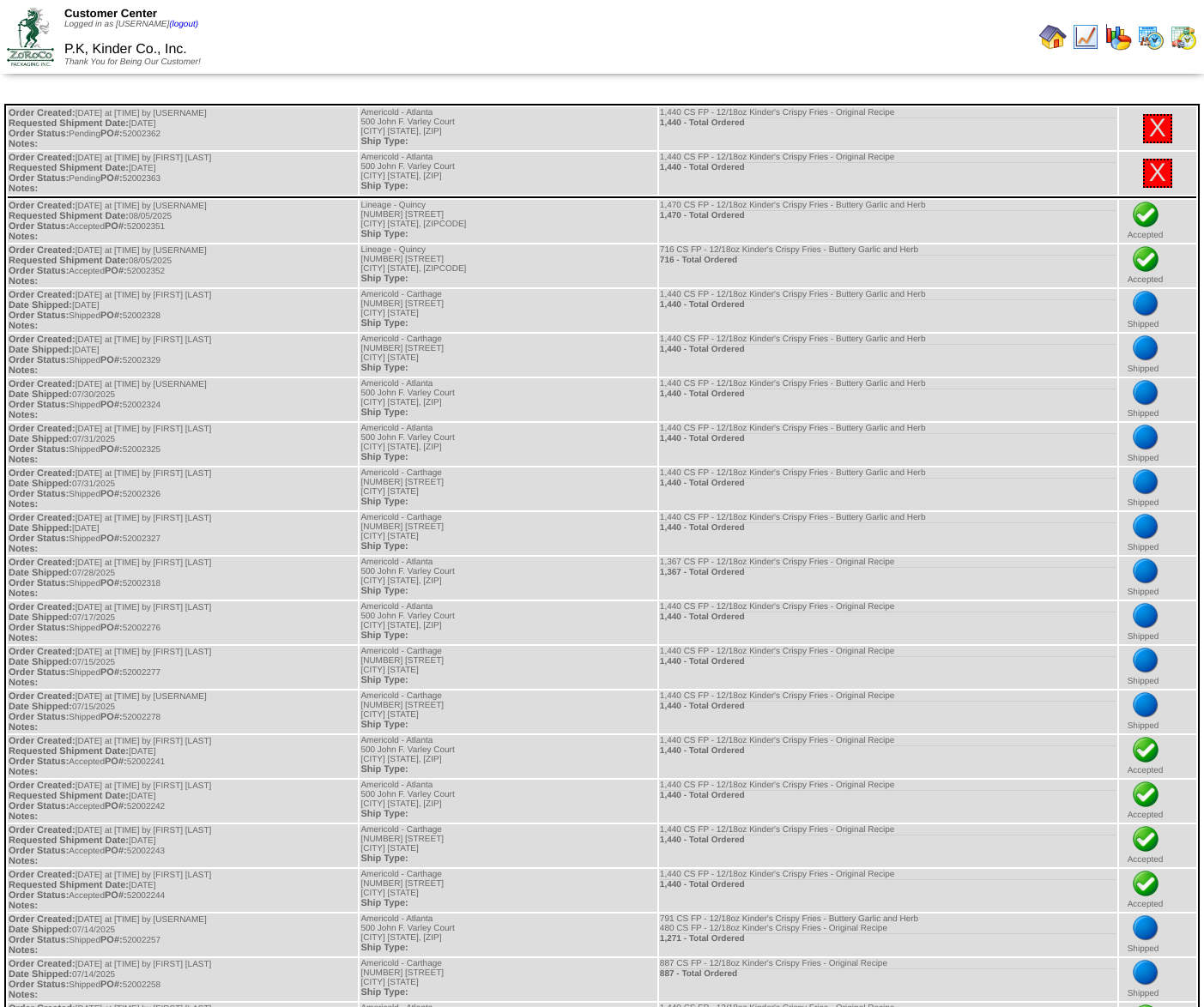 scroll, scrollTop: 0, scrollLeft: 0, axis: both 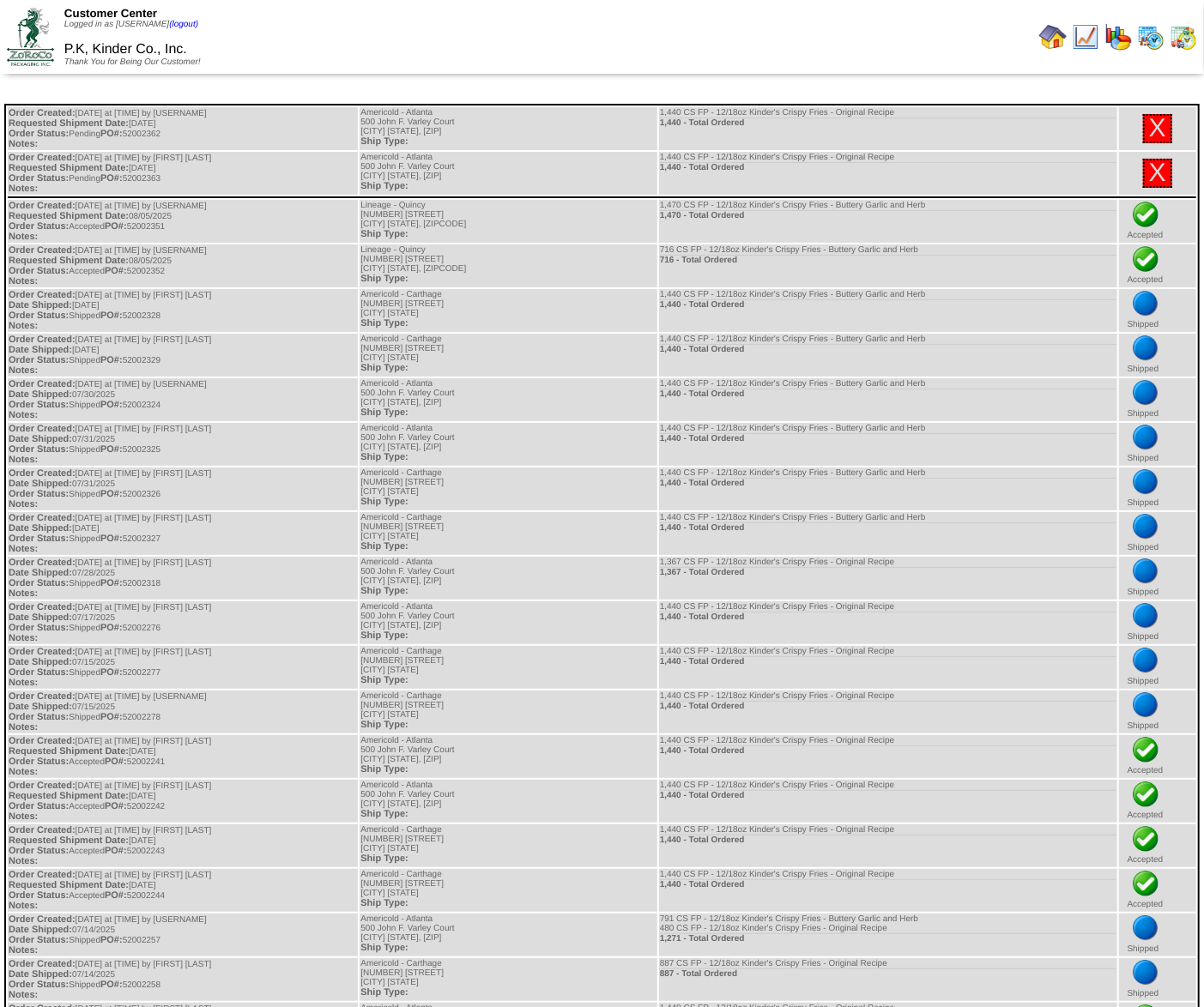 click at bounding box center [1053, 37] 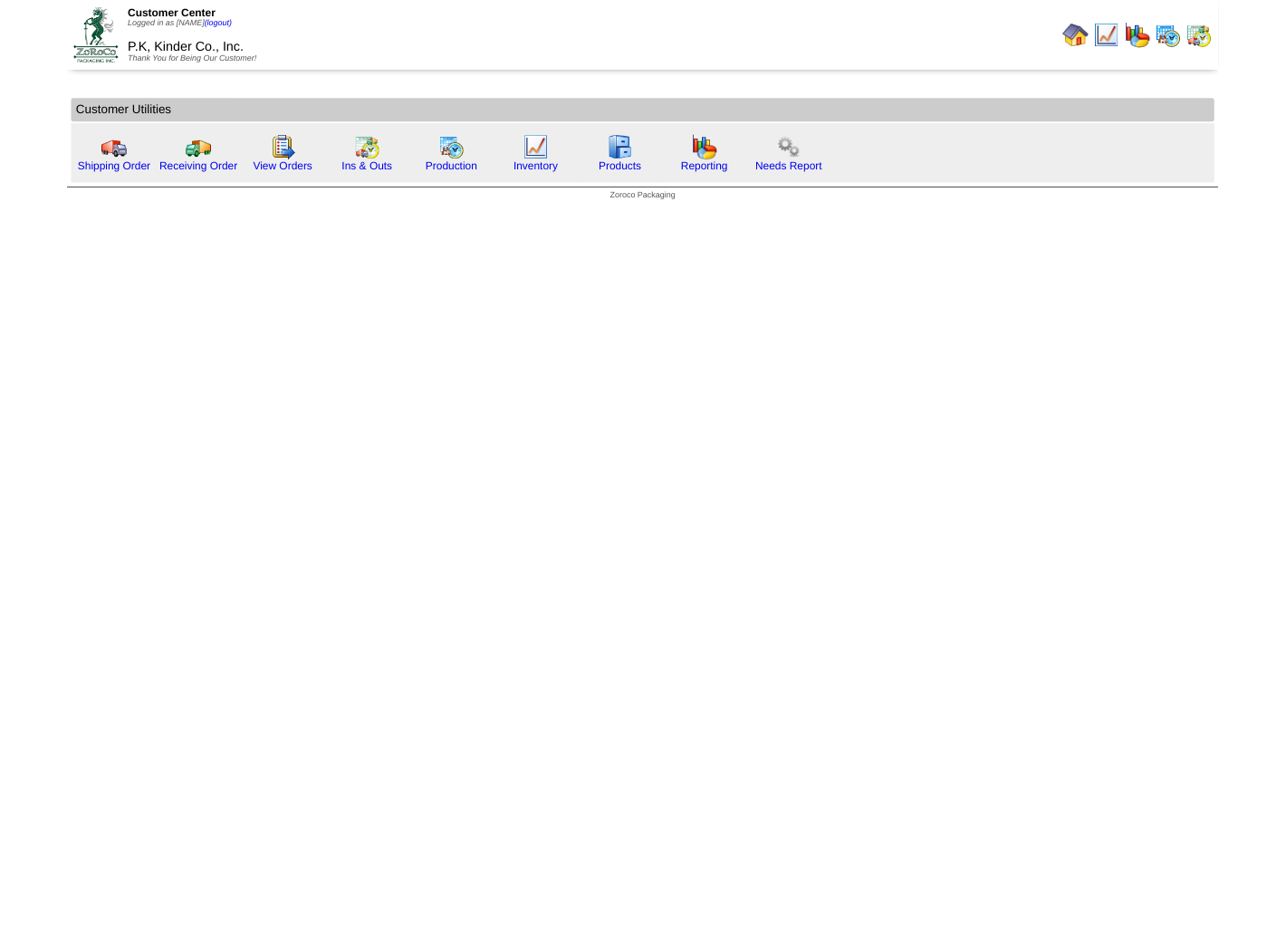 scroll, scrollTop: 0, scrollLeft: 0, axis: both 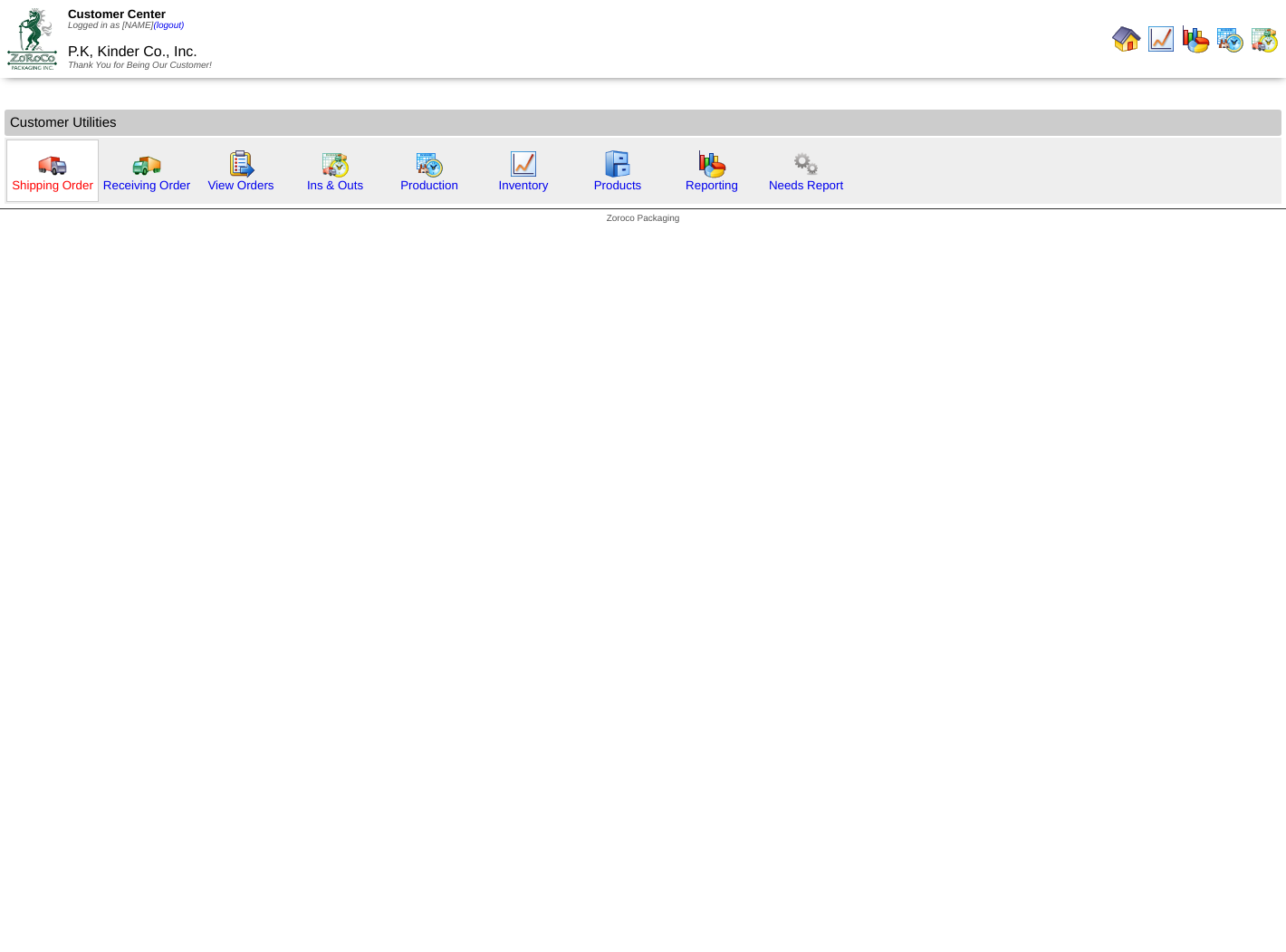 click on "Shipping Order" at bounding box center (53, 185) 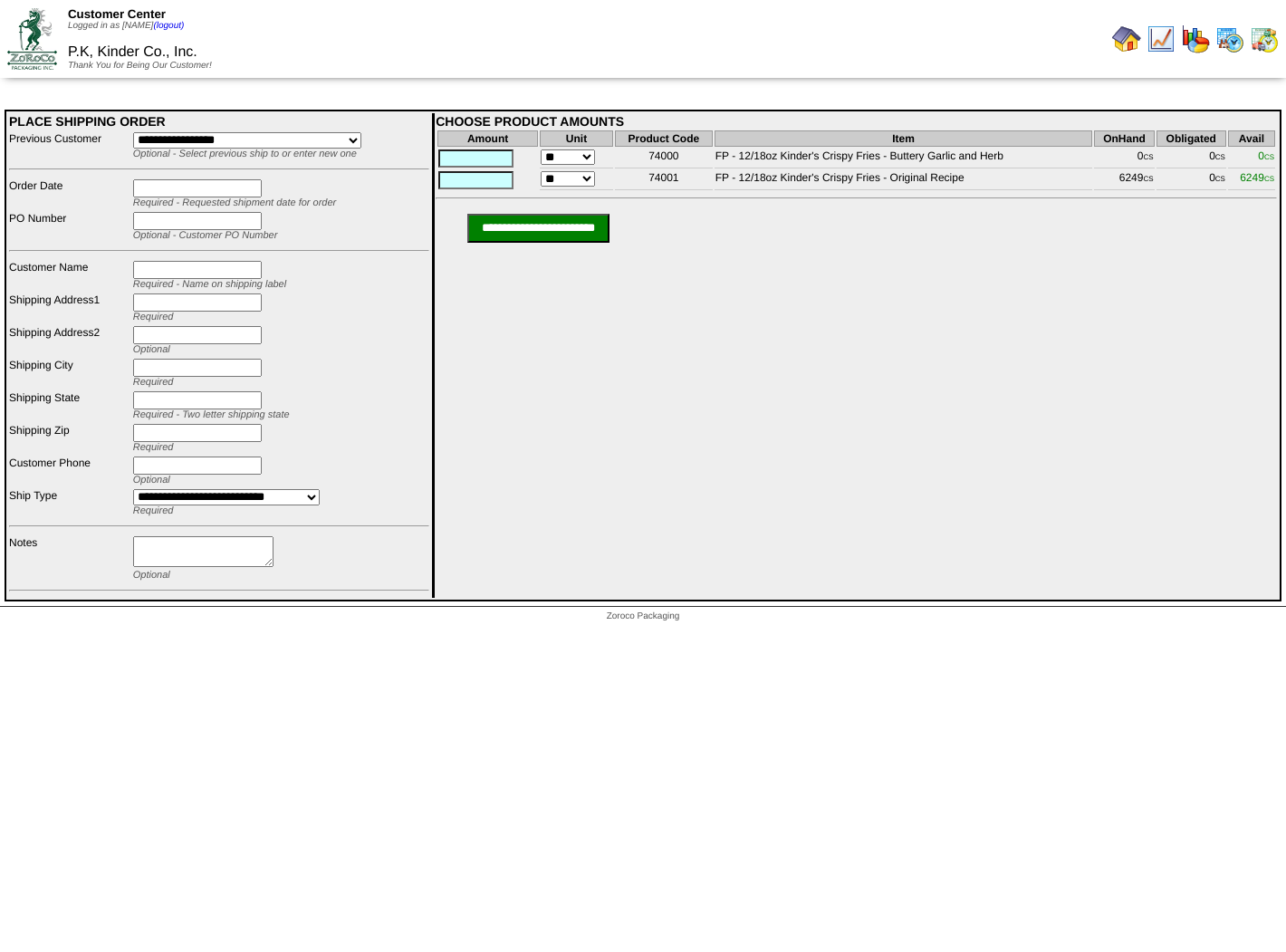 scroll, scrollTop: 0, scrollLeft: 0, axis: both 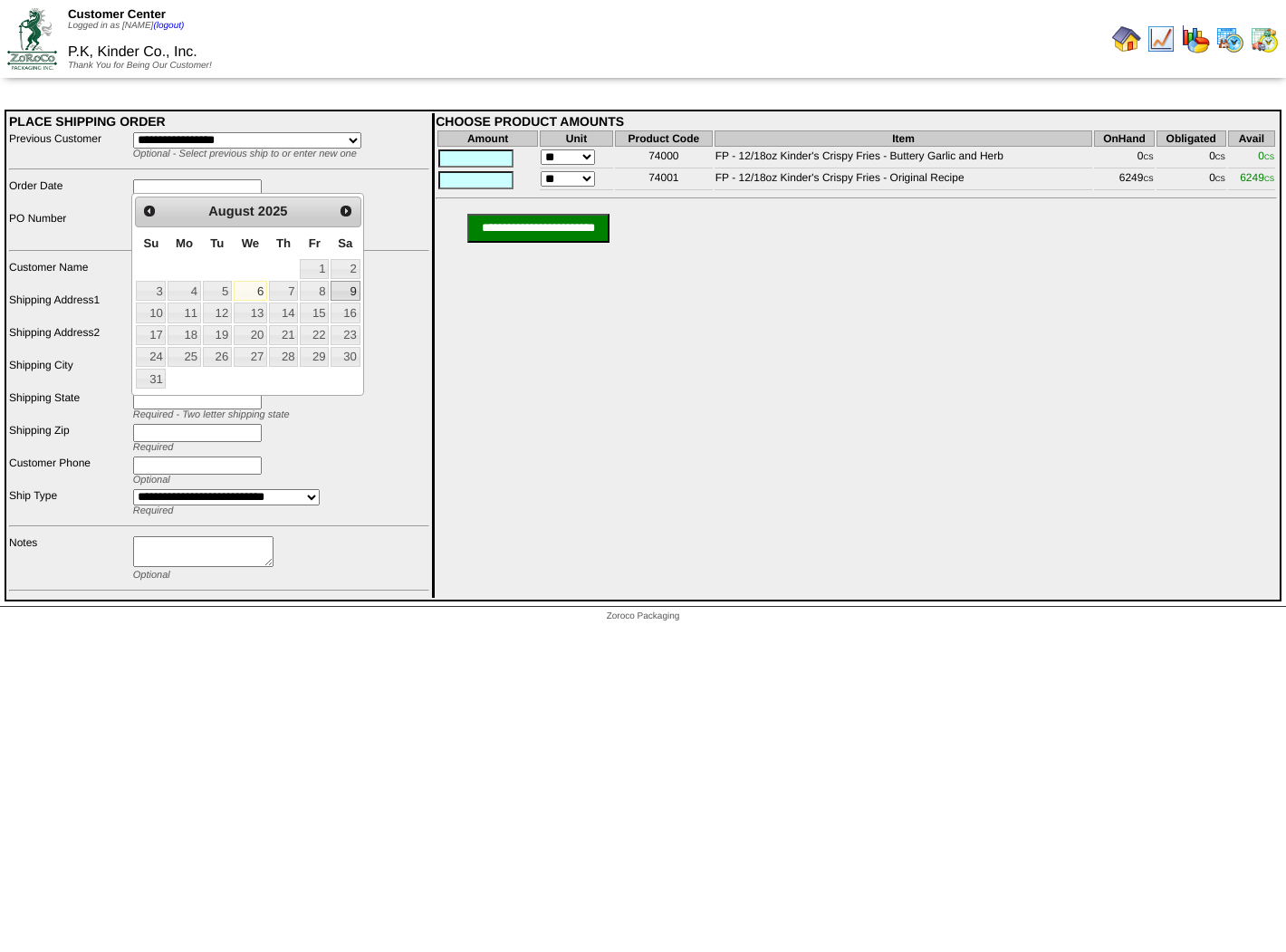 click on "9" at bounding box center (345, 291) 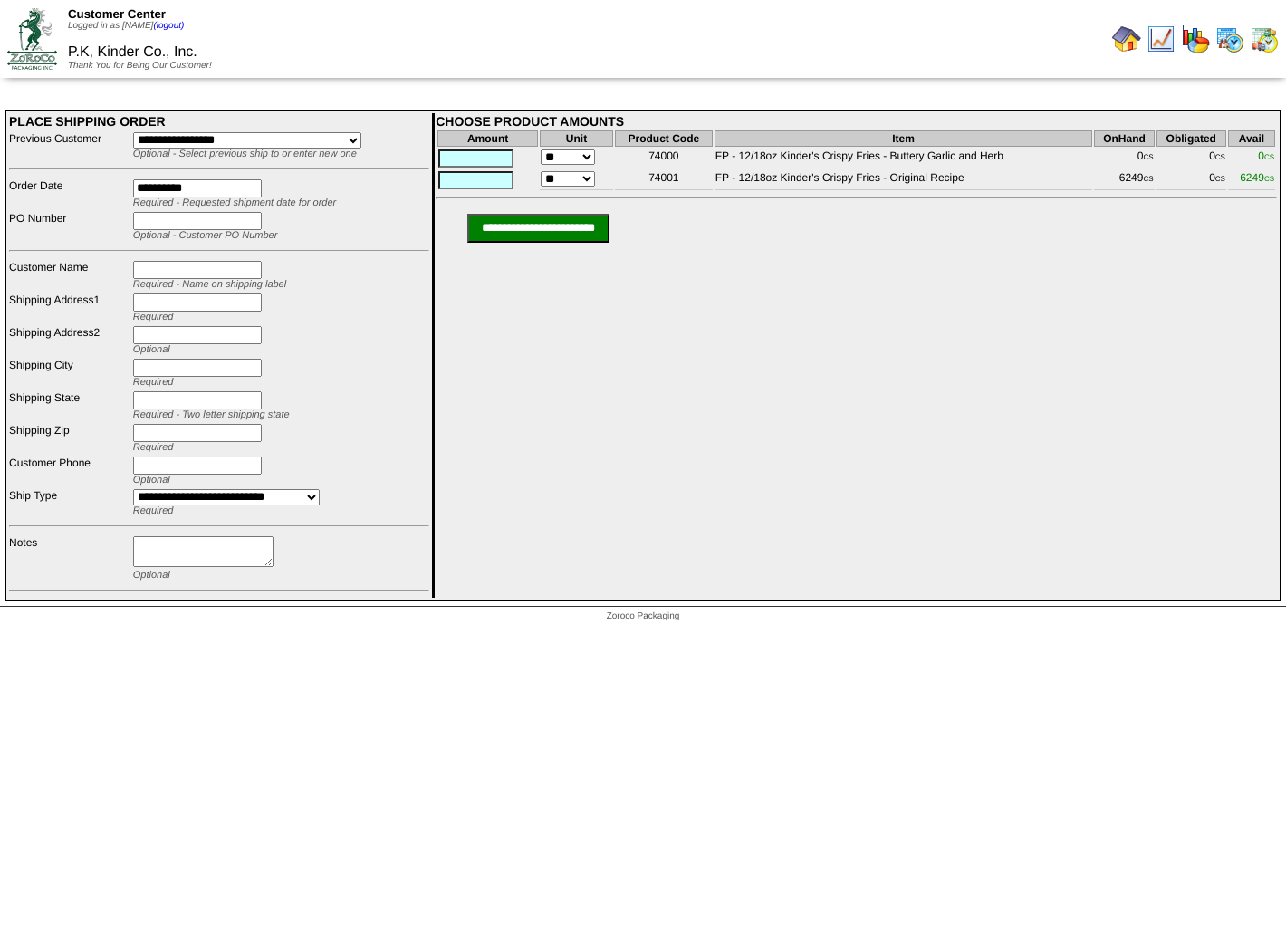 click at bounding box center [197, 221] 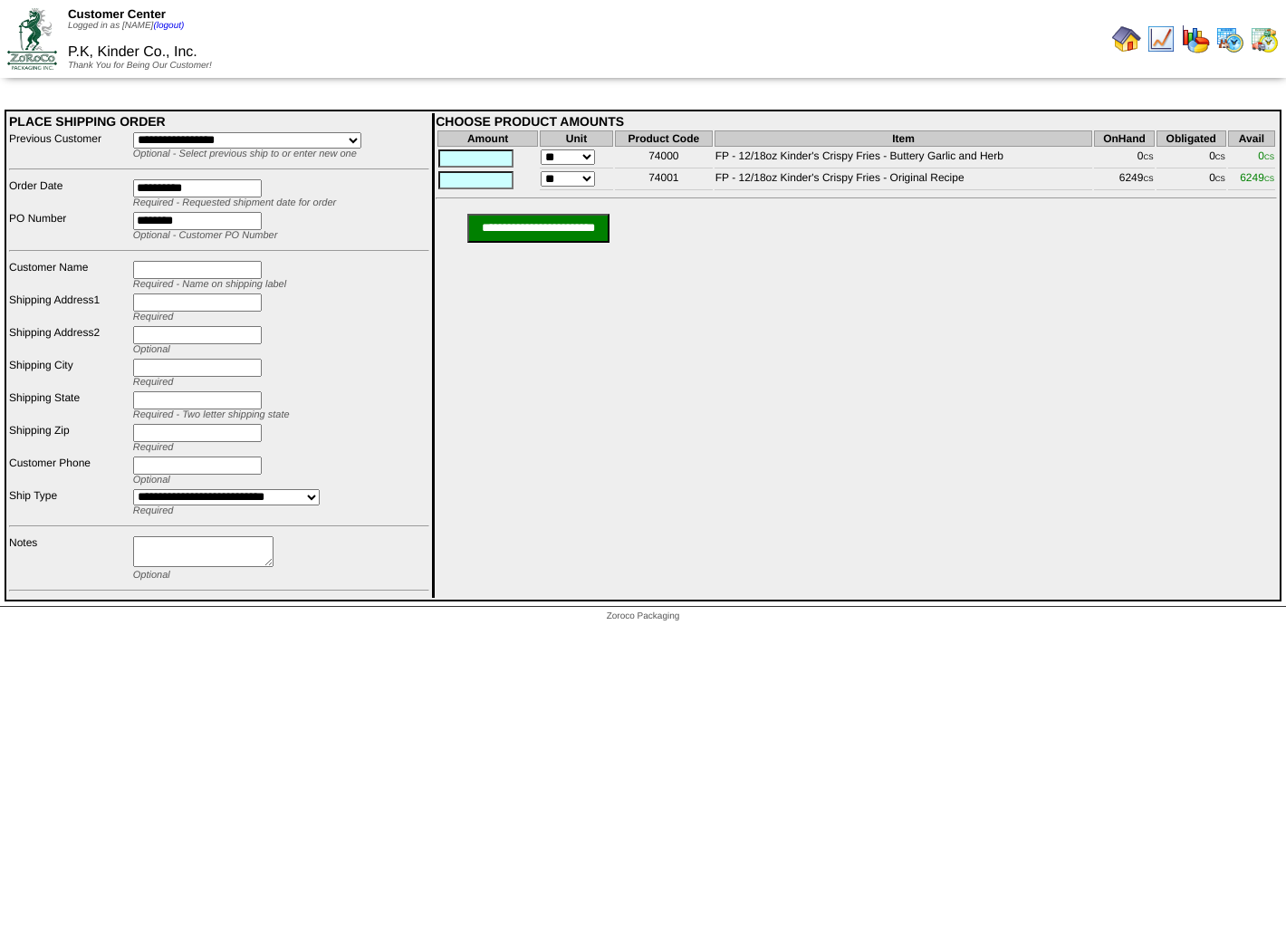 type on "********" 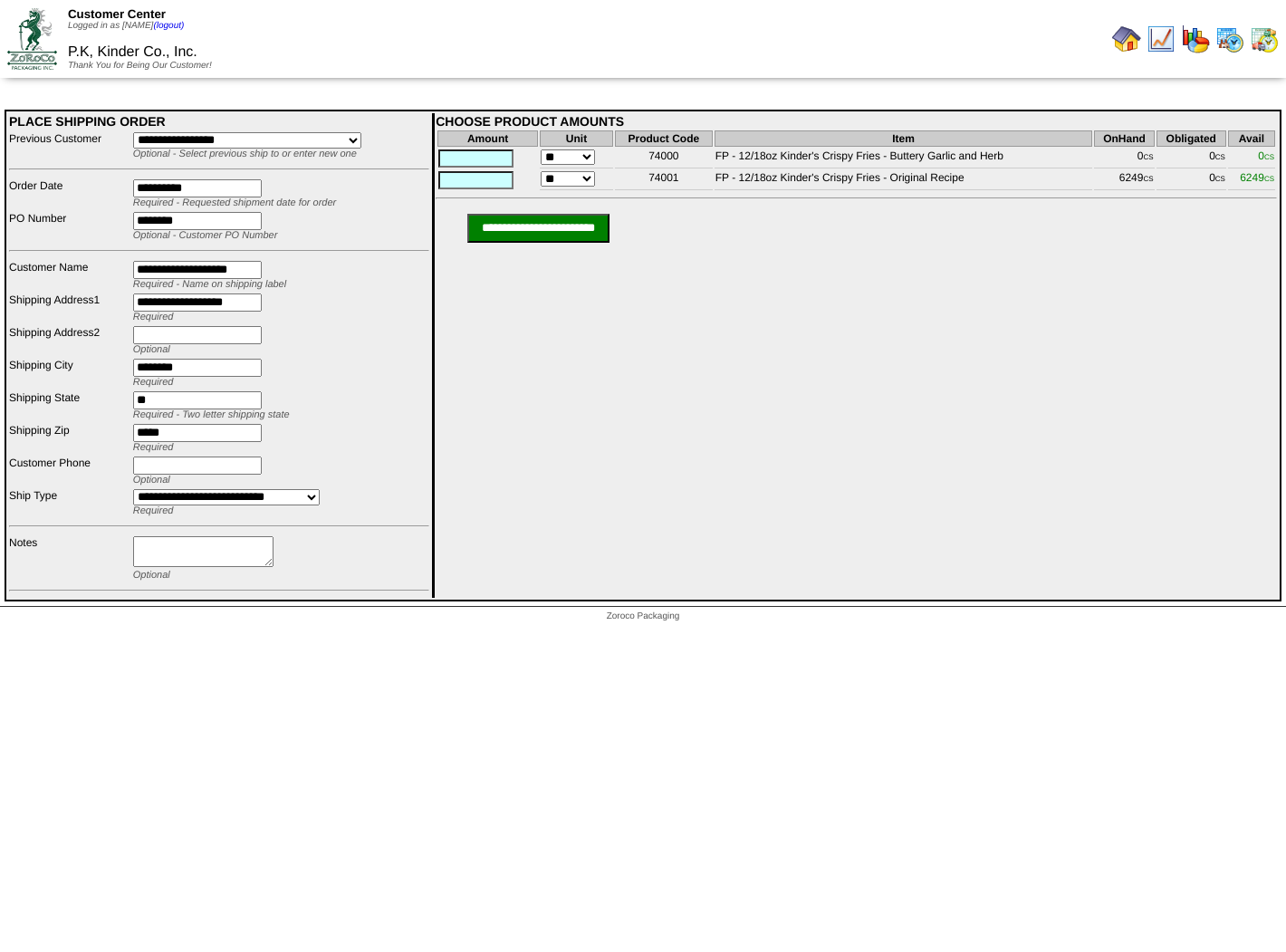 click at bounding box center (475, 180) 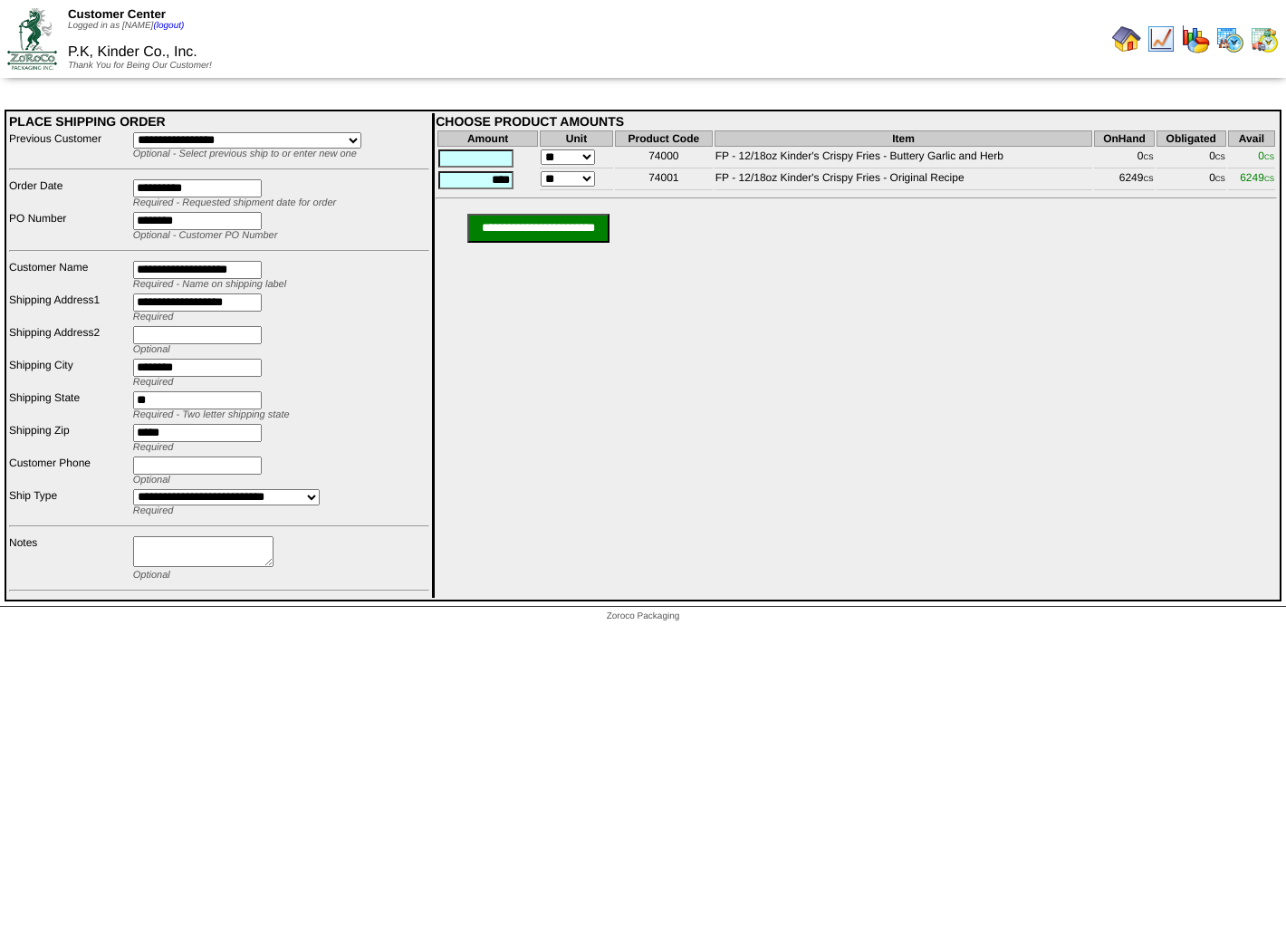 type on "****" 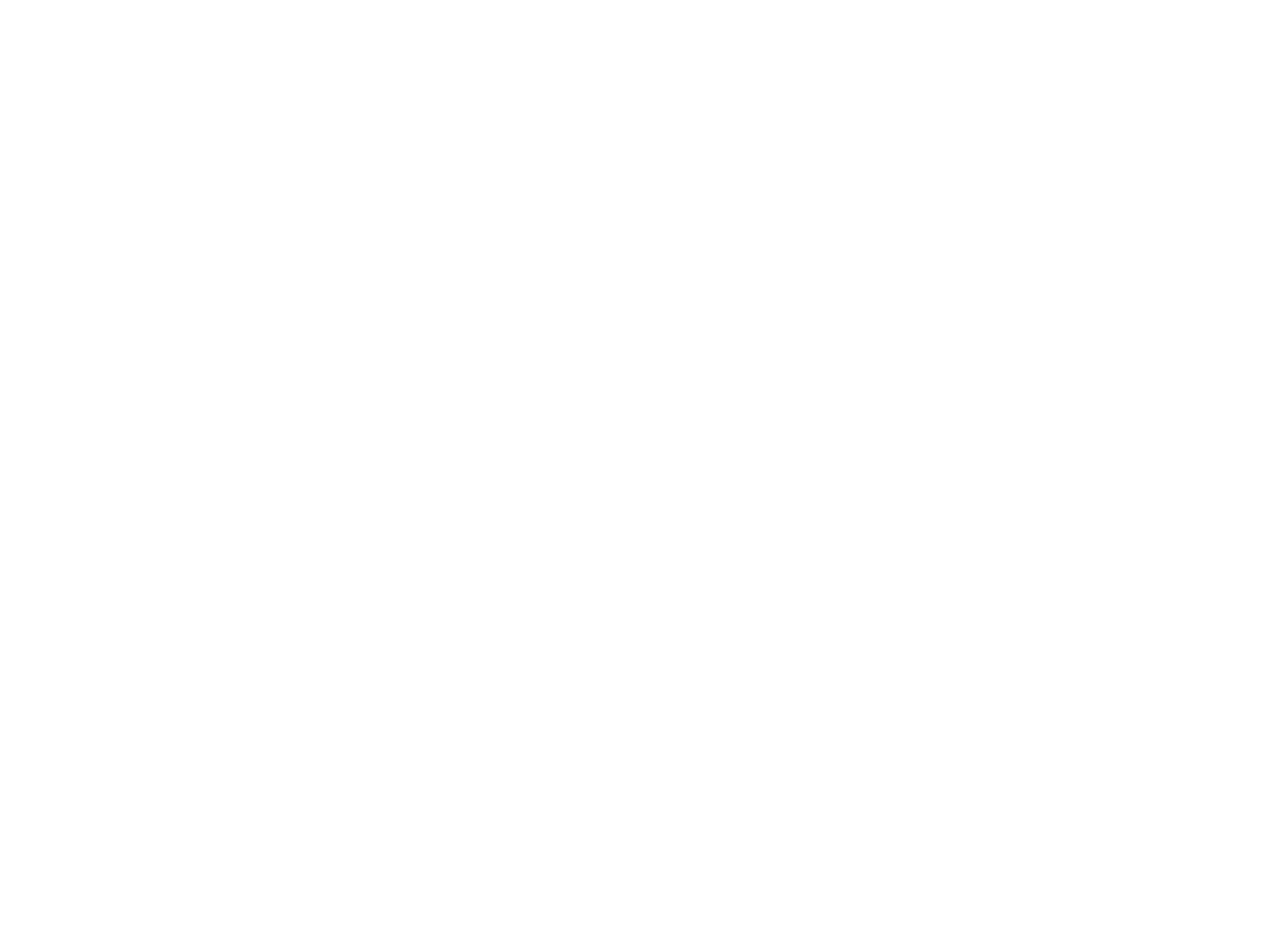 scroll, scrollTop: 0, scrollLeft: 0, axis: both 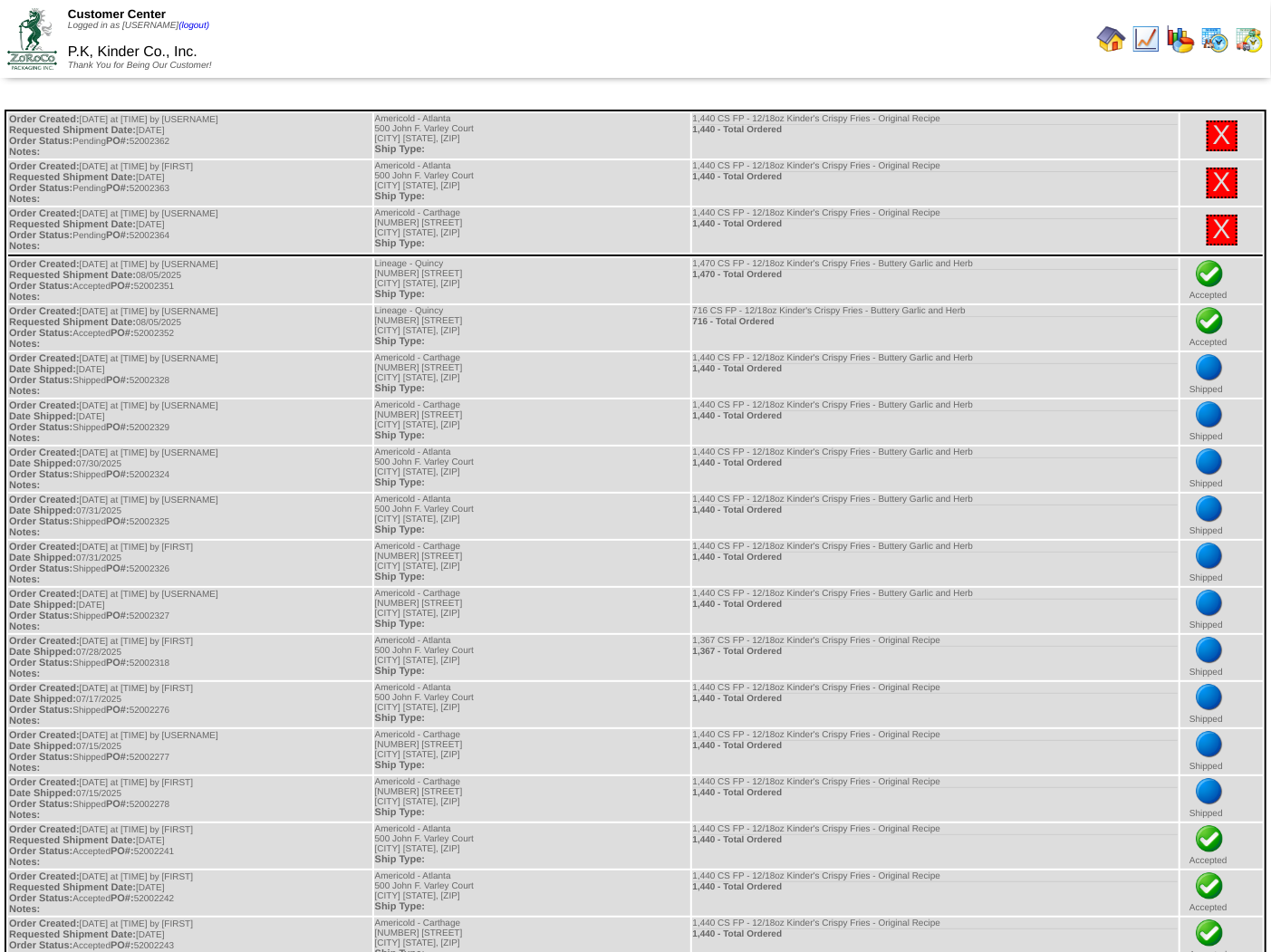 click at bounding box center (1112, 39) 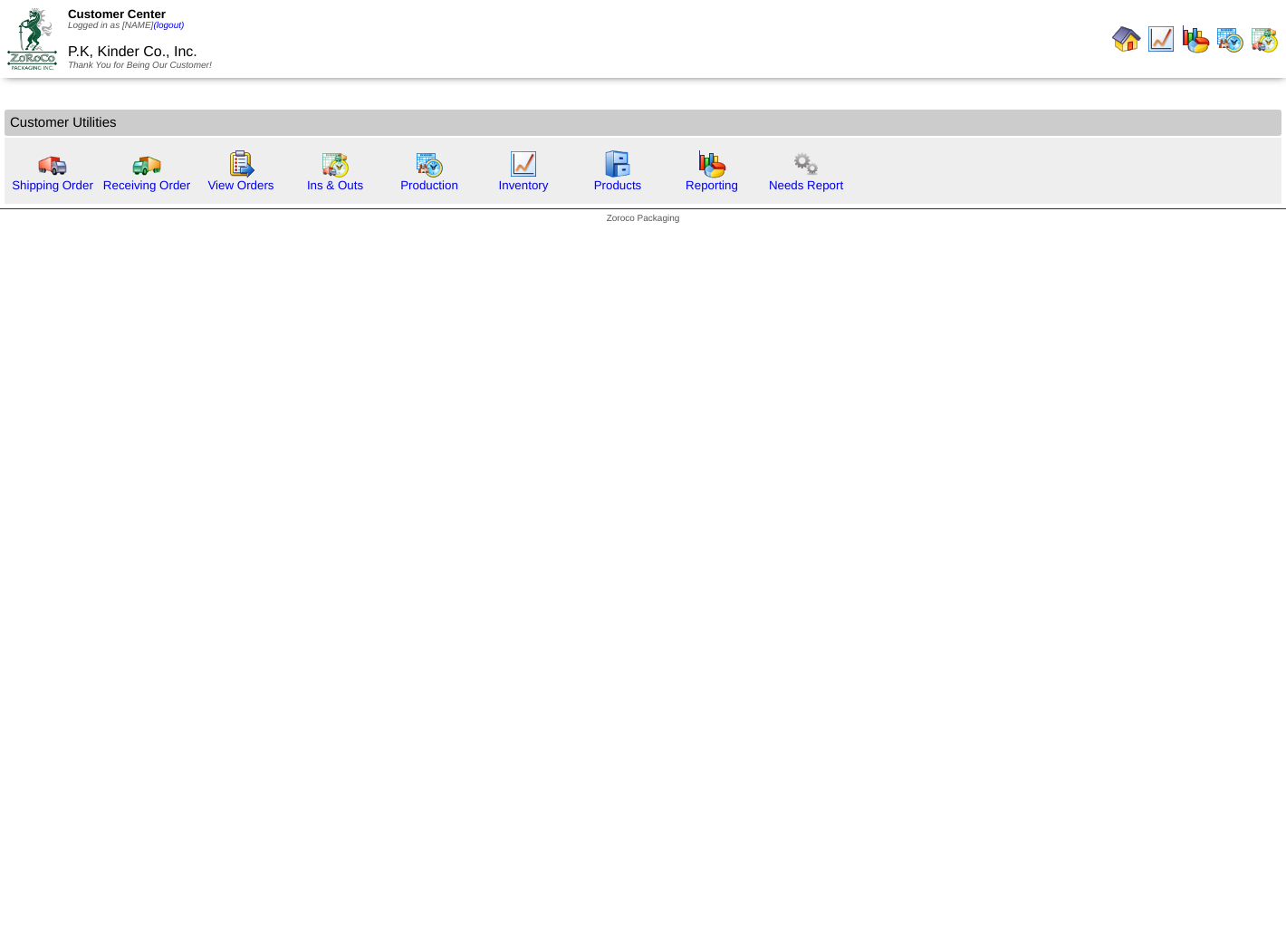 scroll, scrollTop: 0, scrollLeft: 0, axis: both 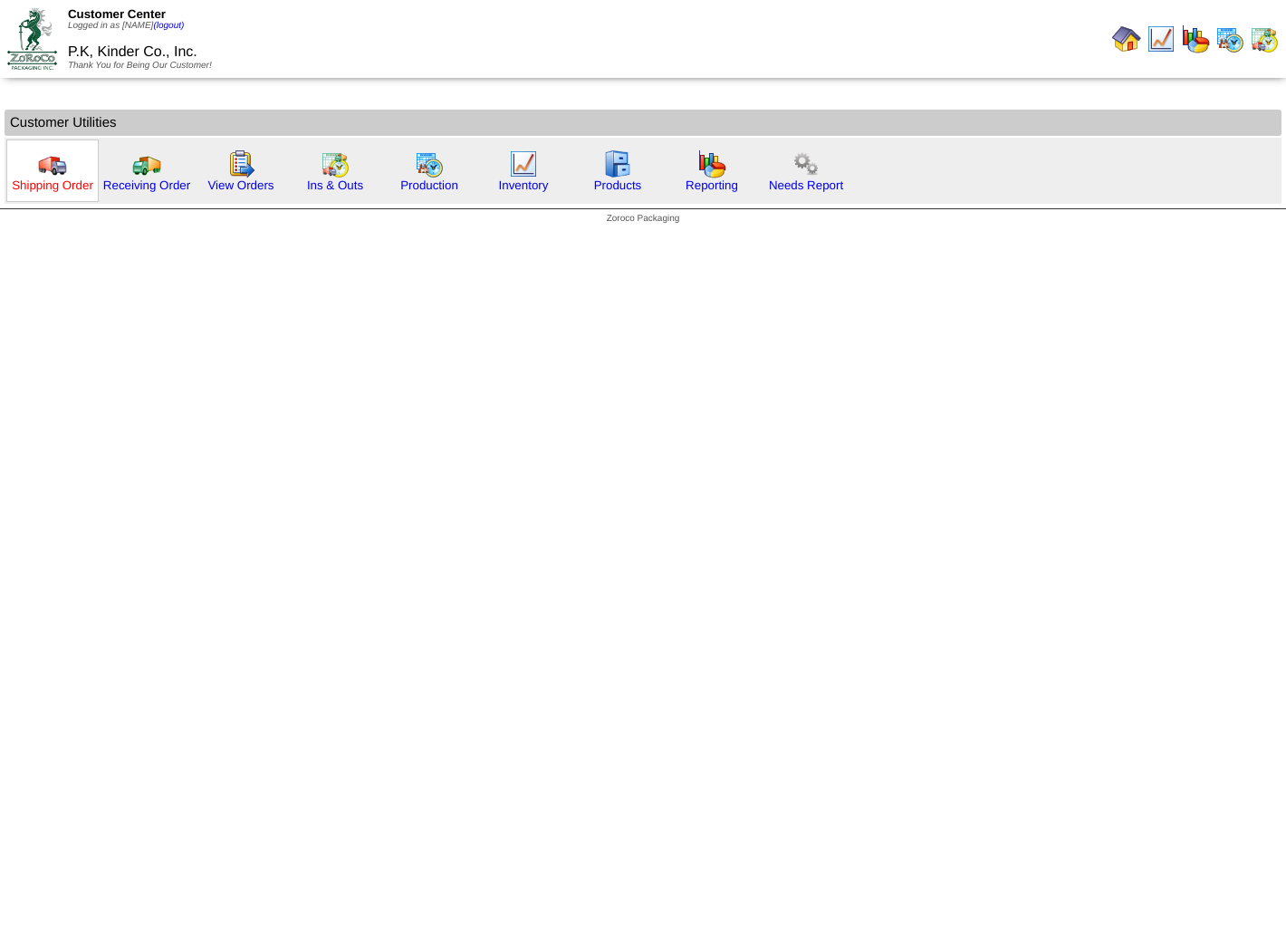 click on "Shipping Order" at bounding box center [53, 185] 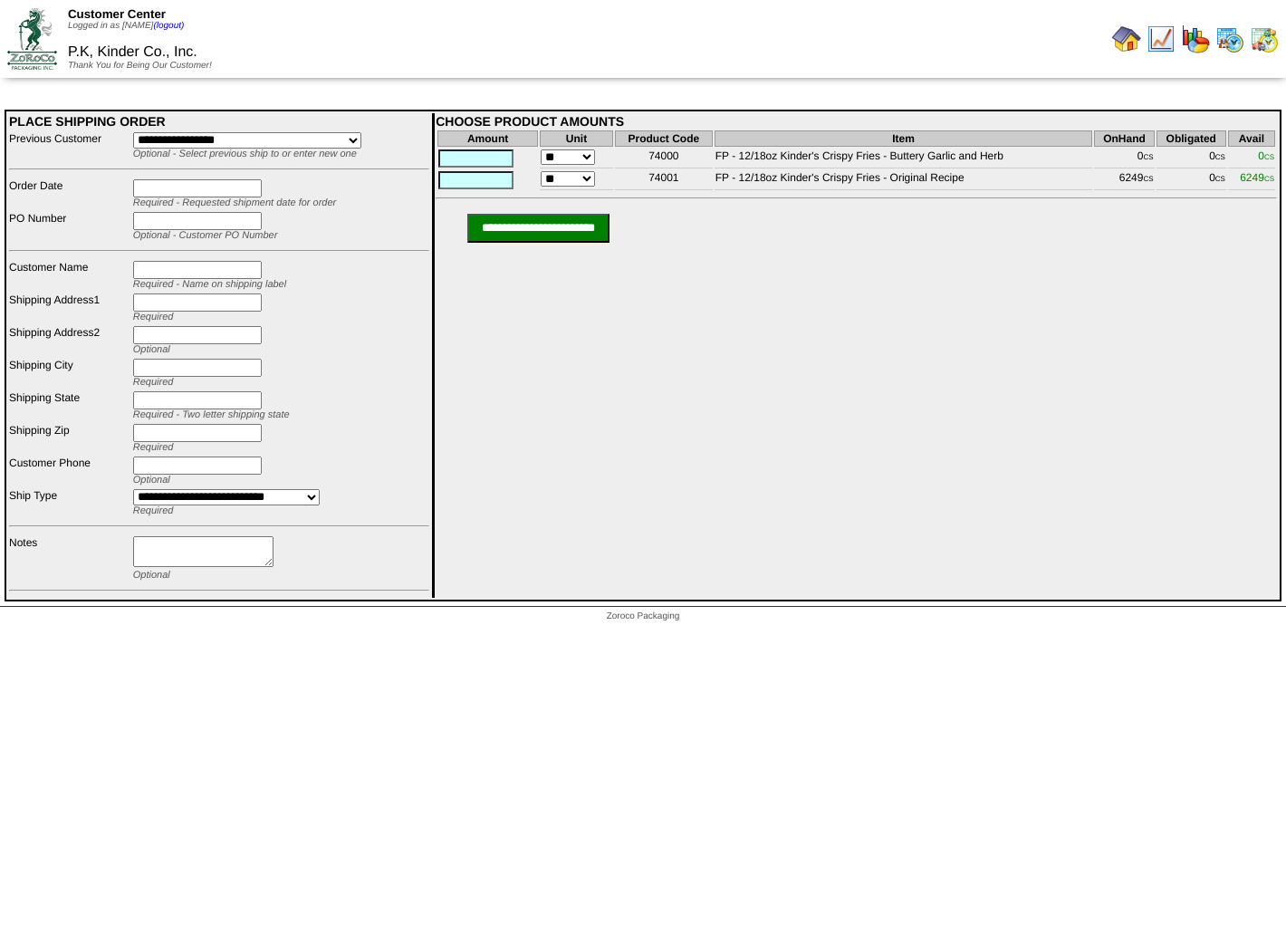 scroll, scrollTop: 0, scrollLeft: 0, axis: both 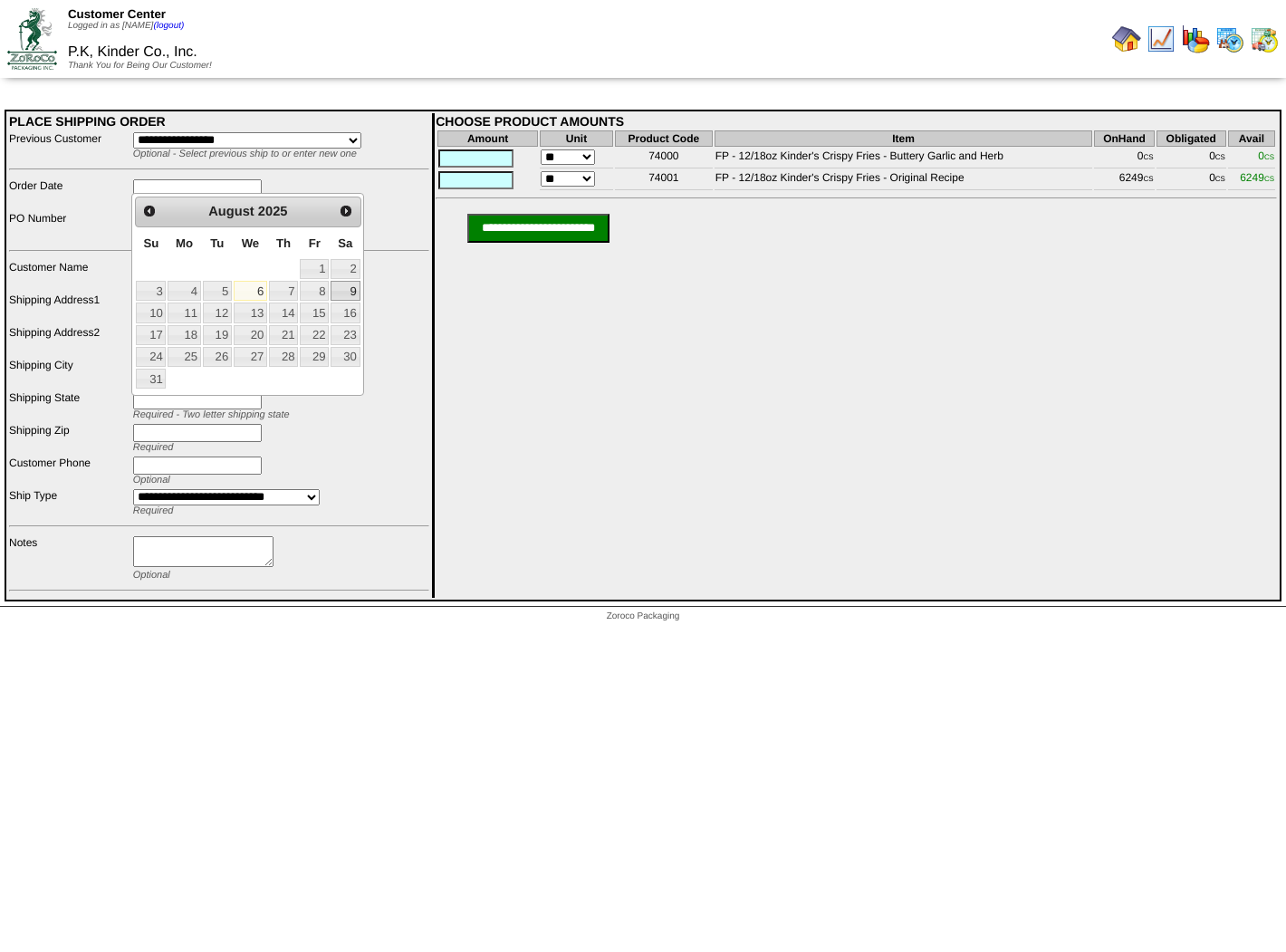 click on "9" at bounding box center (345, 291) 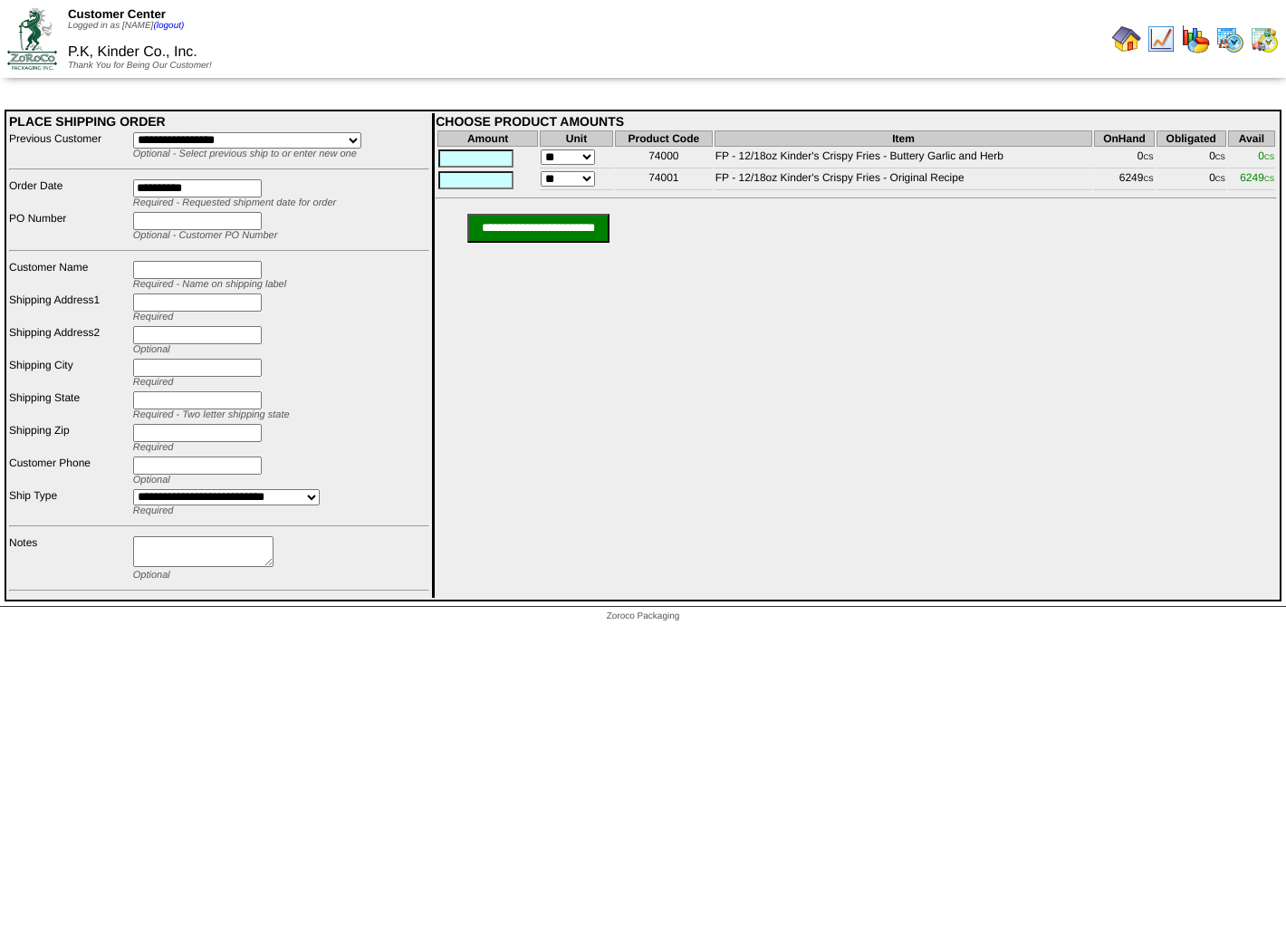 click at bounding box center [197, 221] 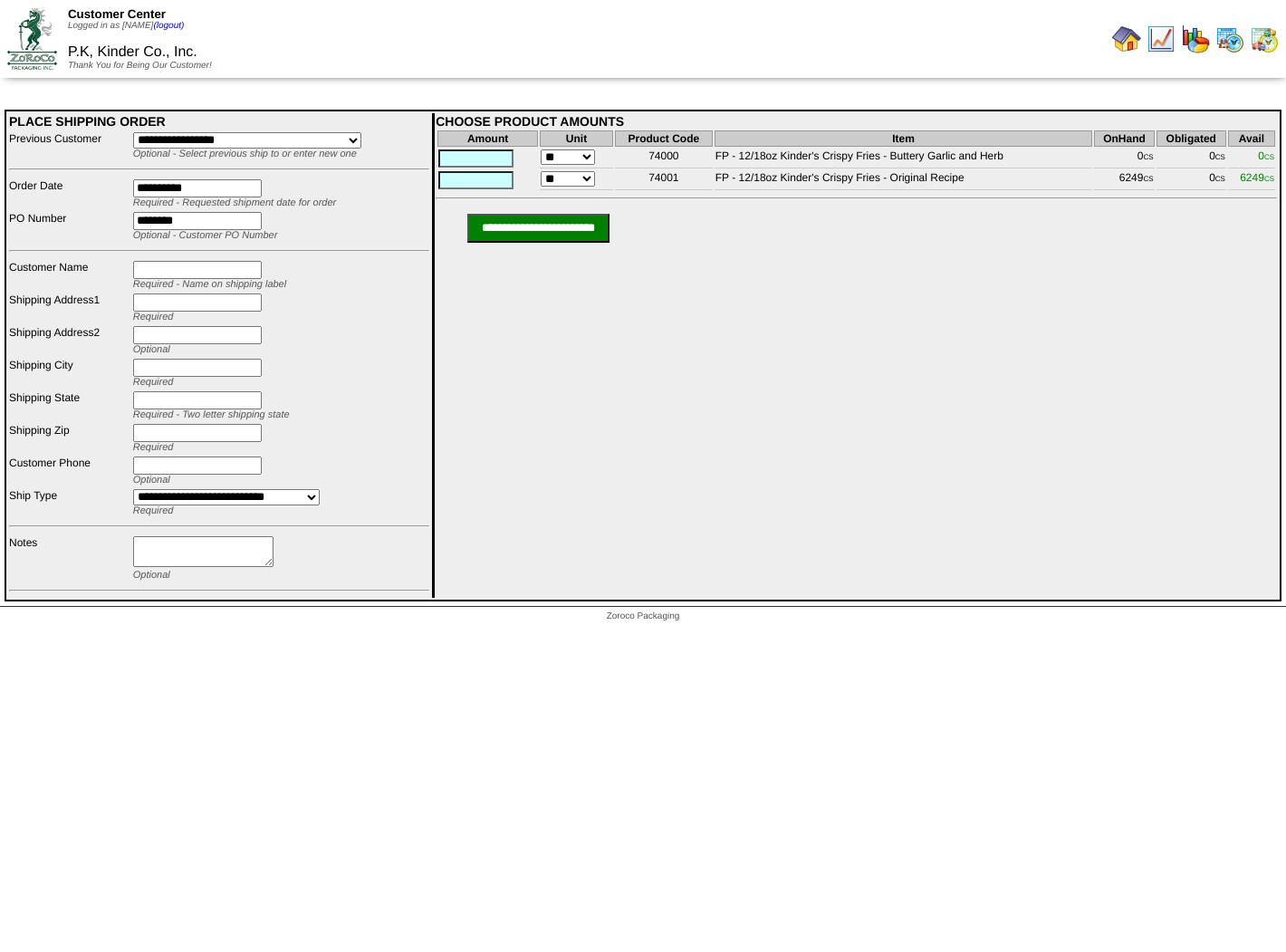 type on "********" 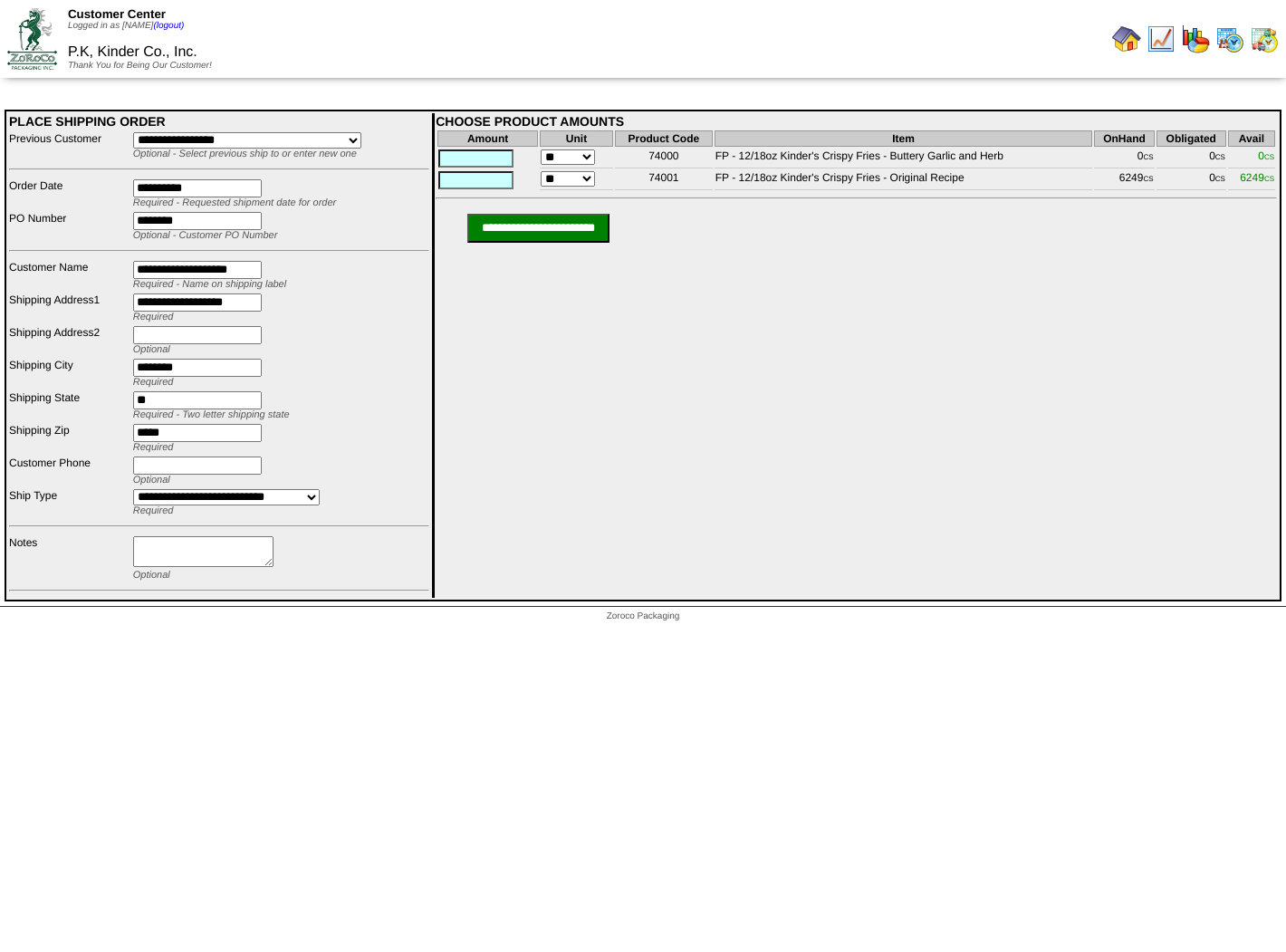 click at bounding box center (475, 180) 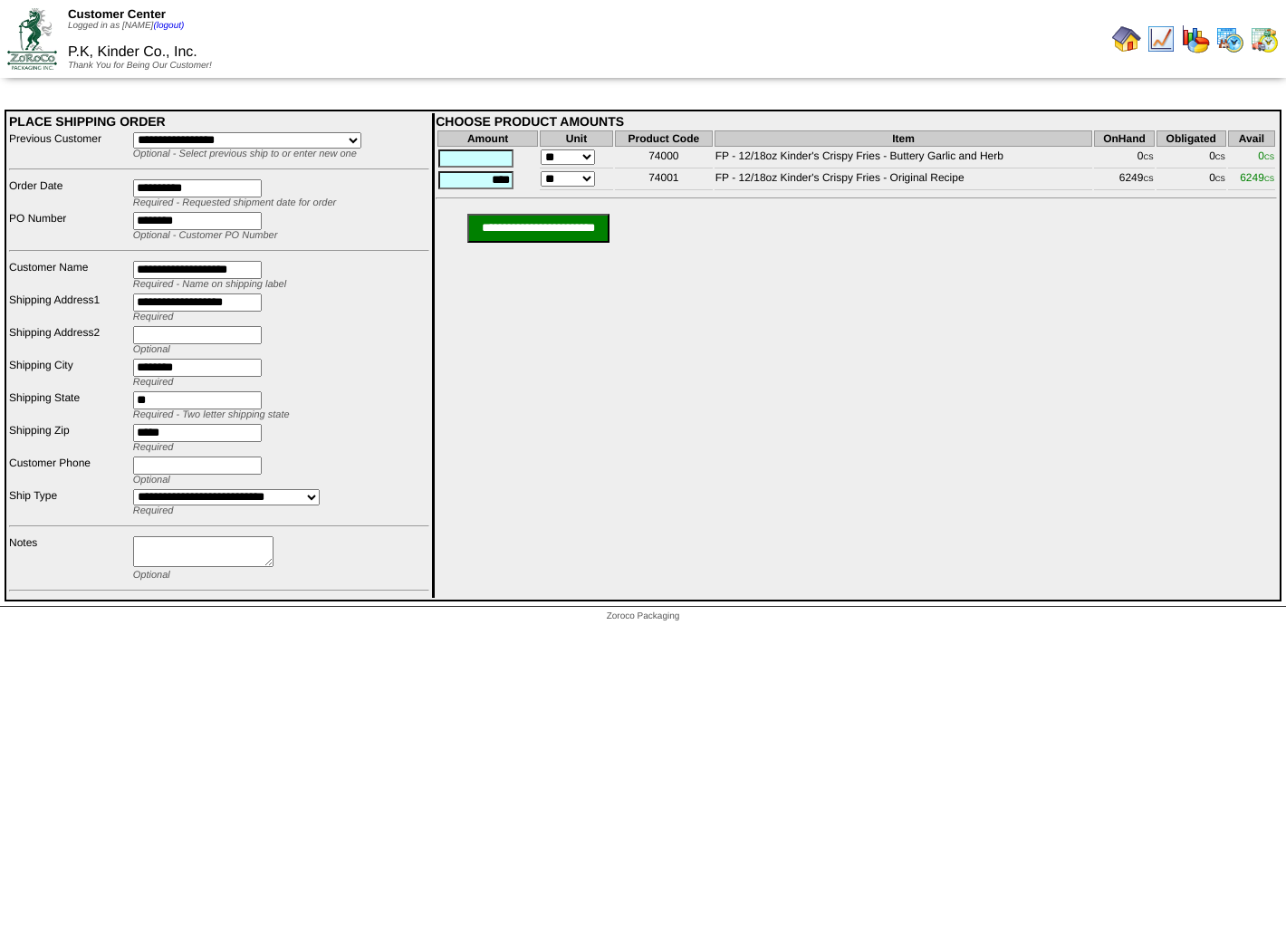 type on "****" 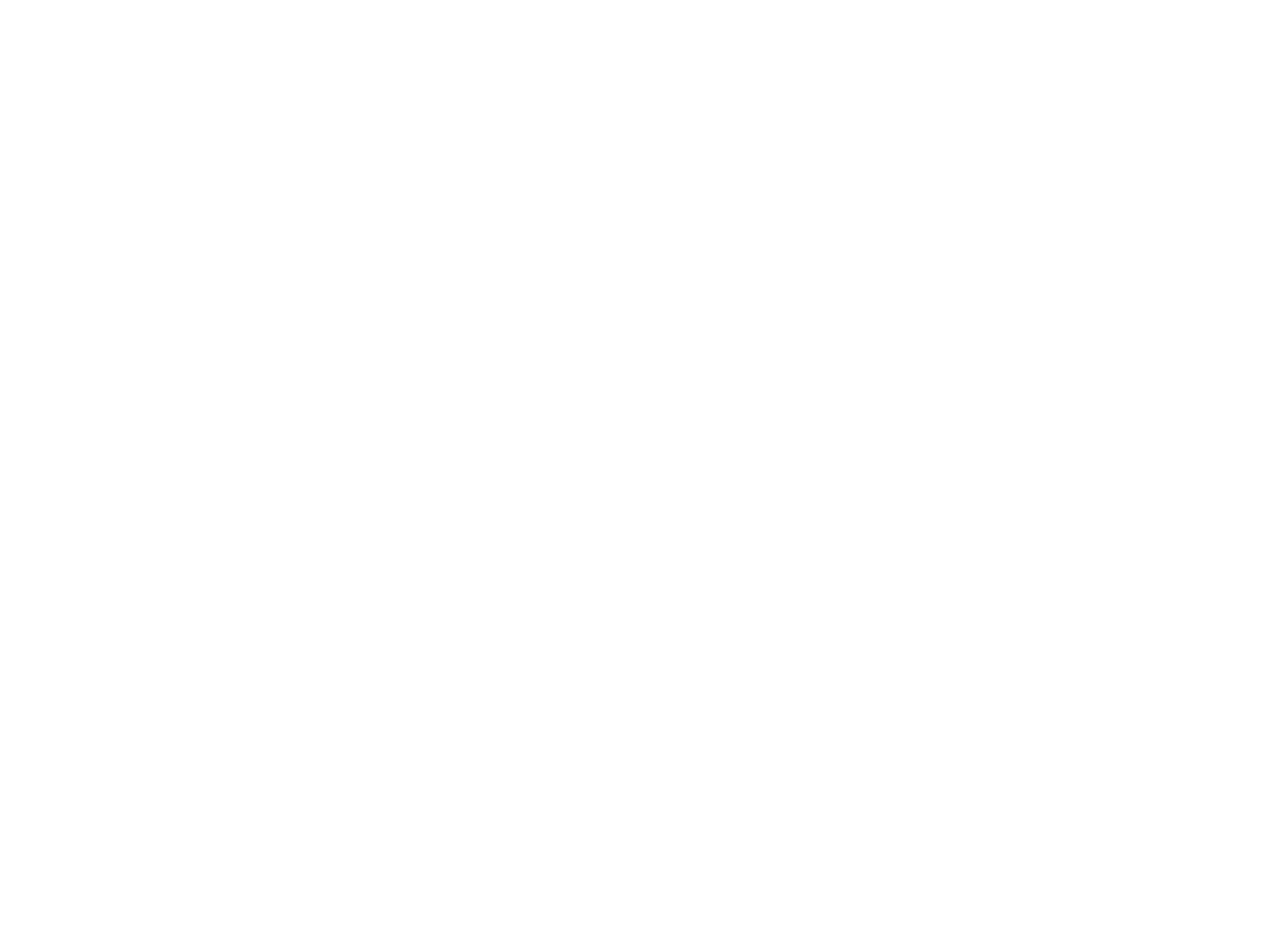 scroll, scrollTop: 0, scrollLeft: 0, axis: both 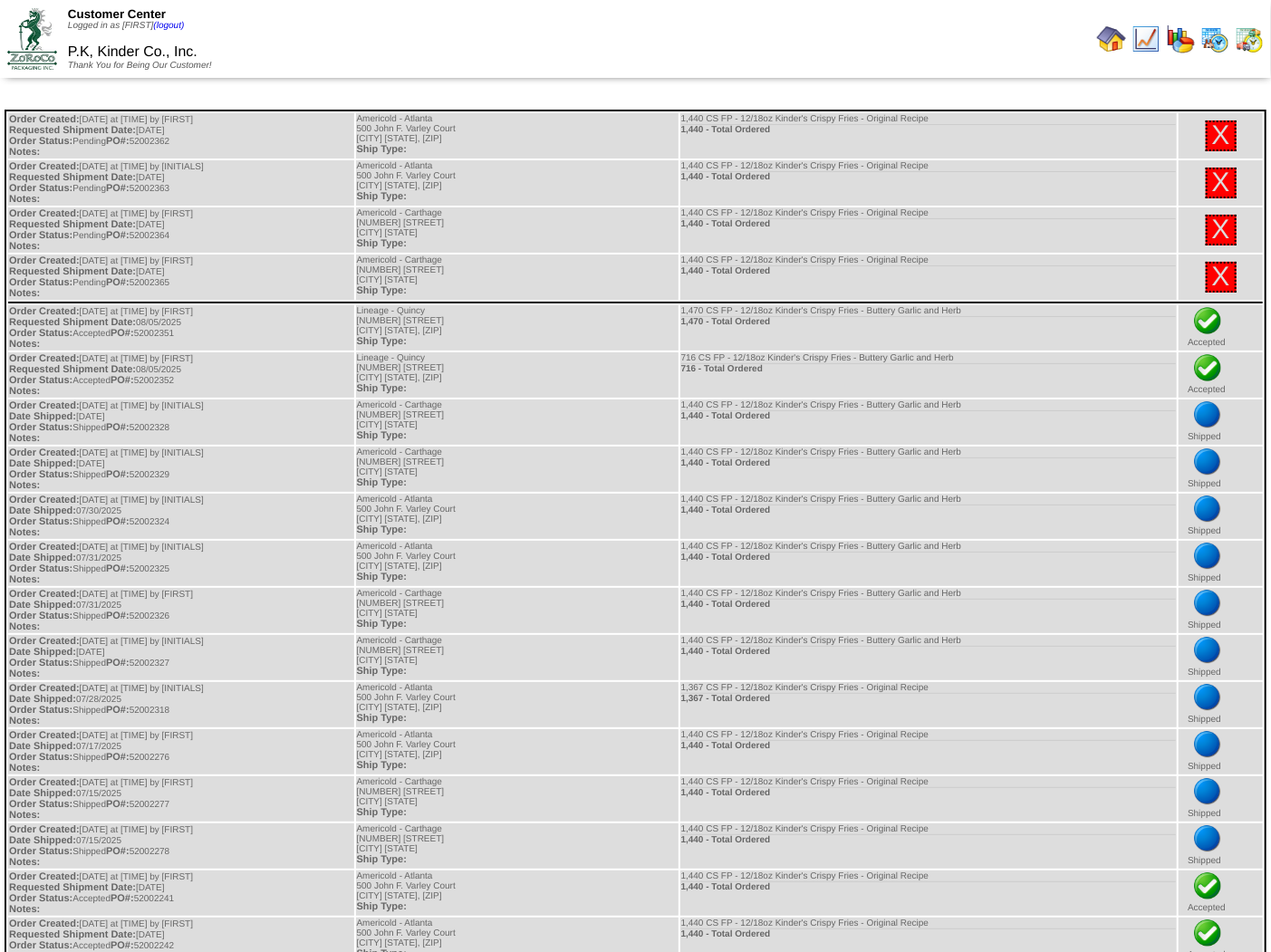 click at bounding box center [1112, 39] 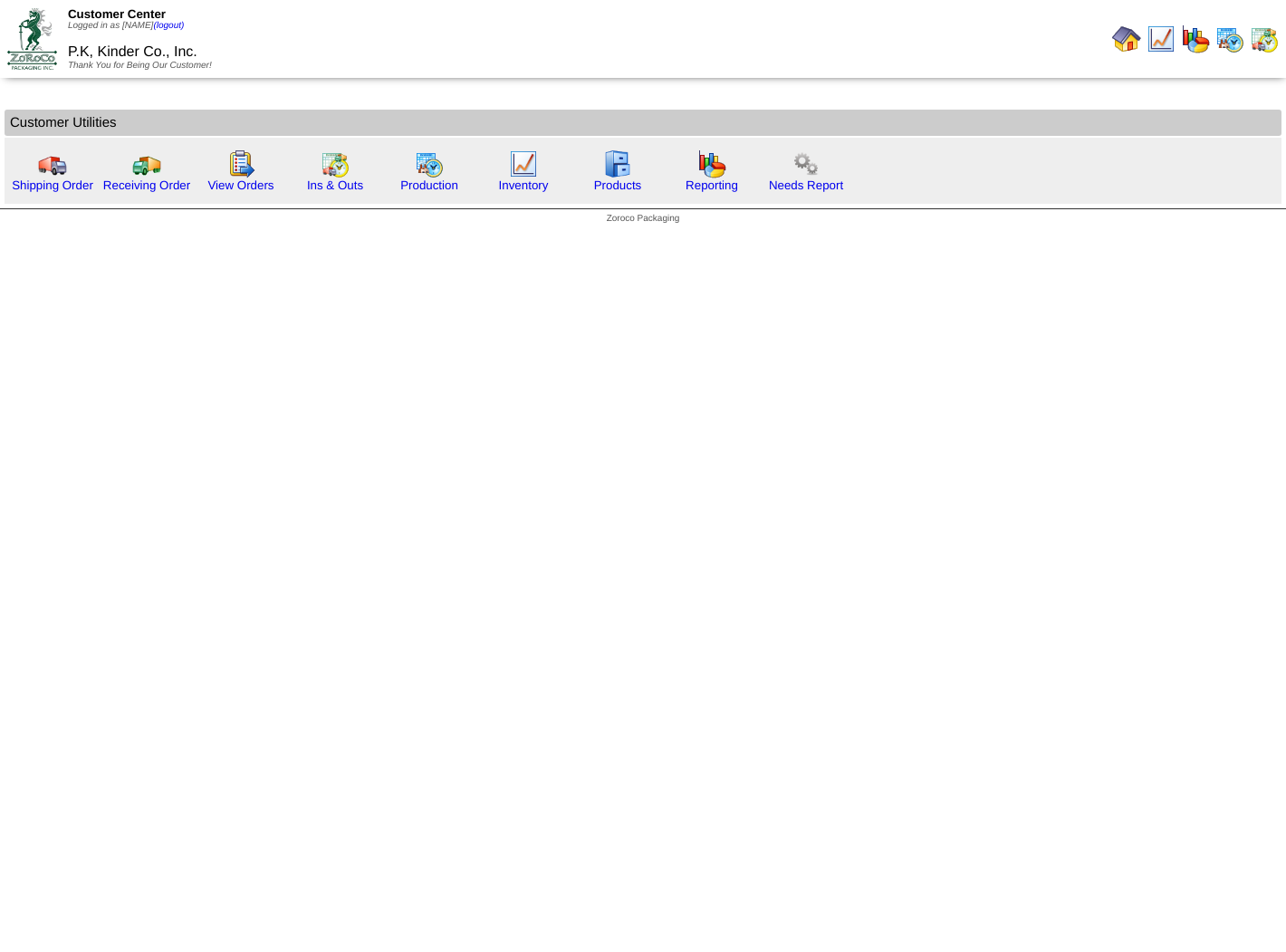 scroll, scrollTop: 0, scrollLeft: 0, axis: both 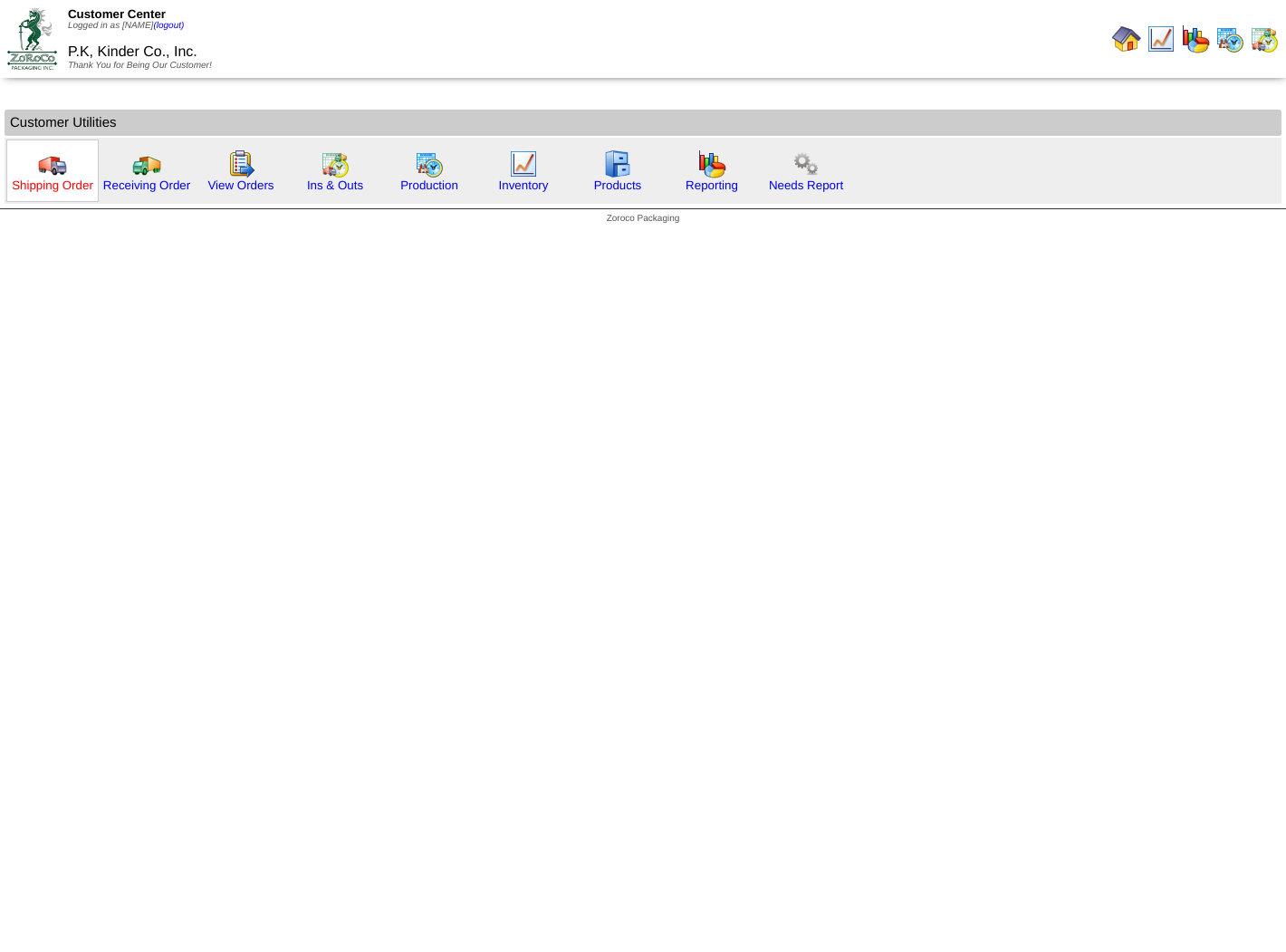 click on "Shipping Order" at bounding box center (53, 185) 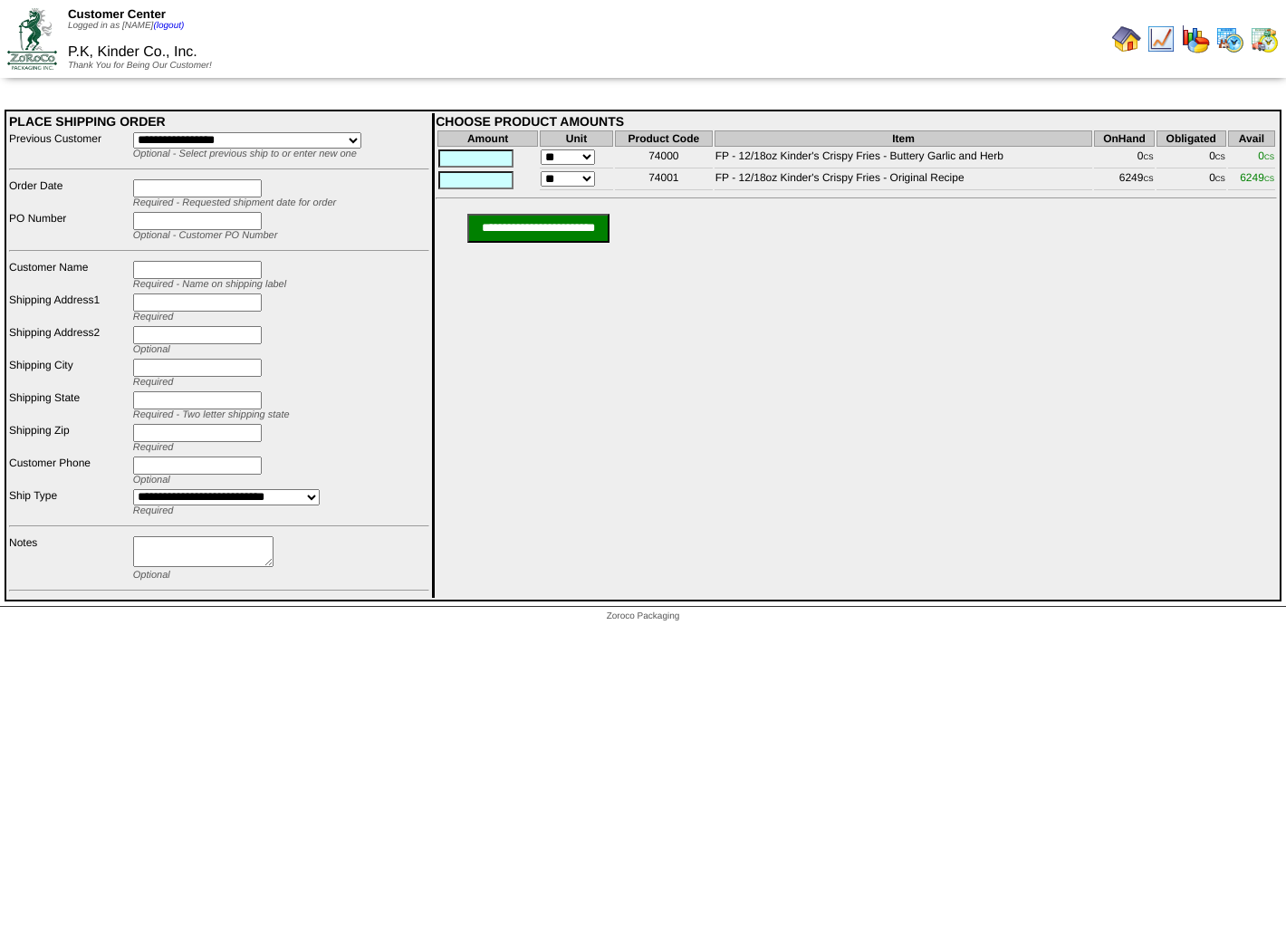 scroll, scrollTop: 0, scrollLeft: 0, axis: both 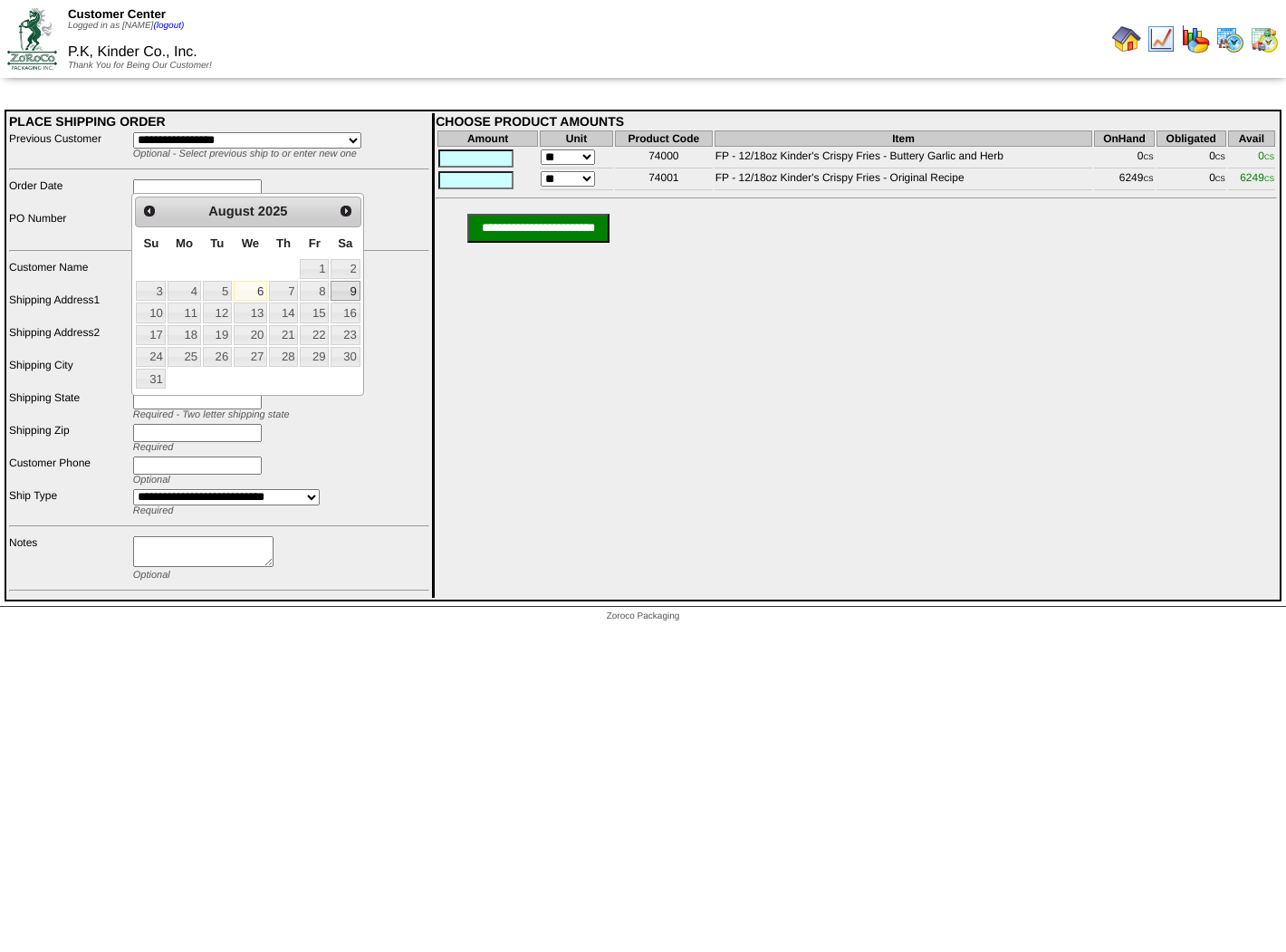 click on "9" at bounding box center (345, 291) 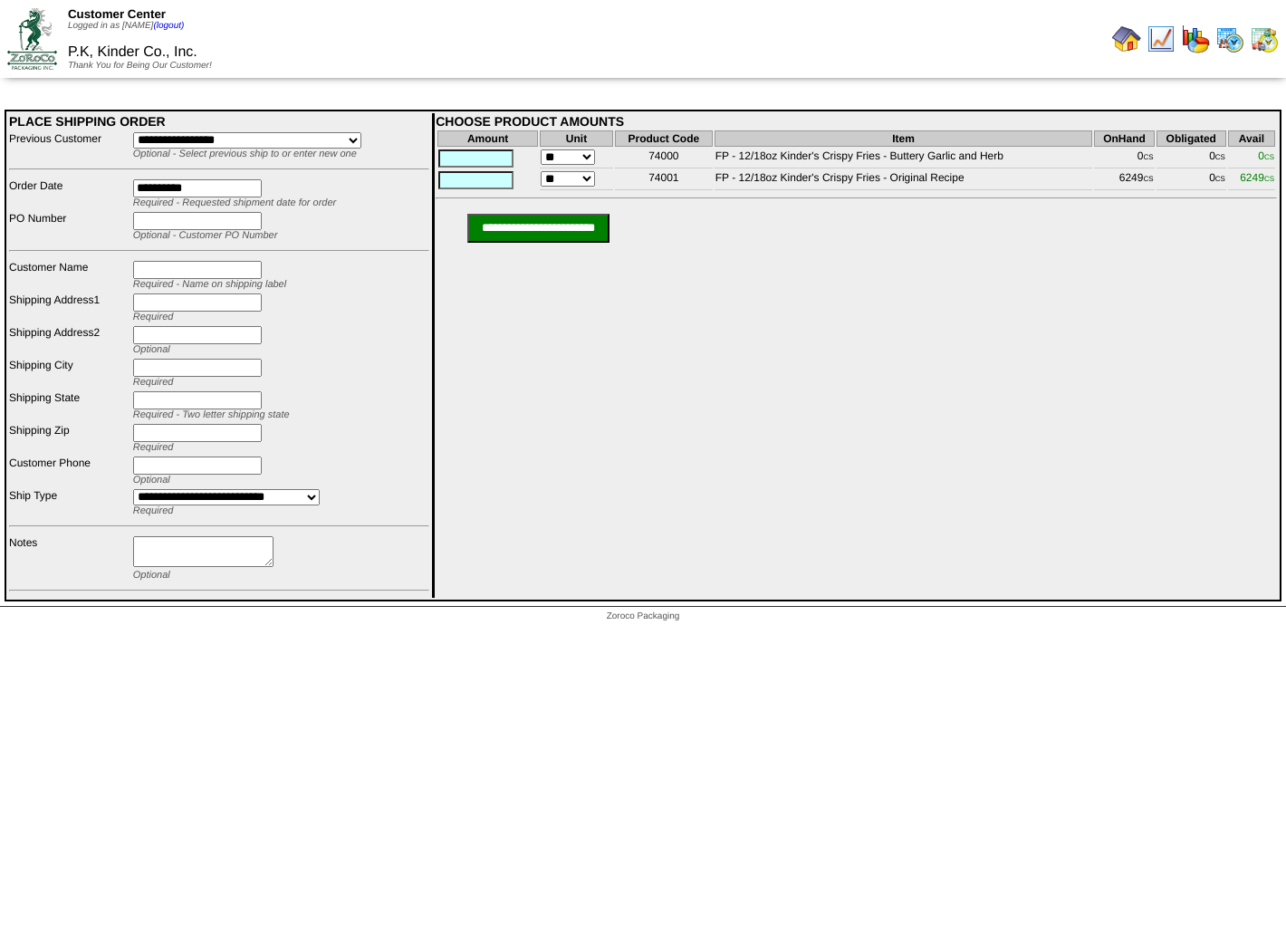 click at bounding box center (197, 221) 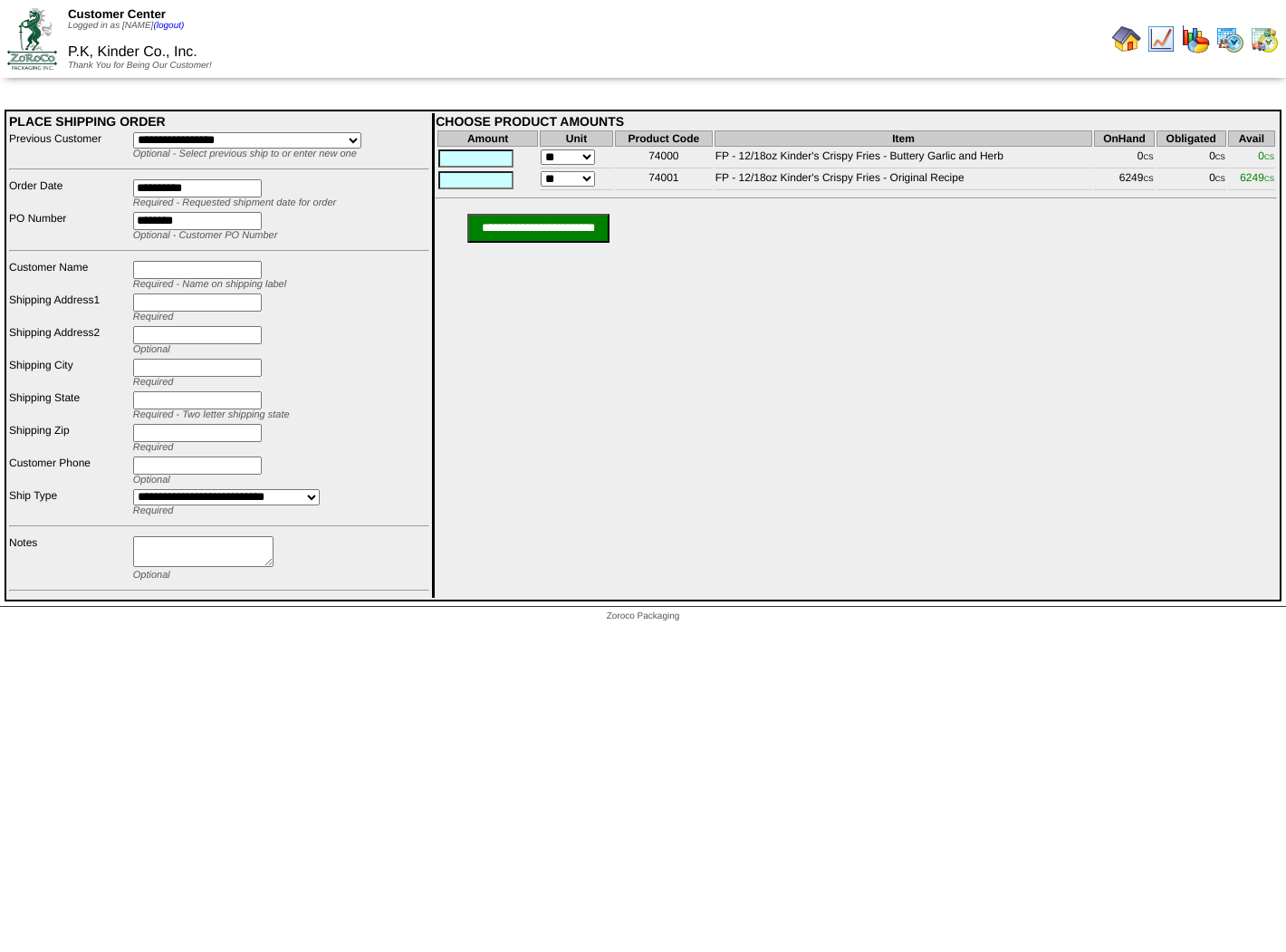 type on "********" 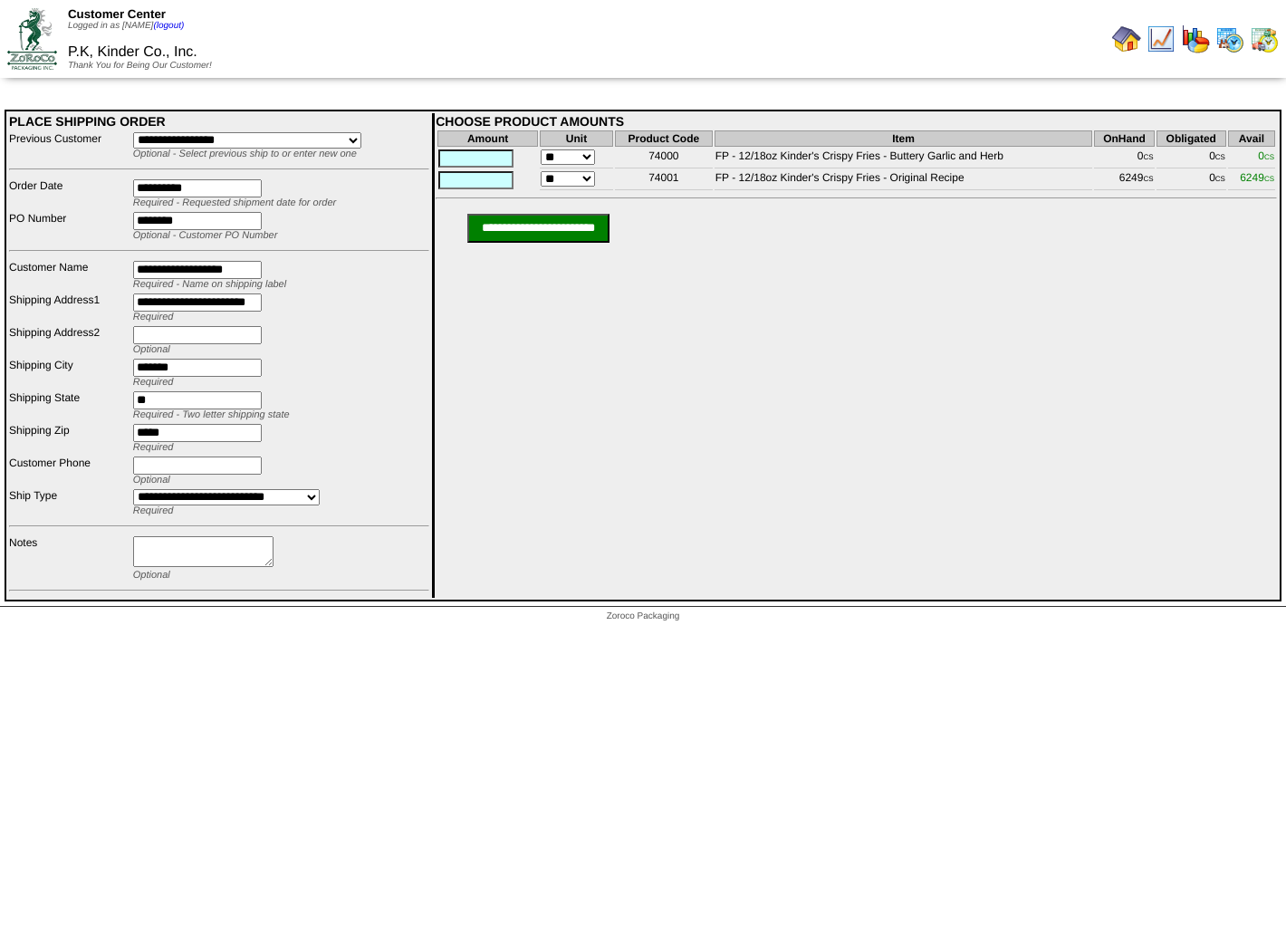 click at bounding box center [475, 180] 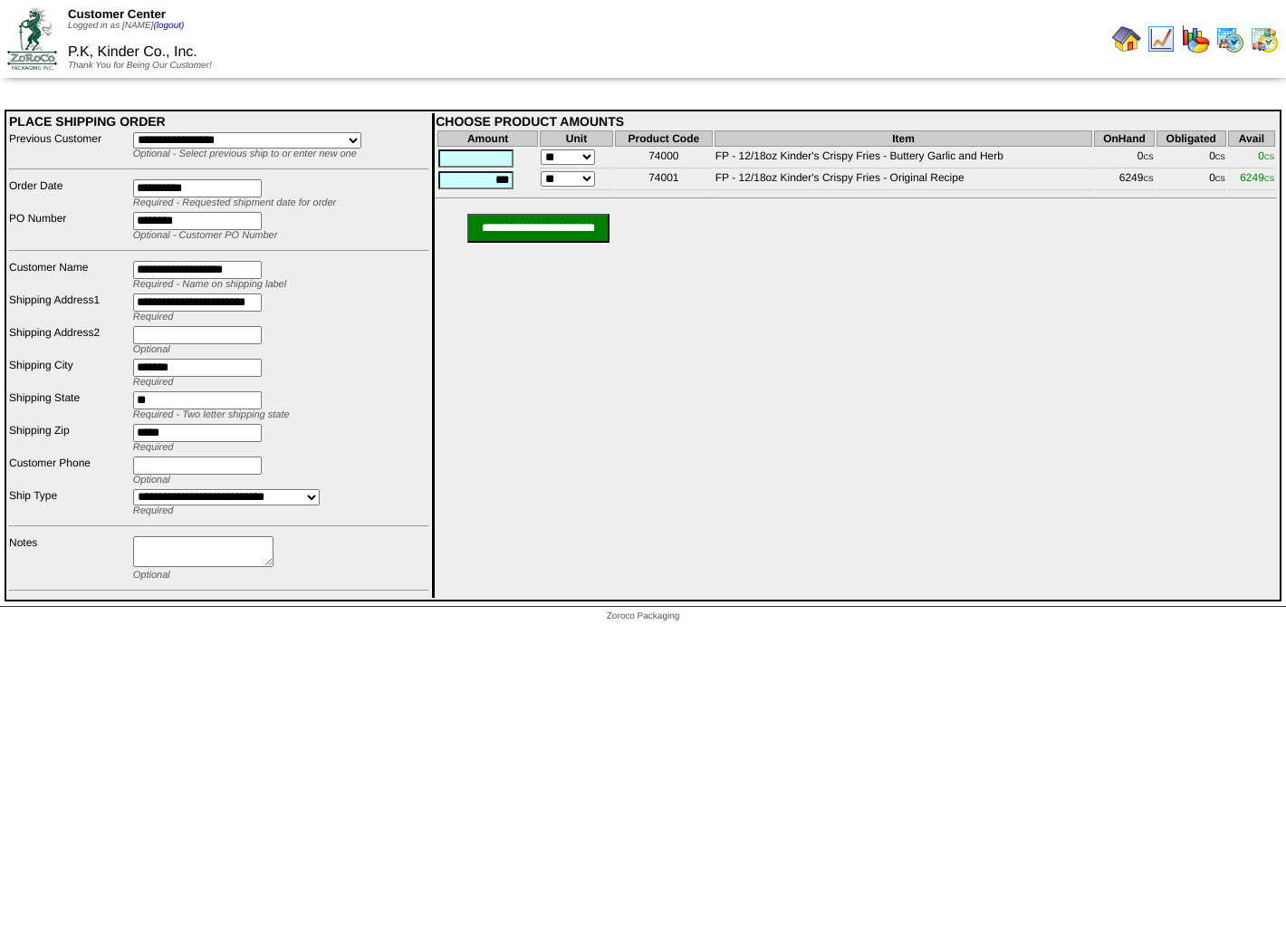 type on "***" 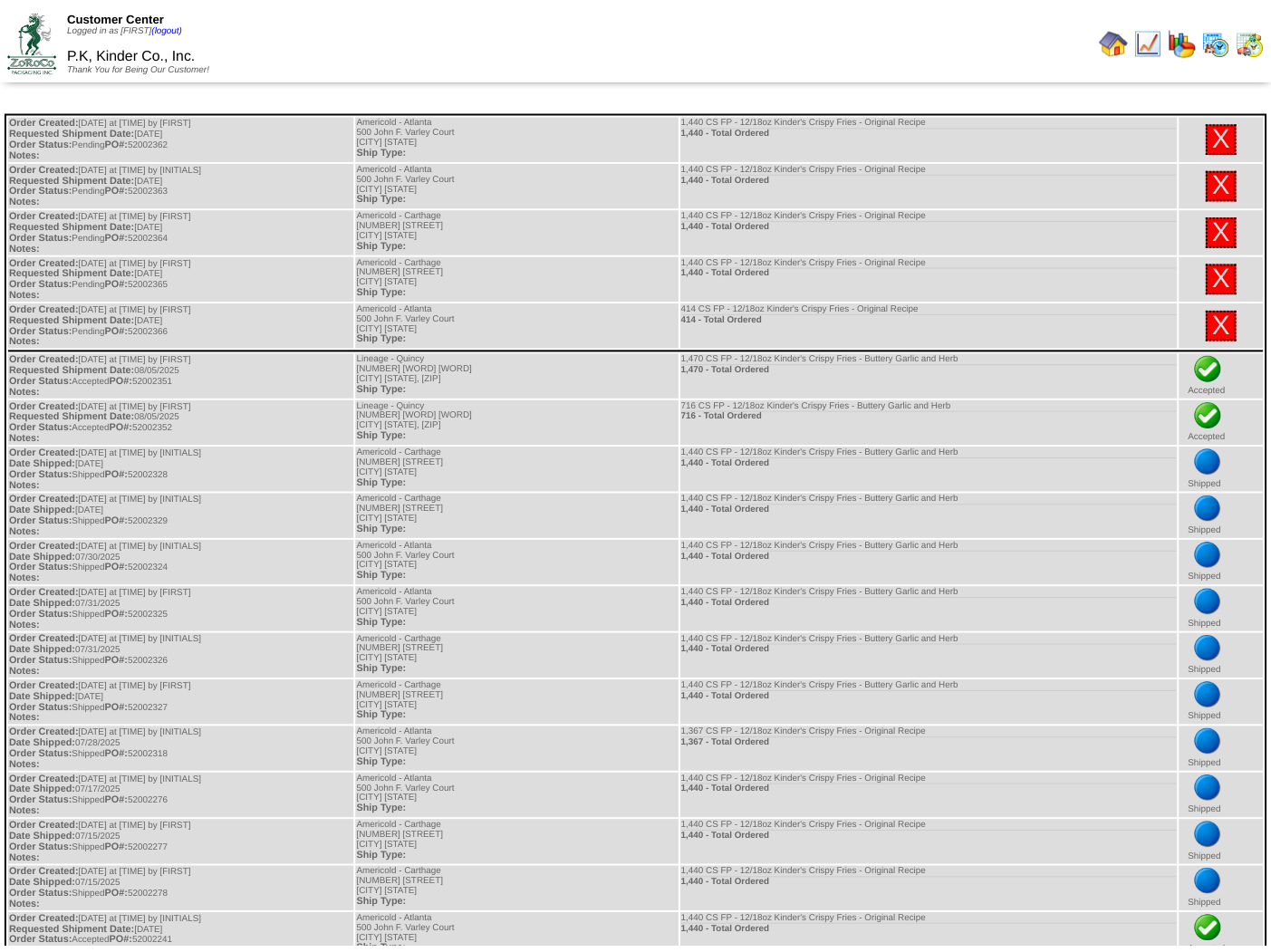 scroll, scrollTop: 0, scrollLeft: 0, axis: both 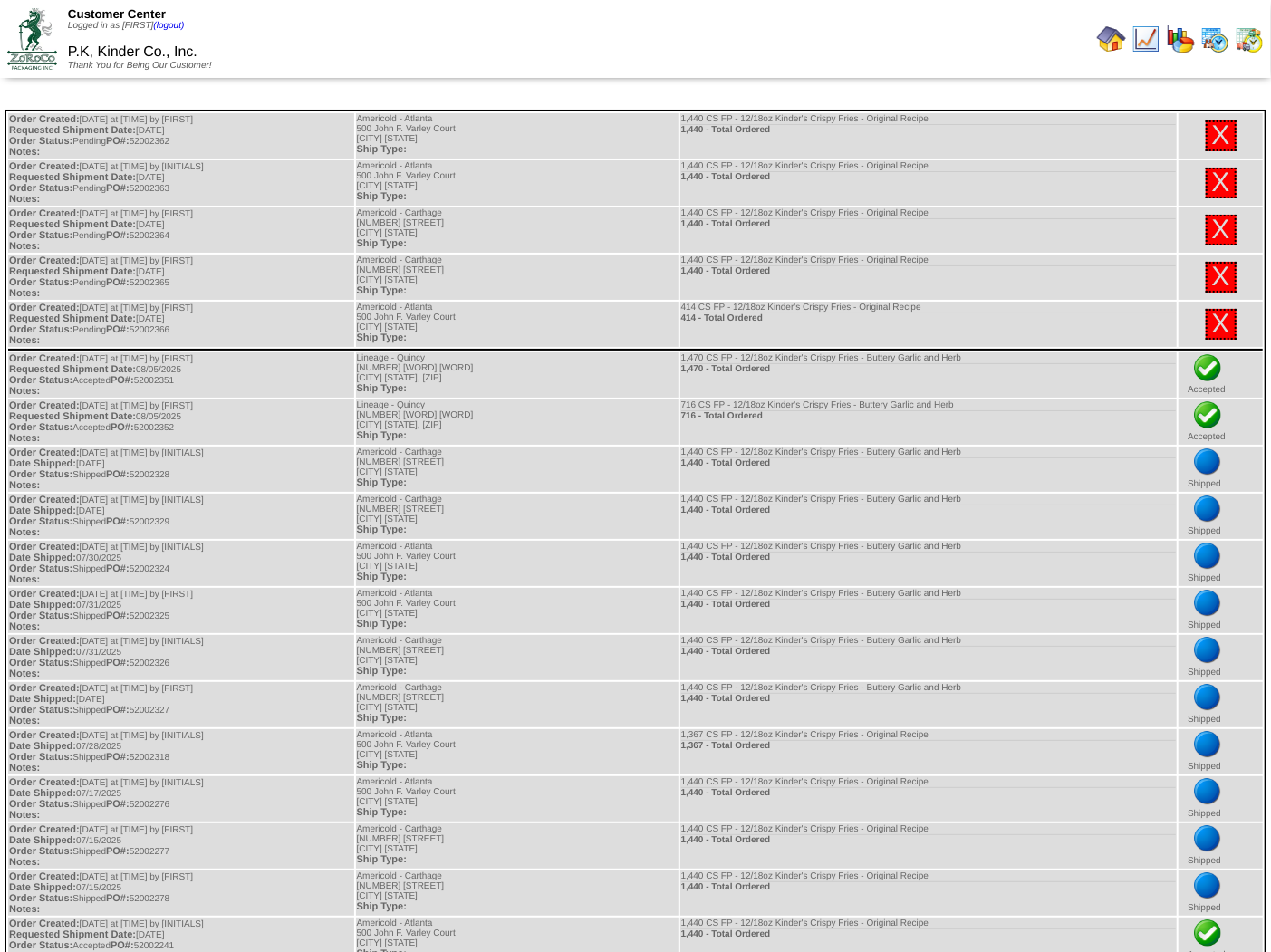 click at bounding box center [1112, 39] 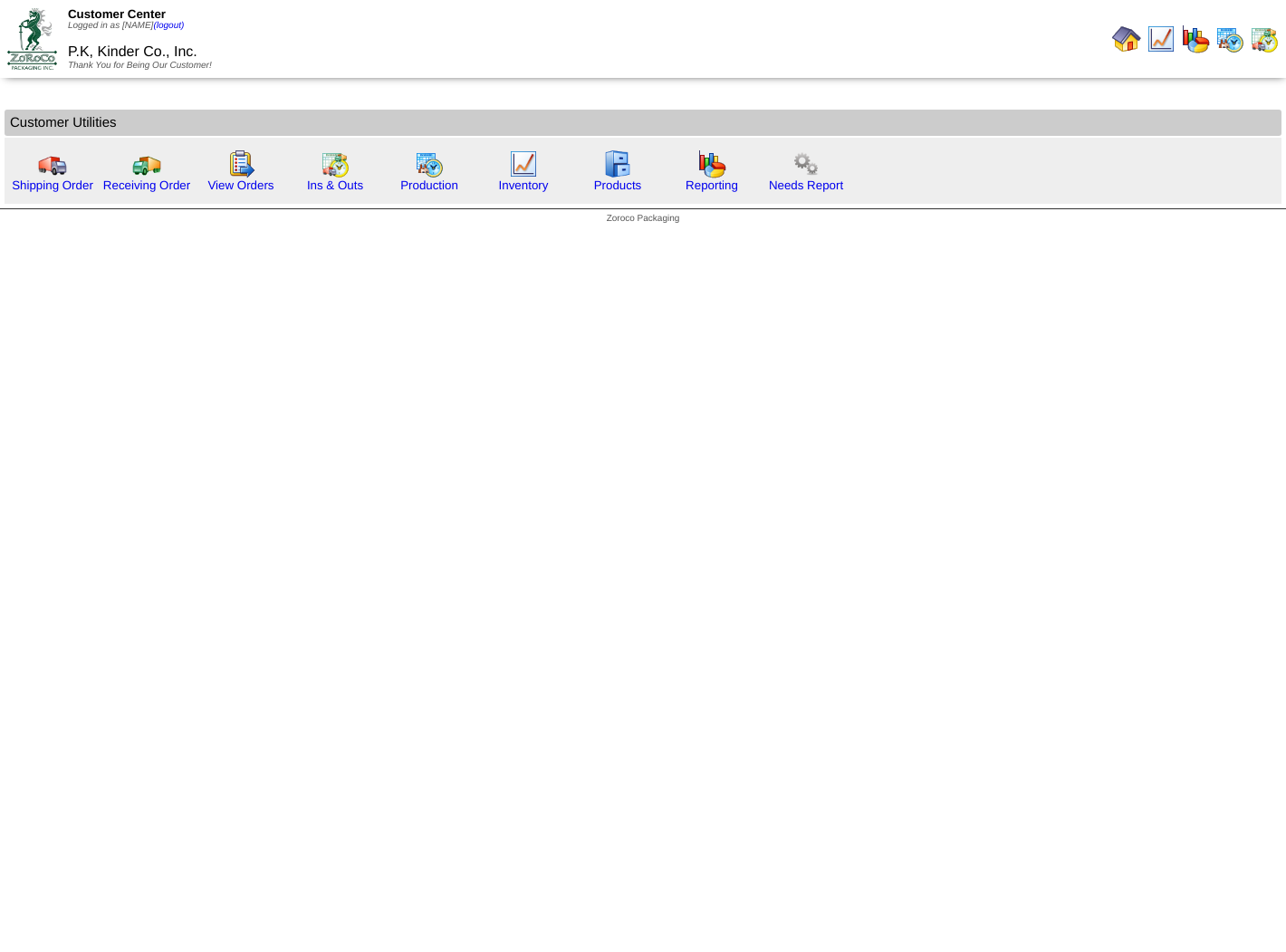 scroll, scrollTop: 0, scrollLeft: 0, axis: both 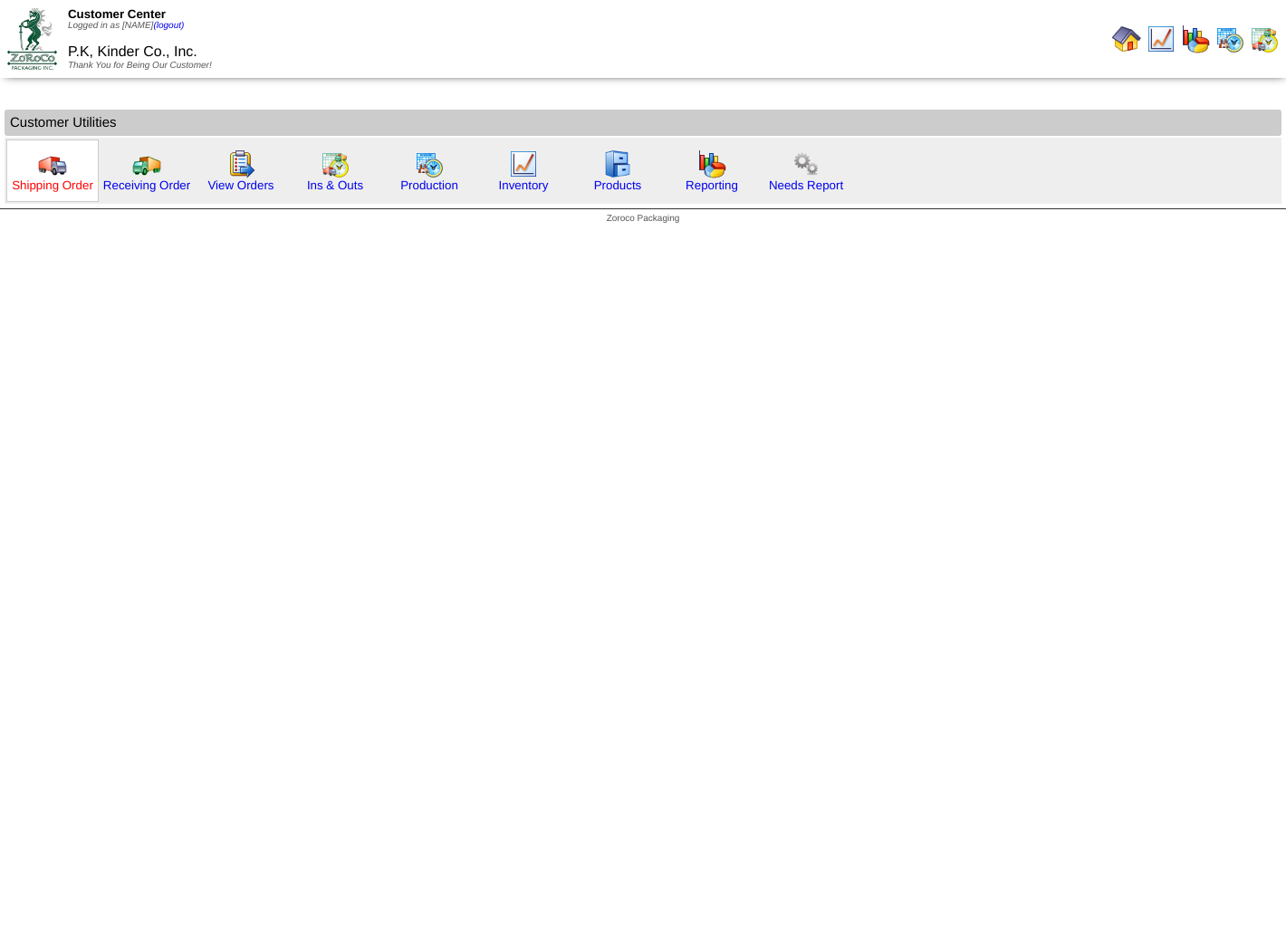 click on "Shipping Order" at bounding box center [53, 185] 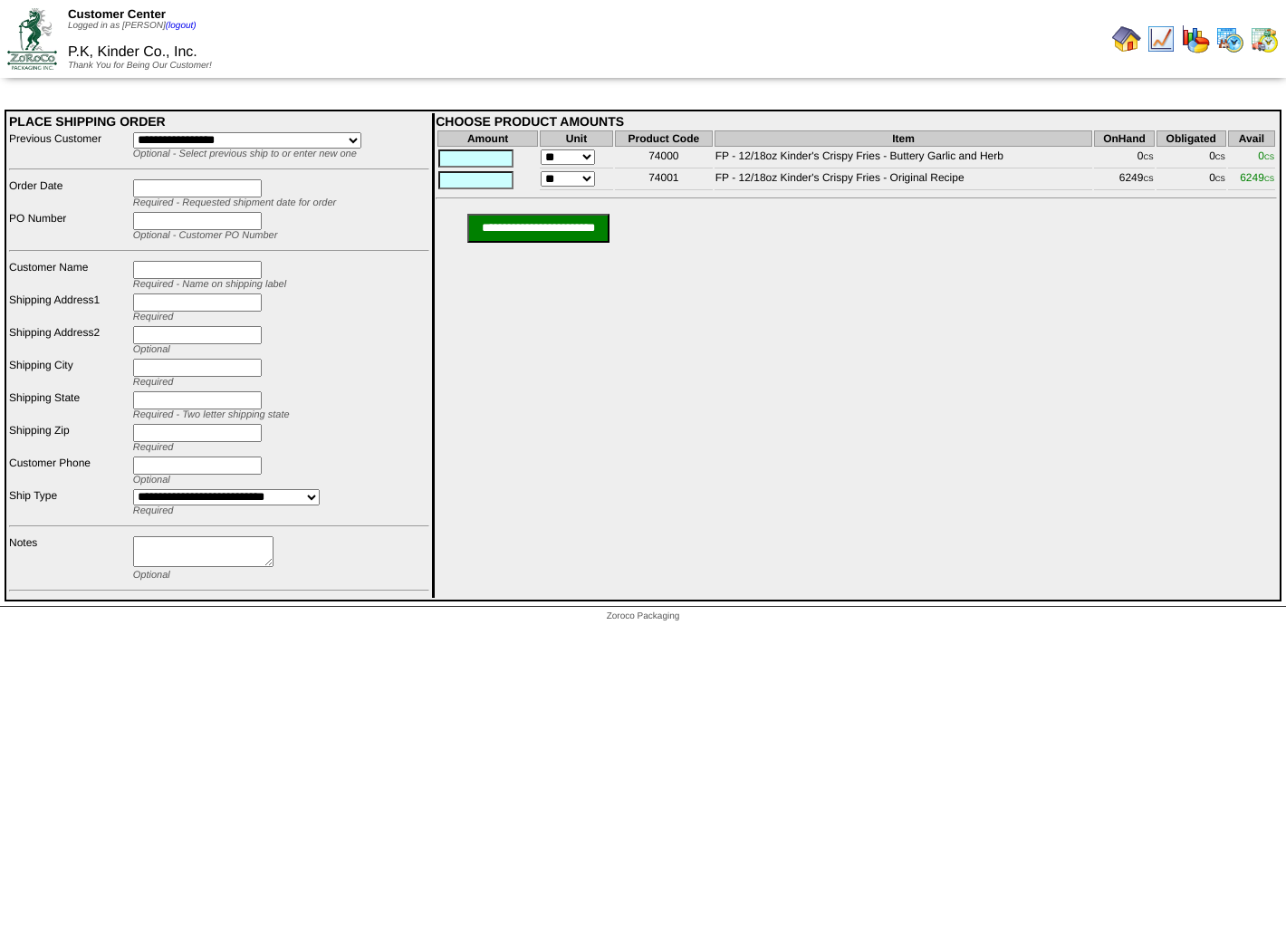 scroll, scrollTop: 0, scrollLeft: 0, axis: both 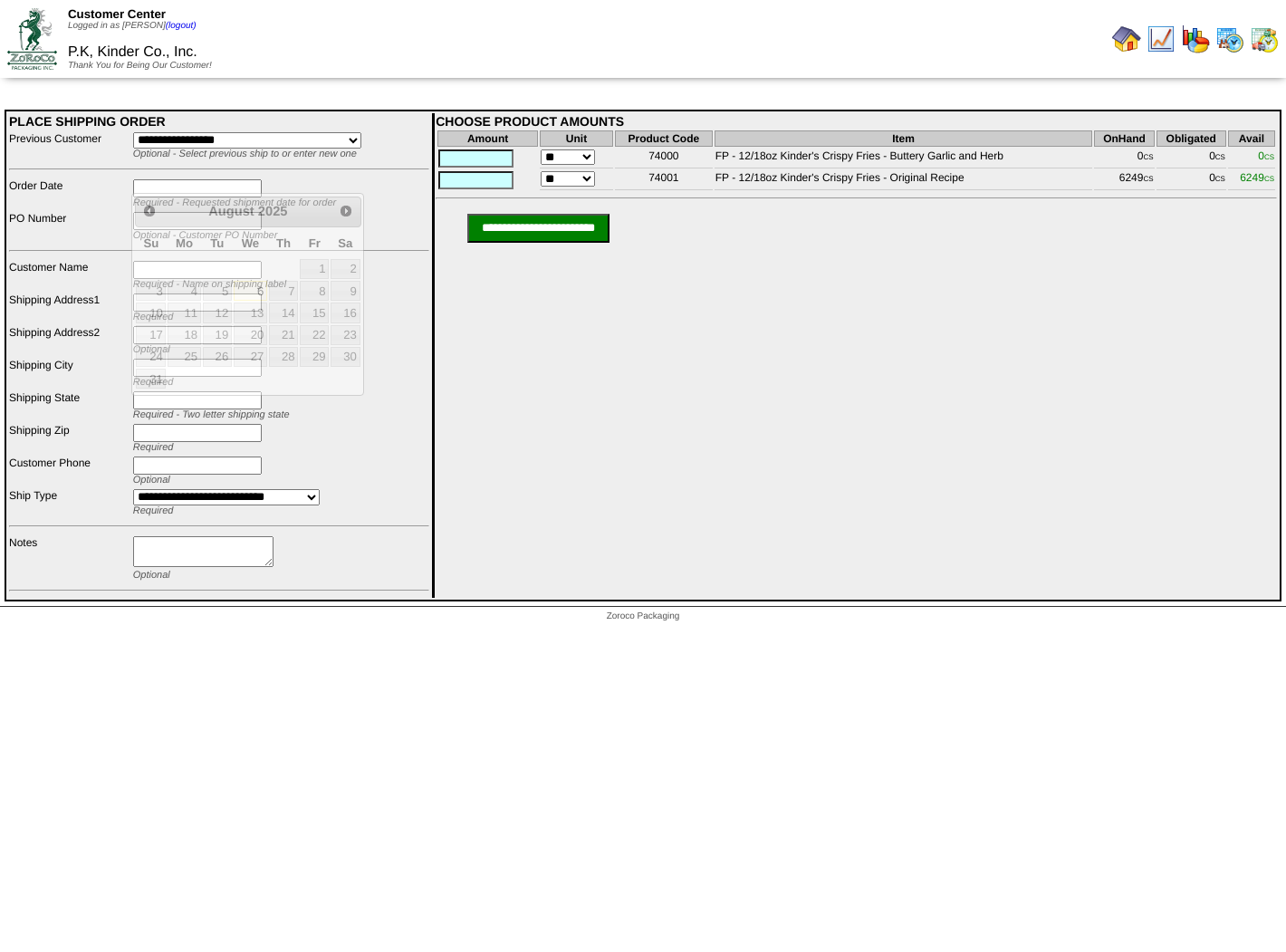 click at bounding box center [197, 188] 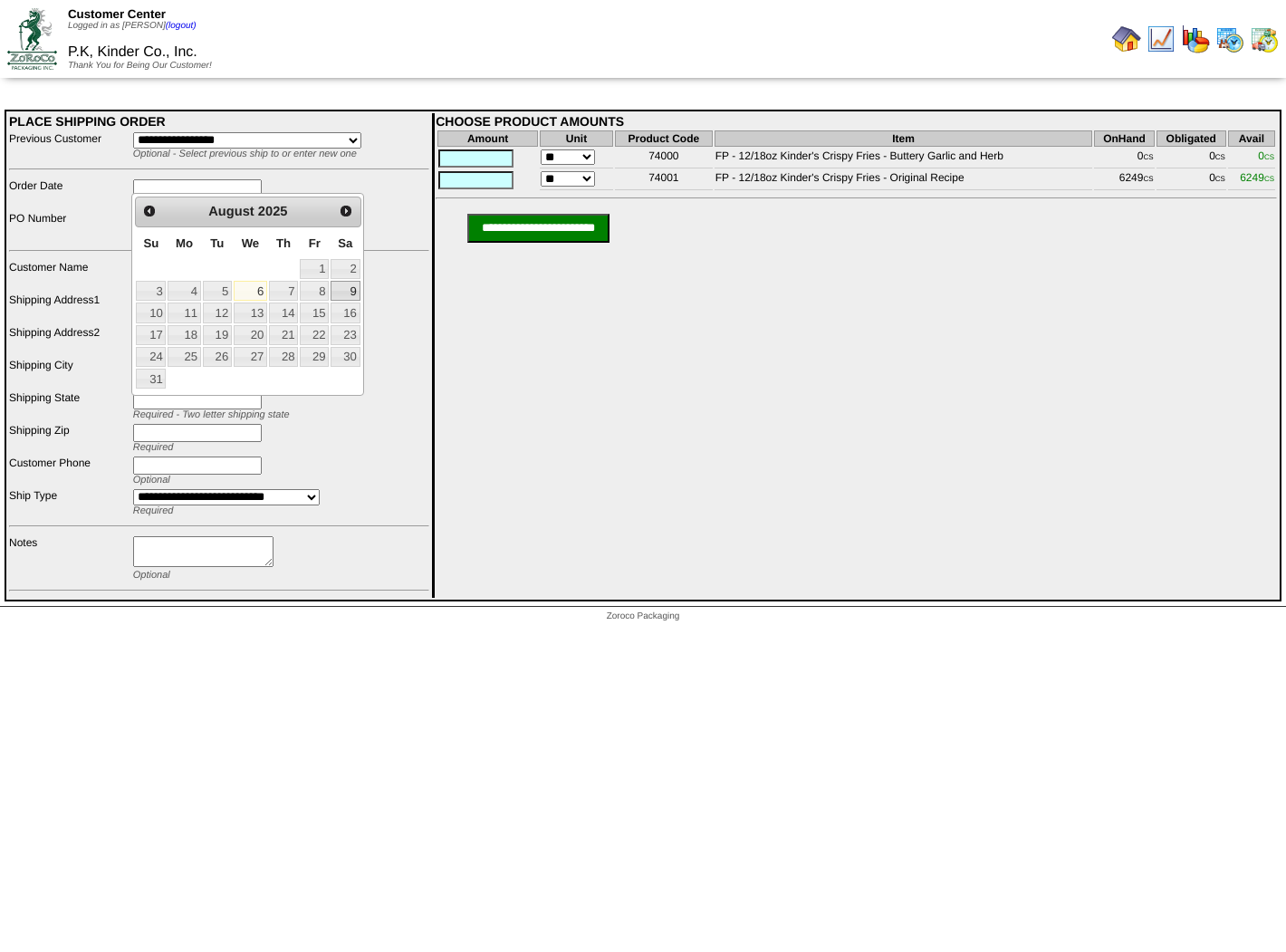 click on "9" at bounding box center (345, 291) 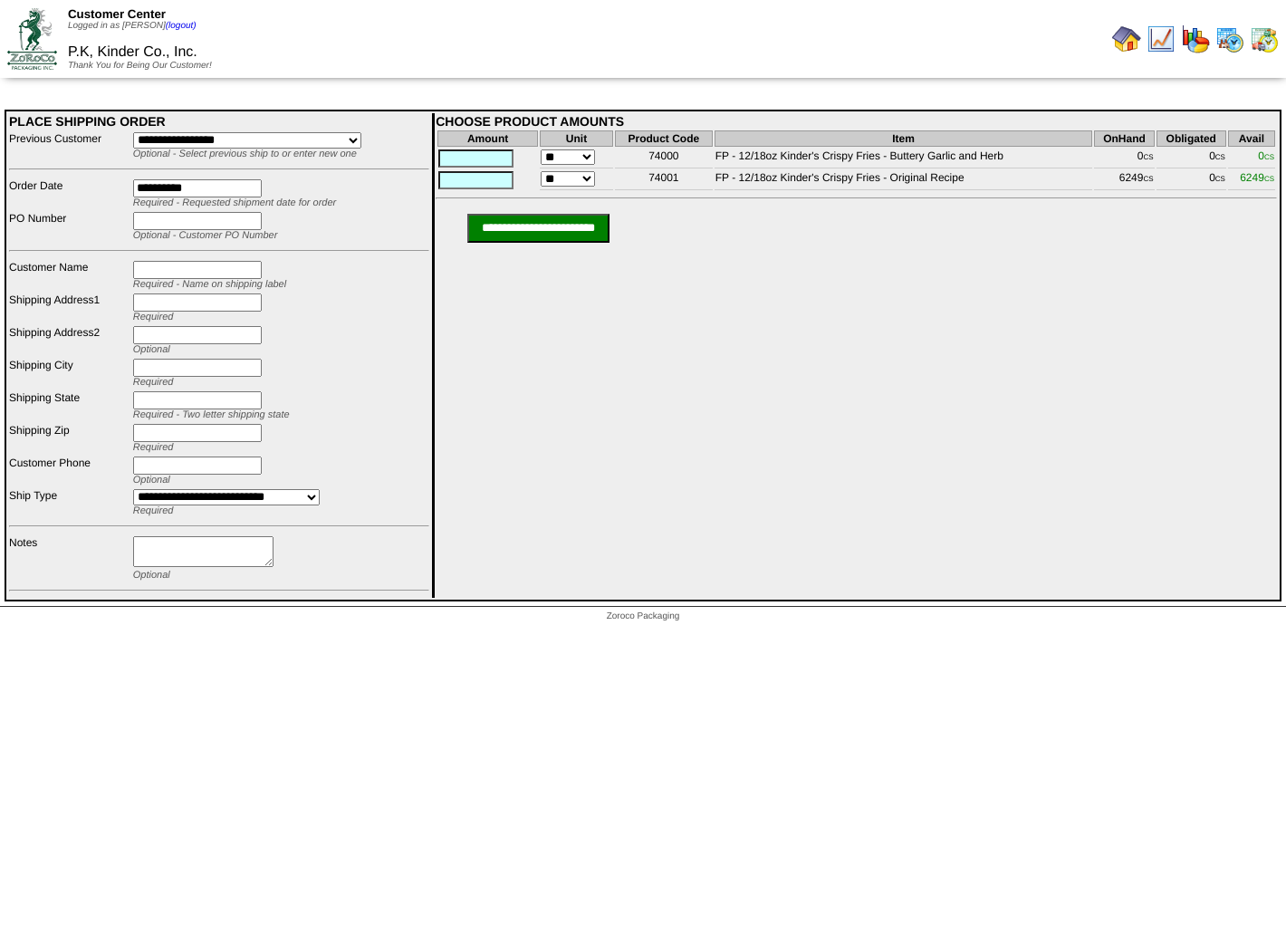 click at bounding box center (197, 221) 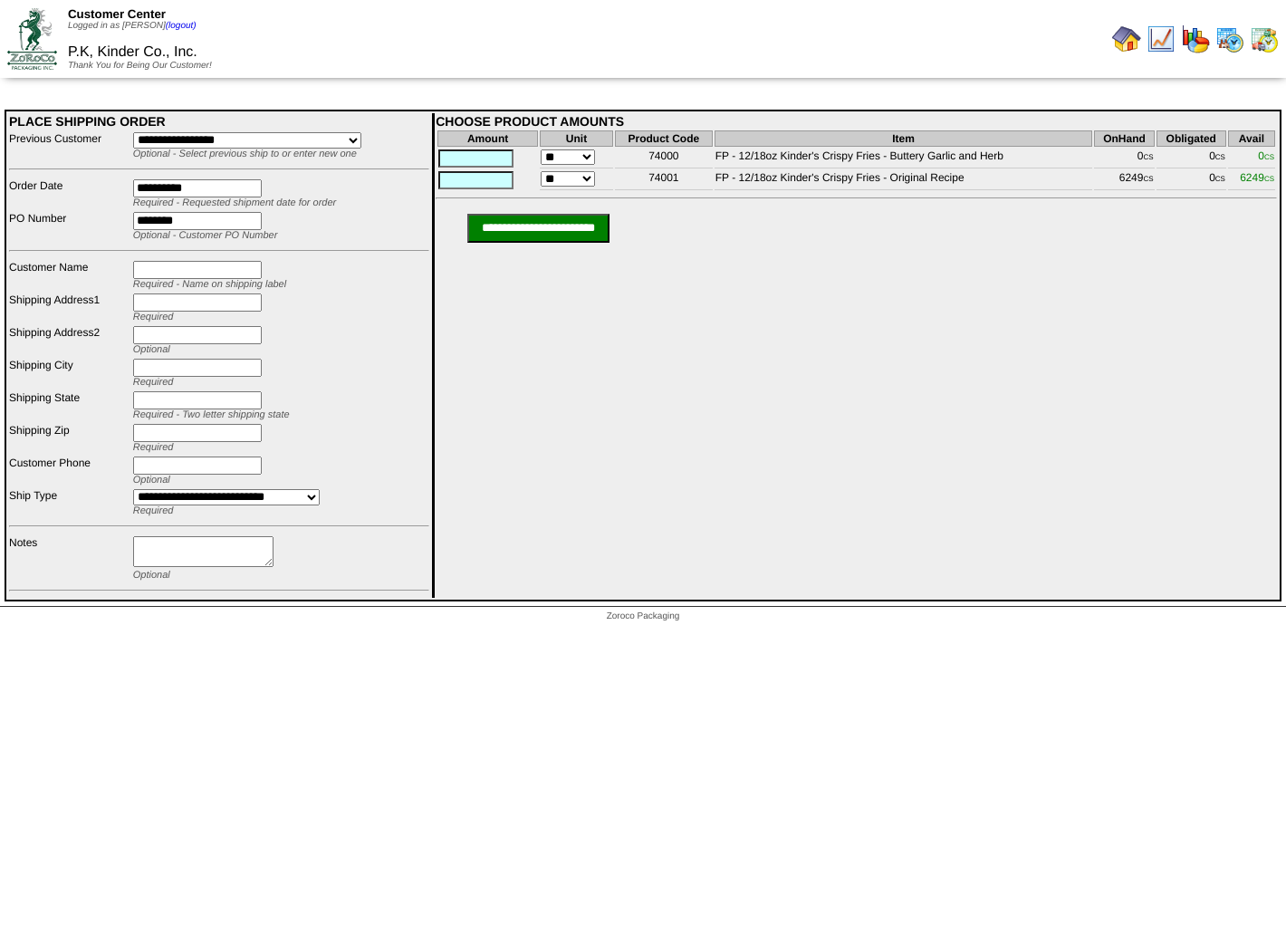 type on "********" 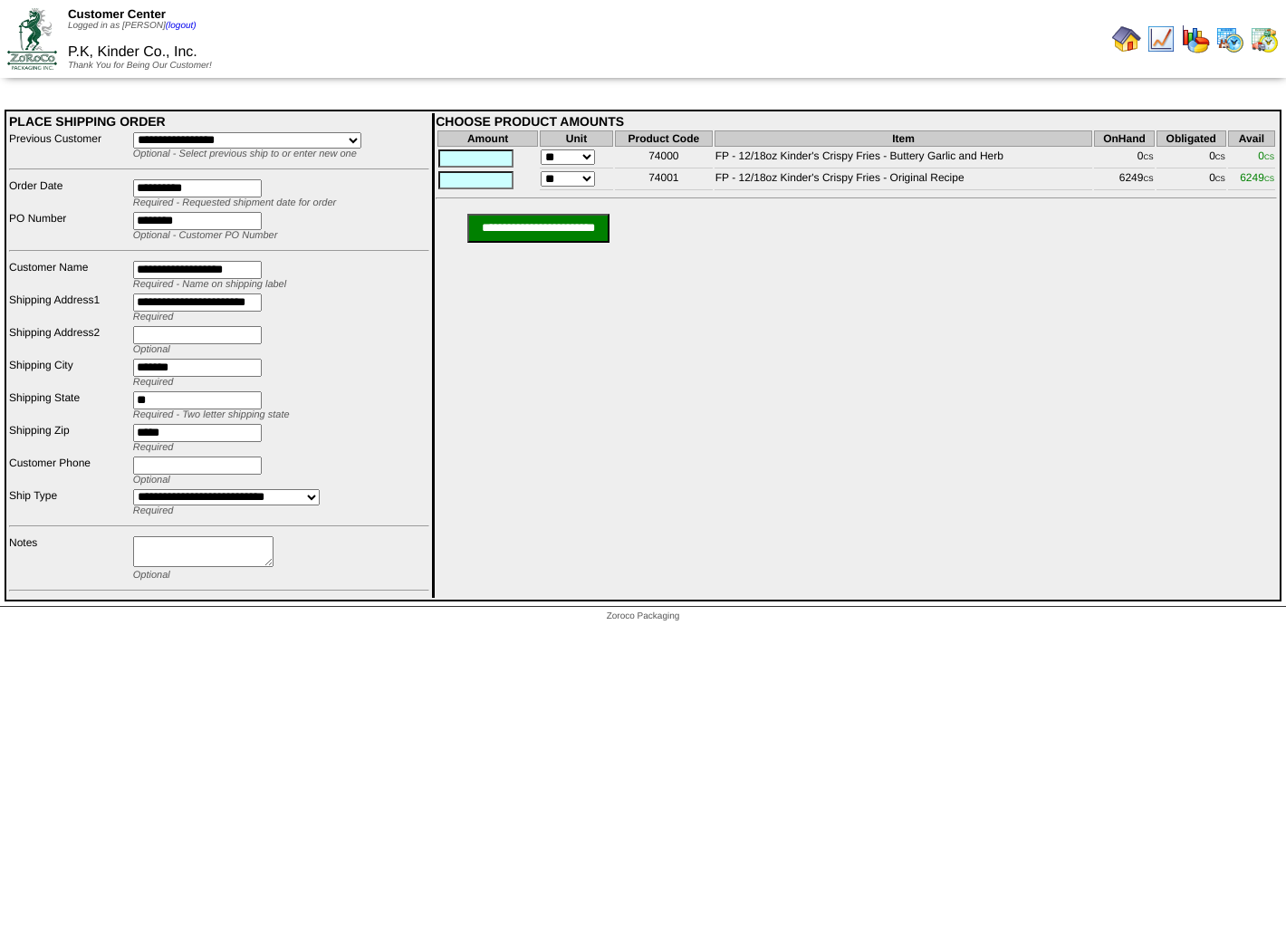 click at bounding box center [475, 159] 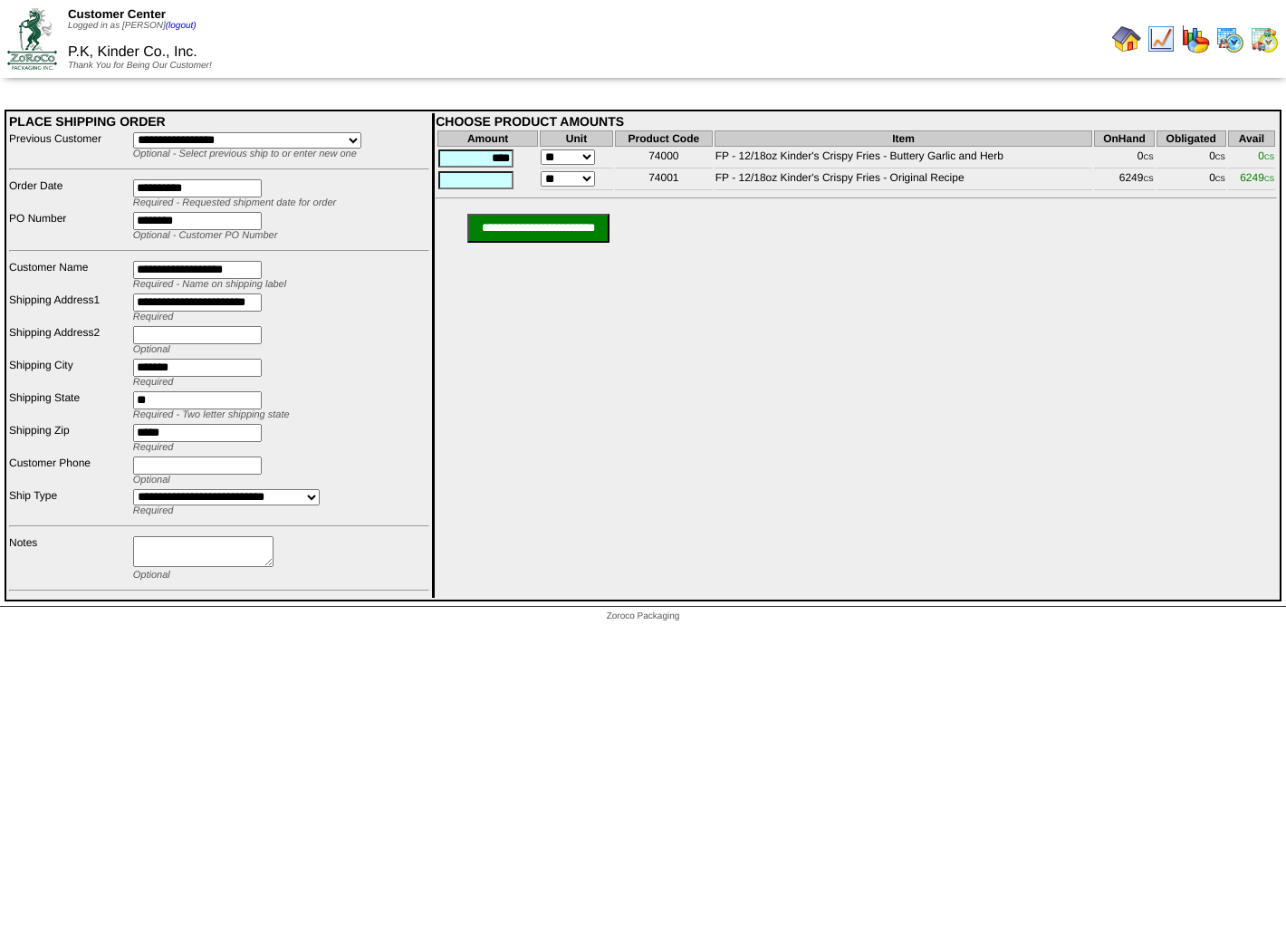 type on "****" 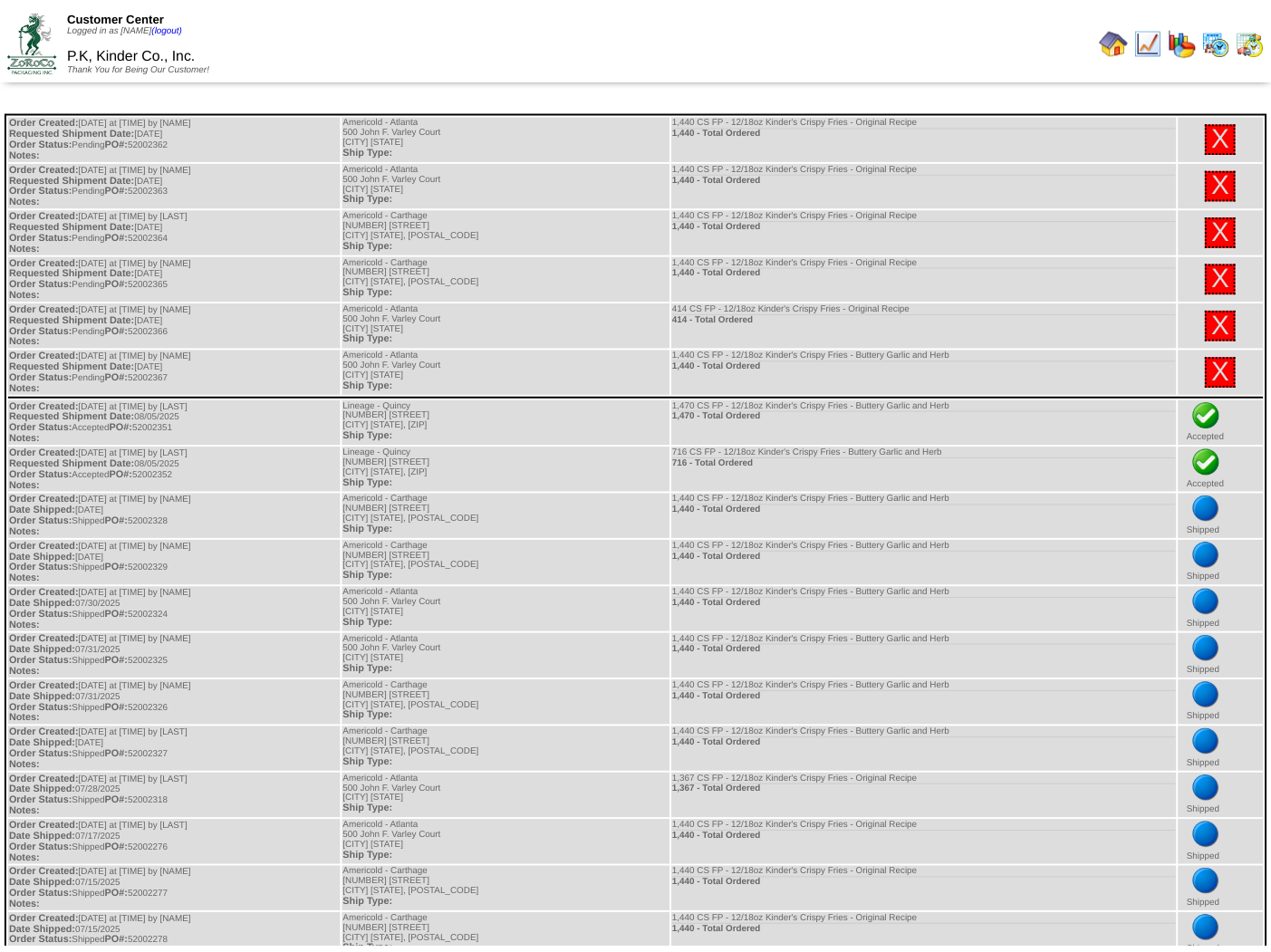 scroll, scrollTop: 0, scrollLeft: 0, axis: both 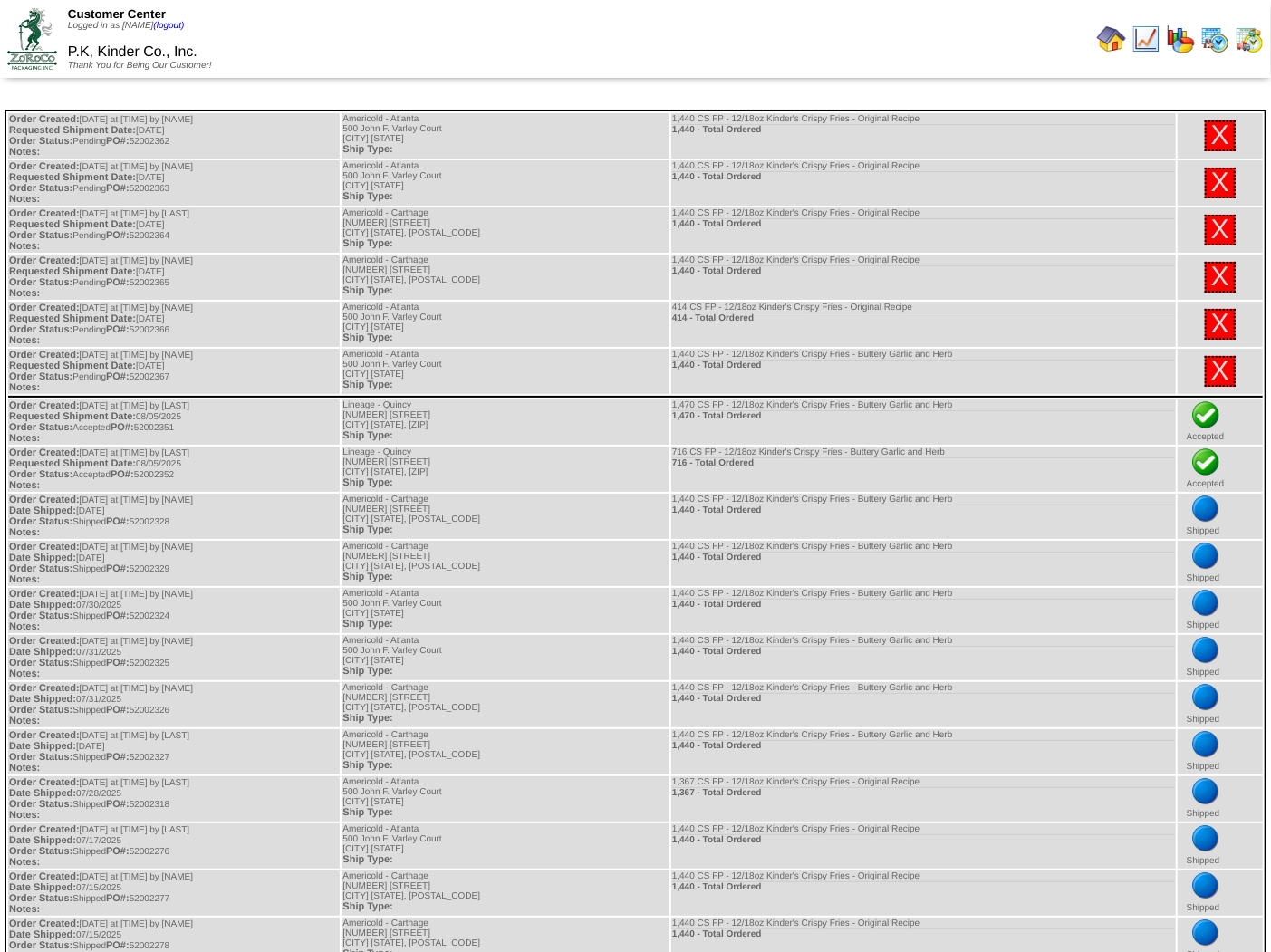 click at bounding box center (1112, 39) 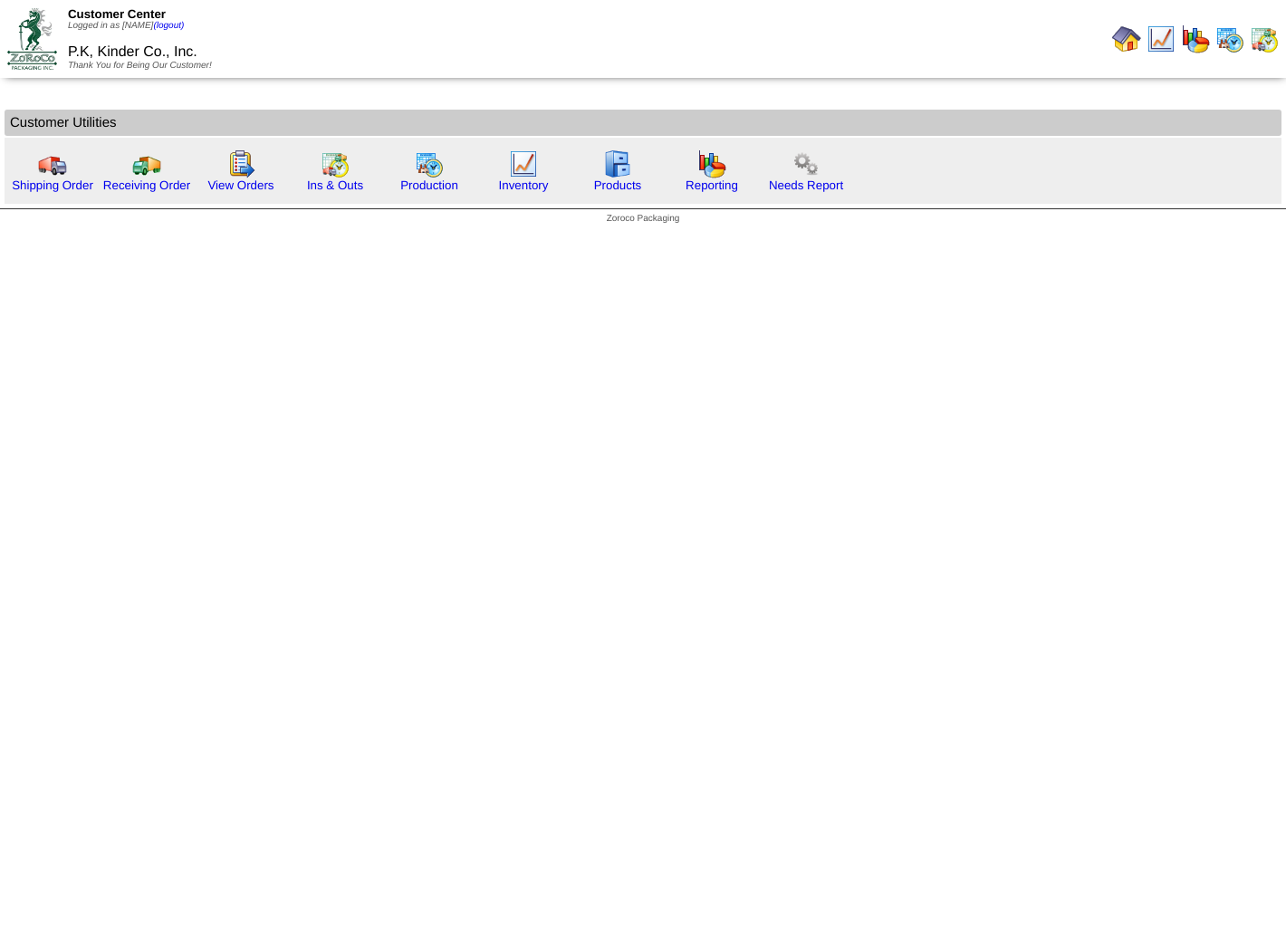 scroll, scrollTop: 0, scrollLeft: 0, axis: both 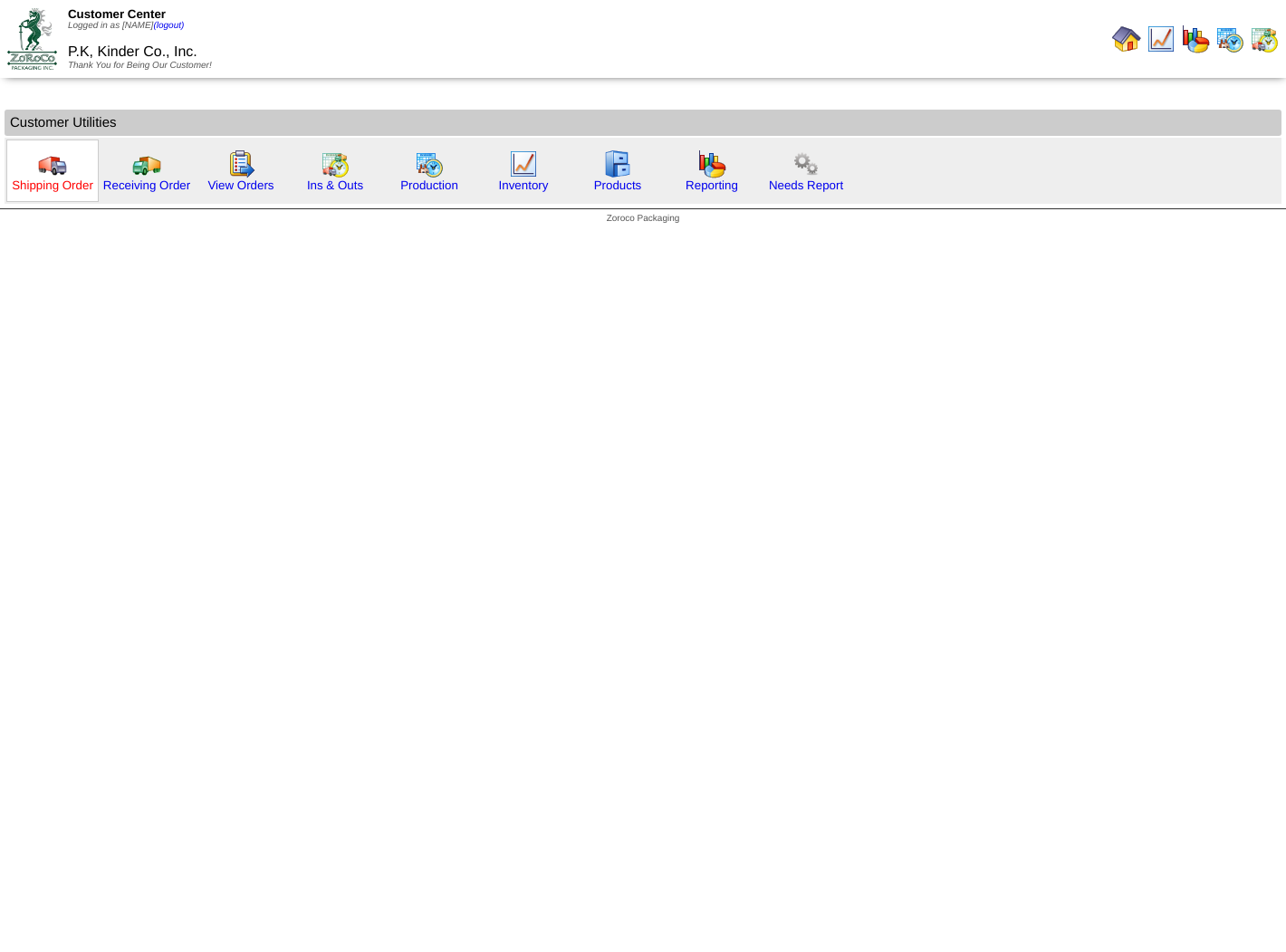 click on "Shipping Order" at bounding box center [53, 185] 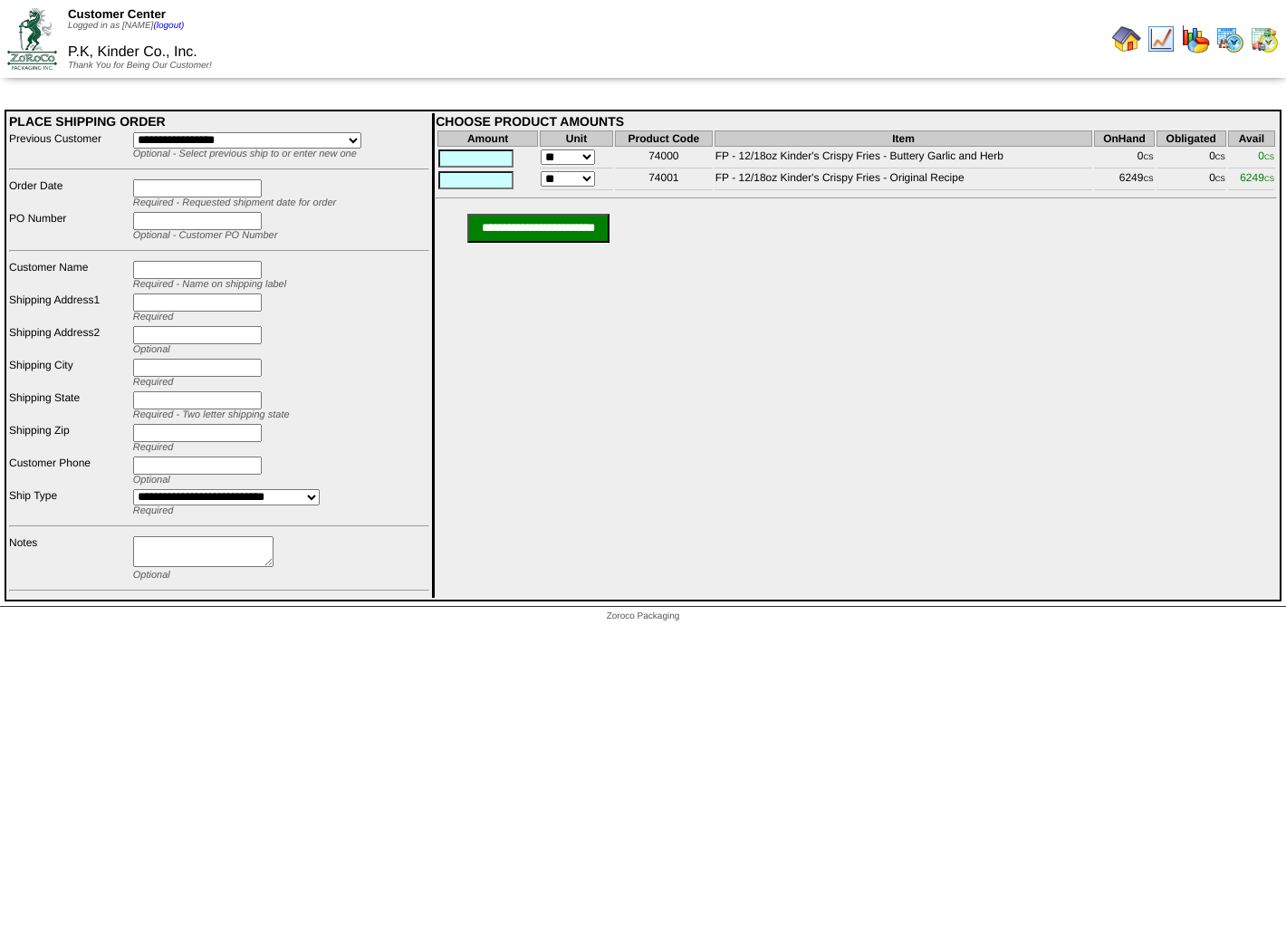 scroll, scrollTop: 0, scrollLeft: 0, axis: both 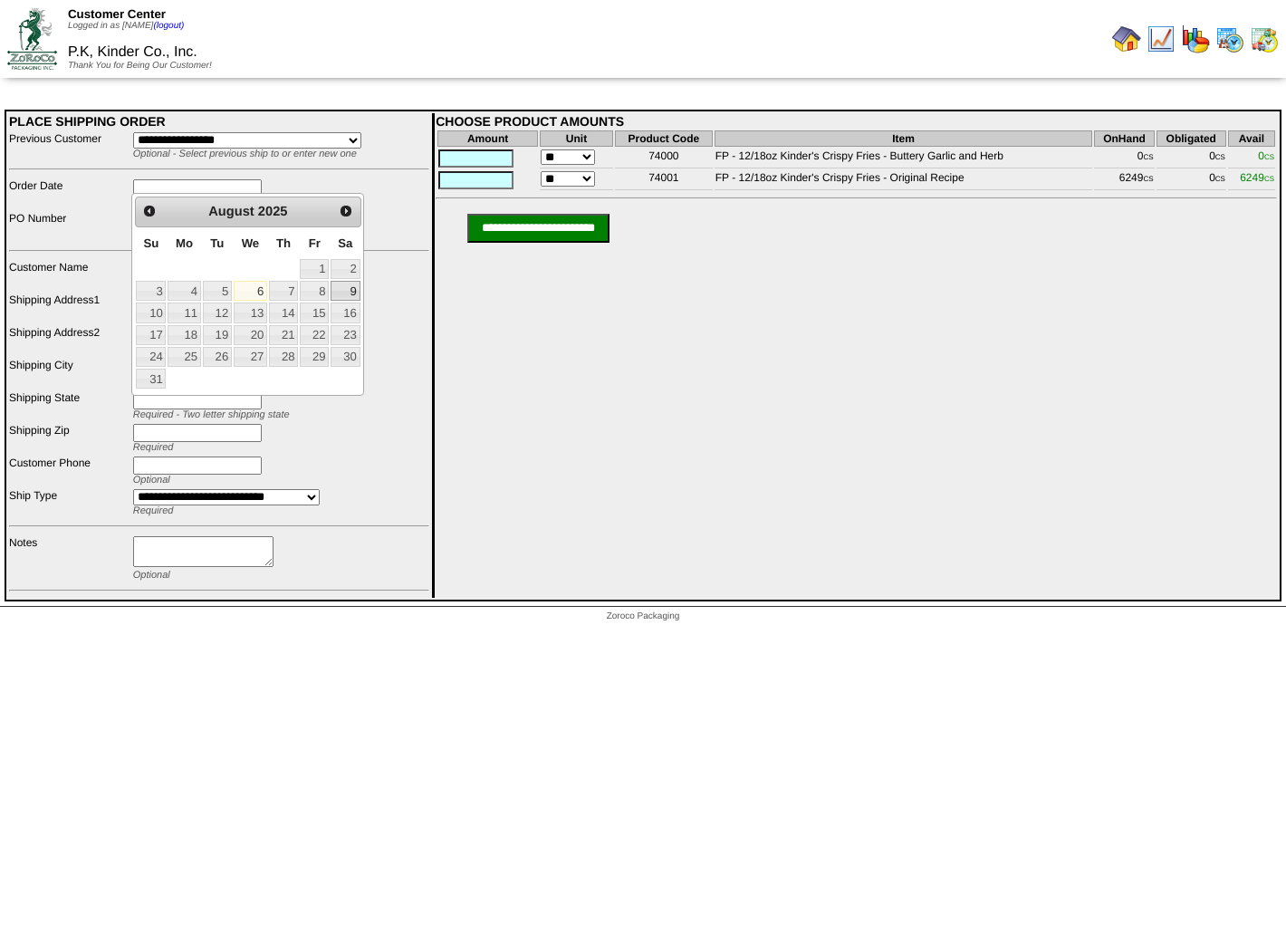 click on "9" at bounding box center [345, 291] 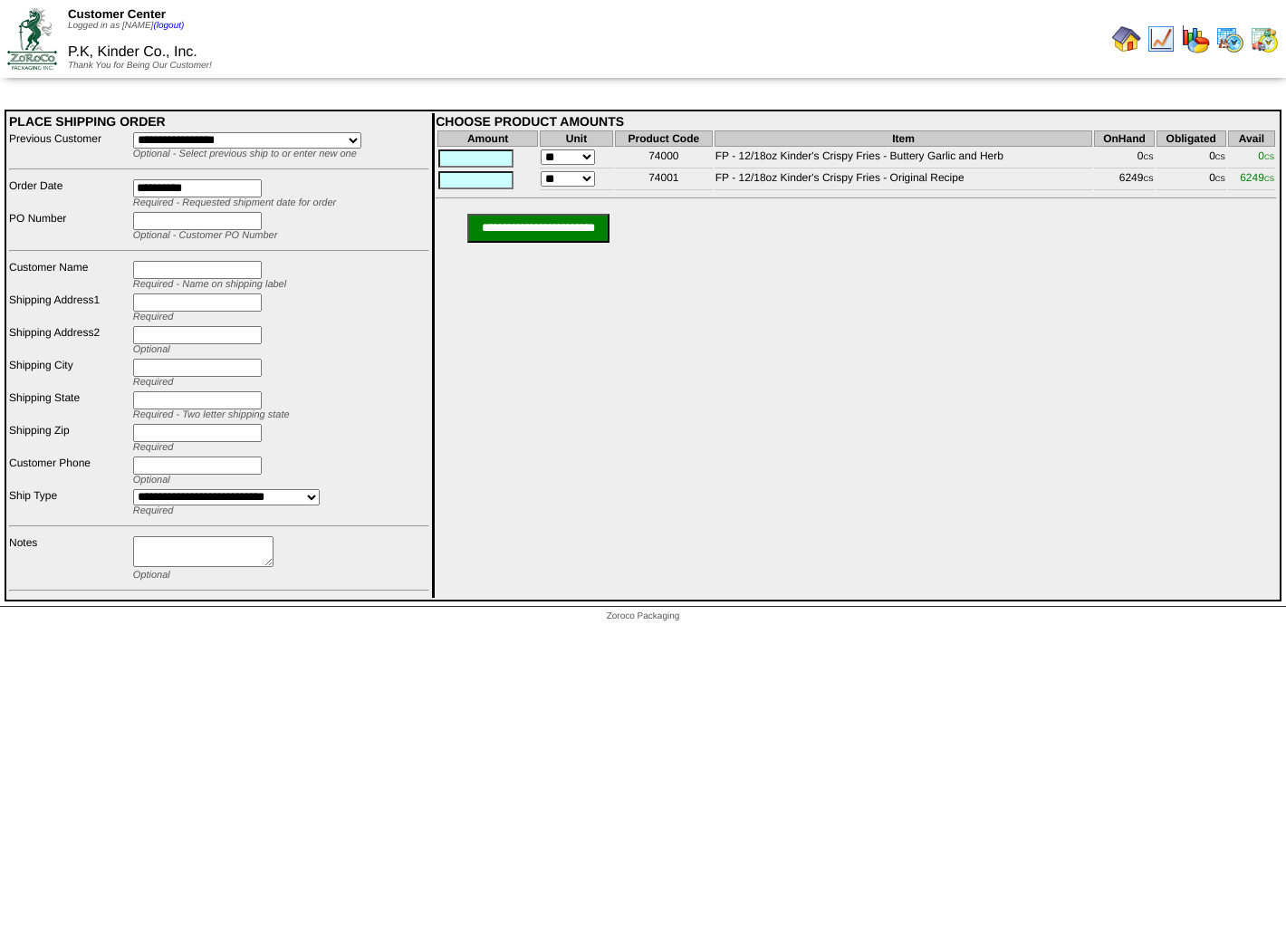 click at bounding box center [197, 221] 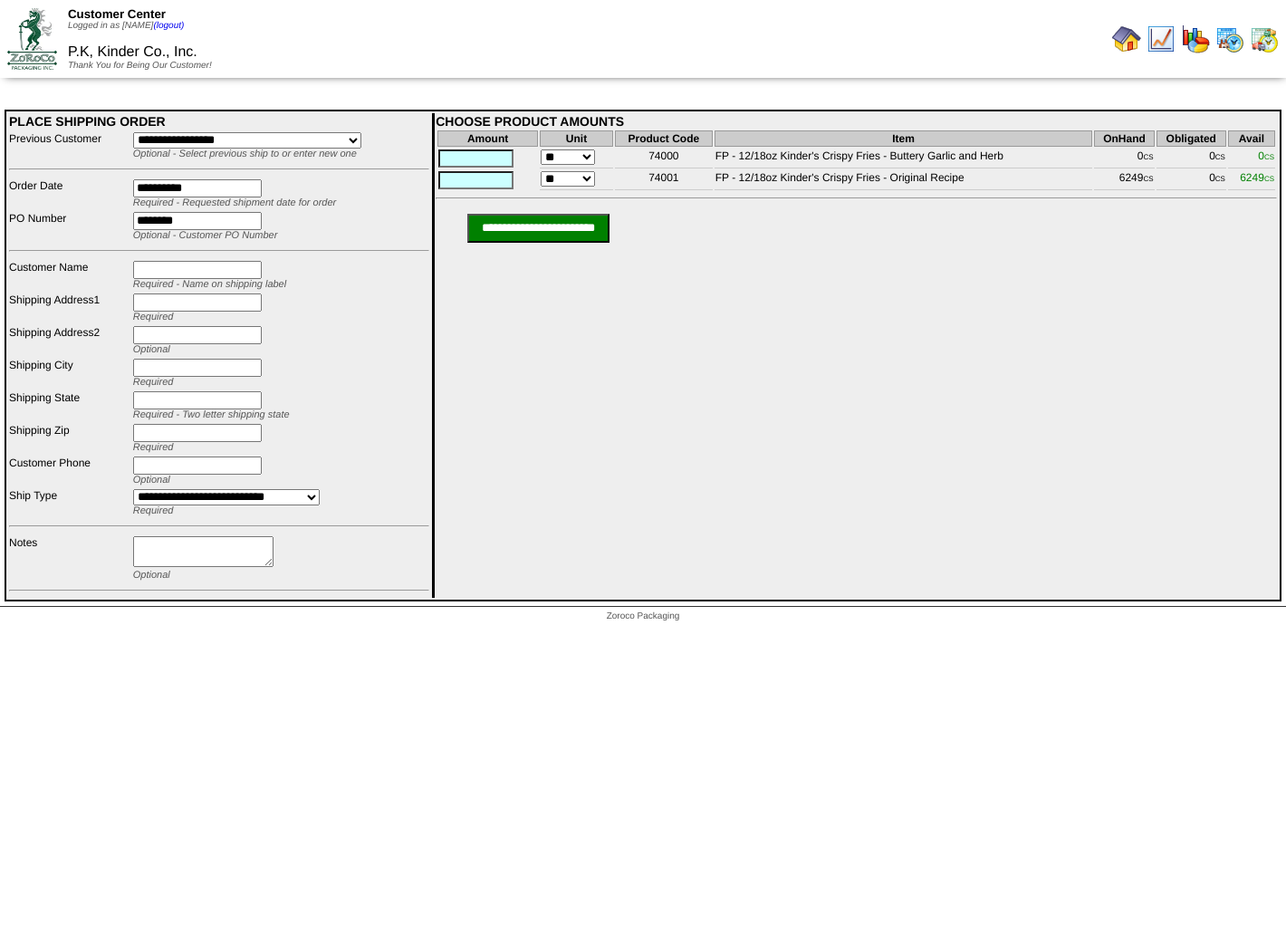 type on "********" 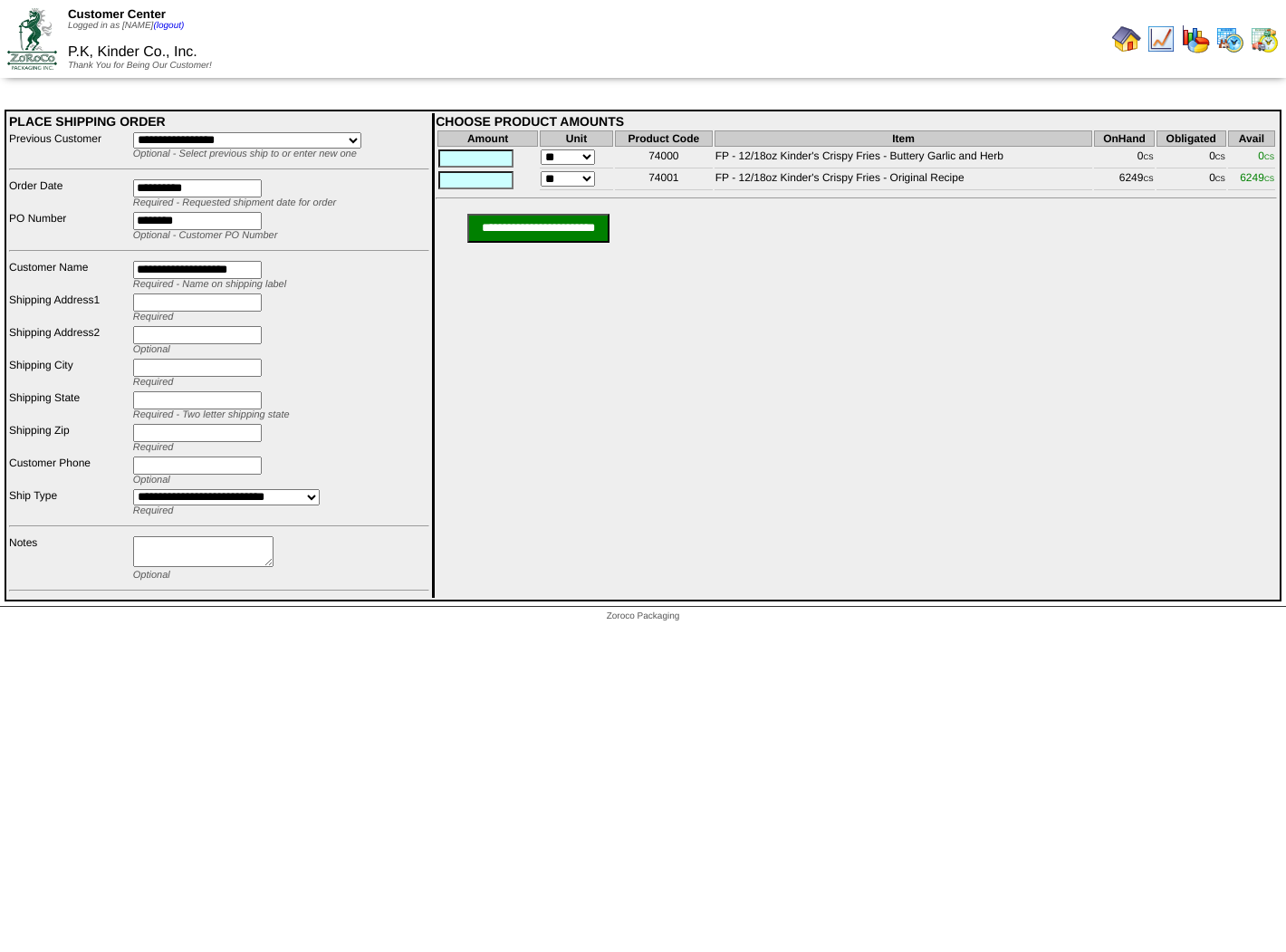 type on "**********" 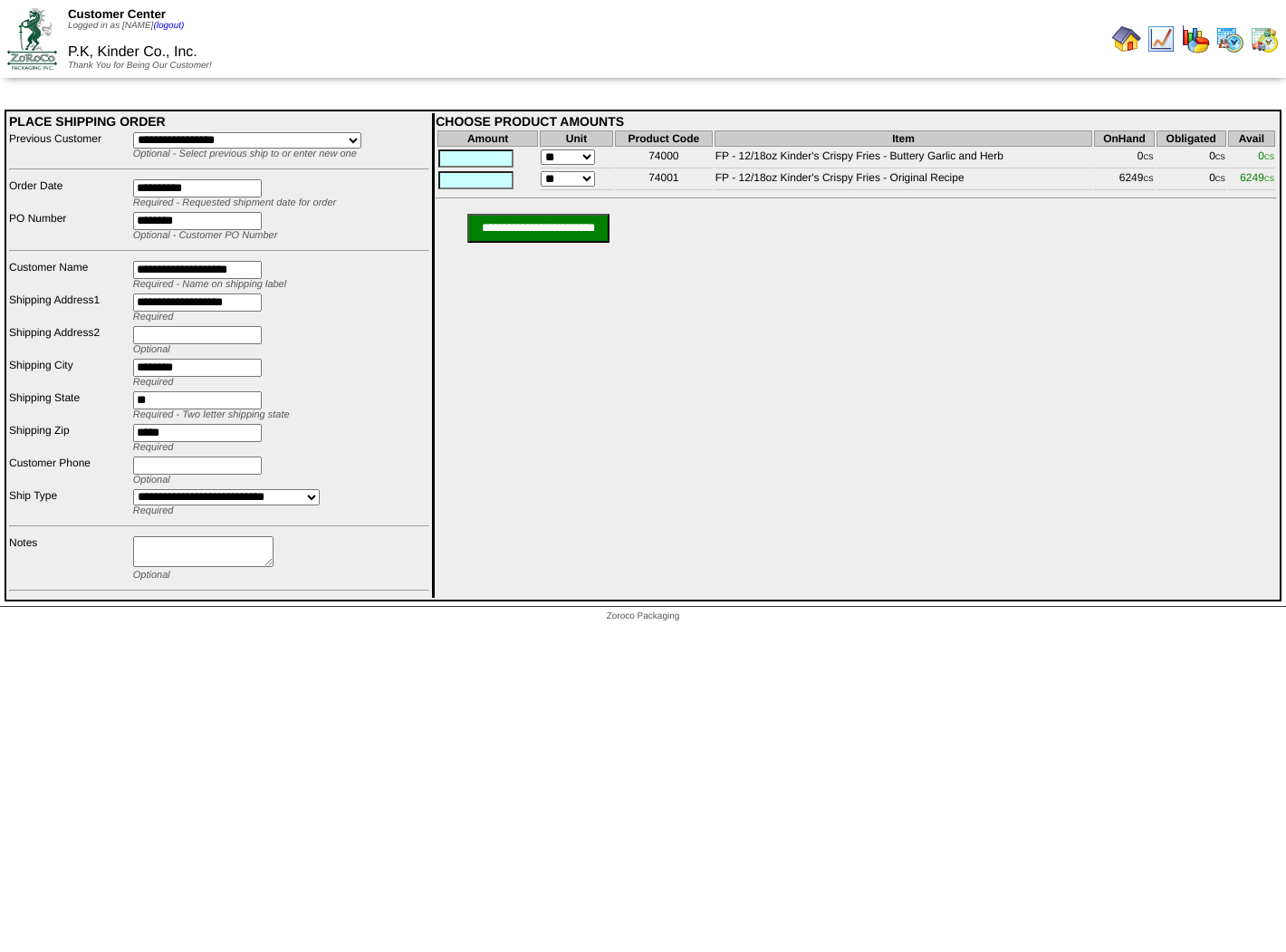 click at bounding box center [475, 159] 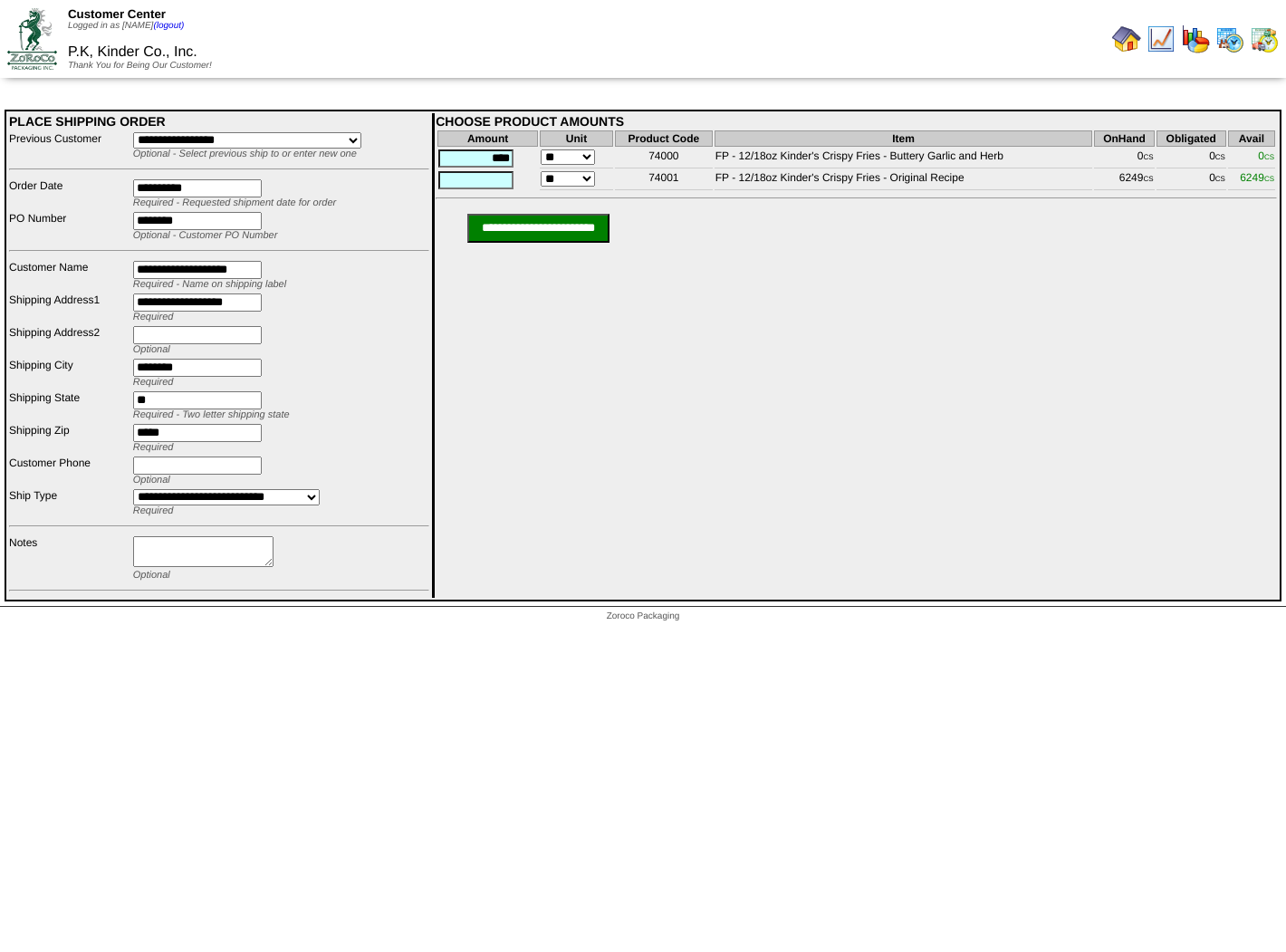 type on "****" 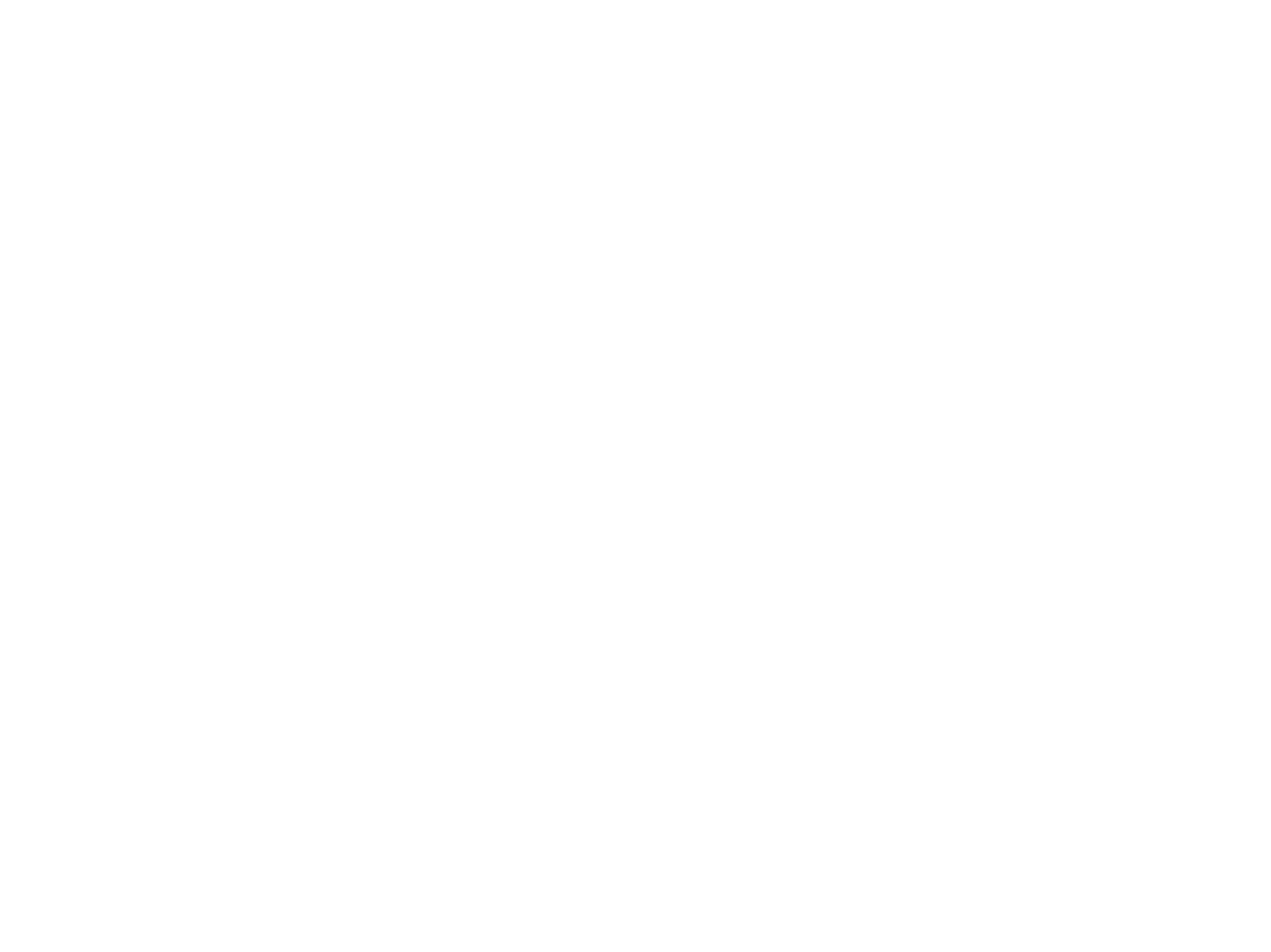 scroll, scrollTop: 0, scrollLeft: 0, axis: both 